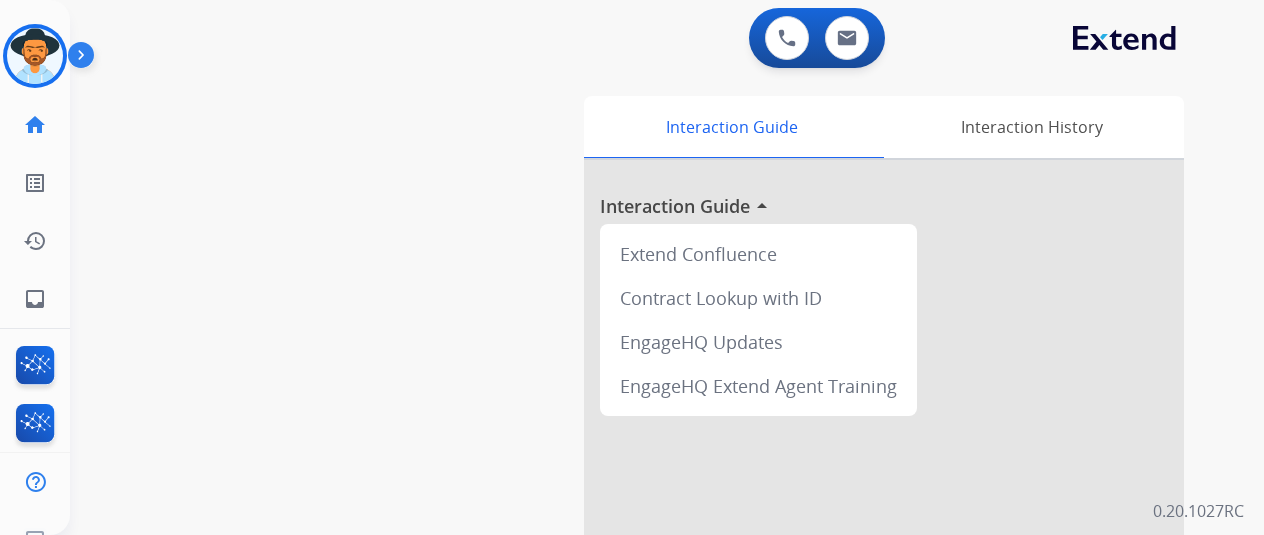 scroll, scrollTop: 0, scrollLeft: 0, axis: both 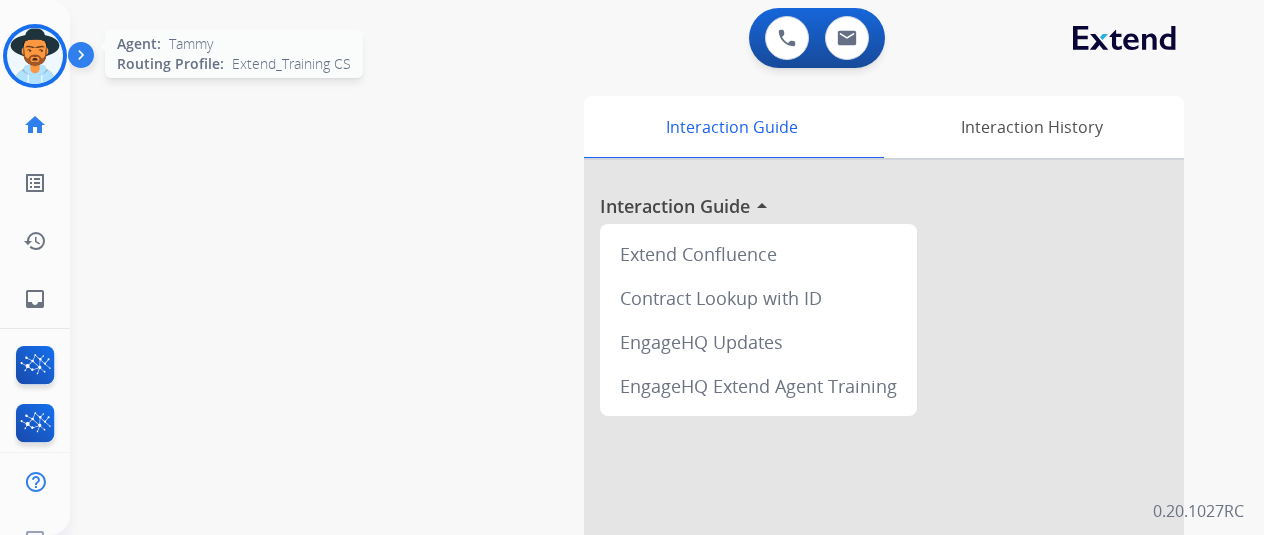 click at bounding box center [35, 56] 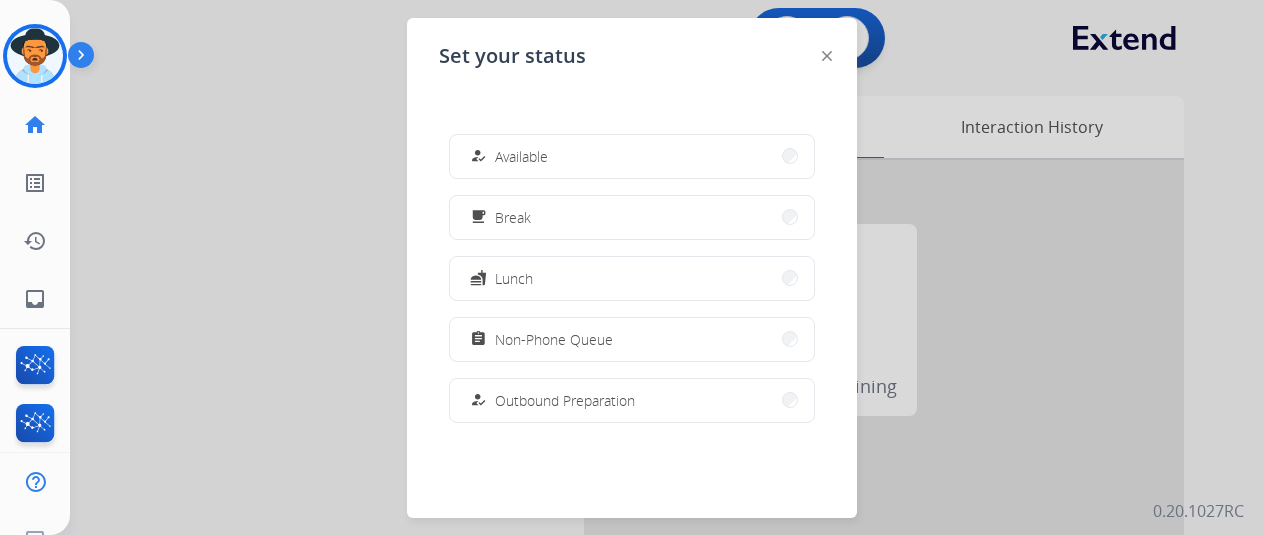 click on "how_to_reg Available" at bounding box center [632, 156] 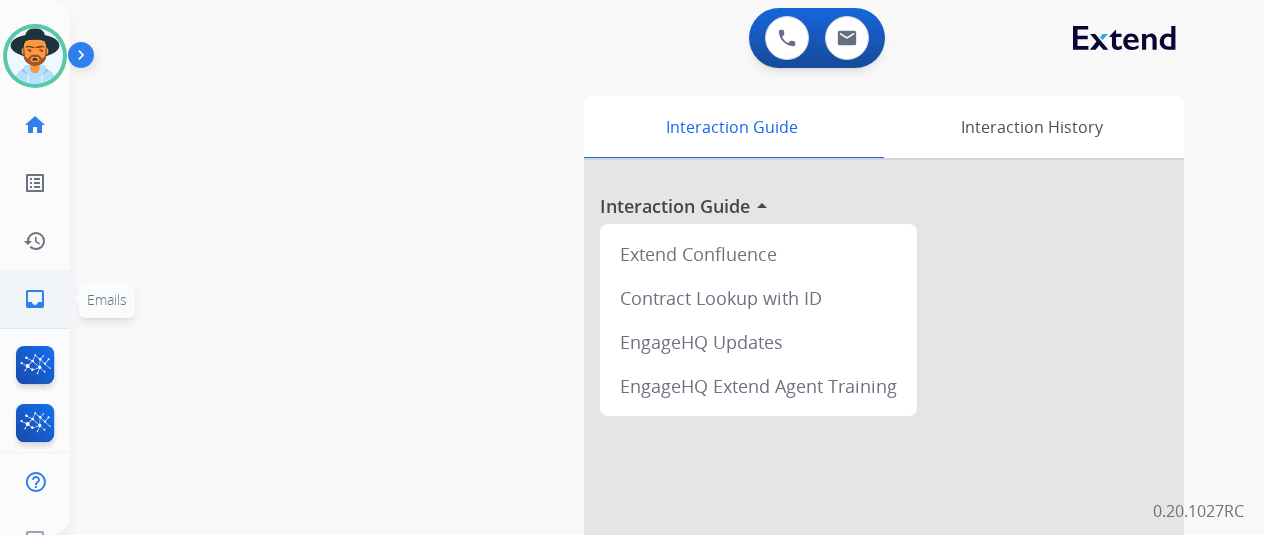 click on "inbox" 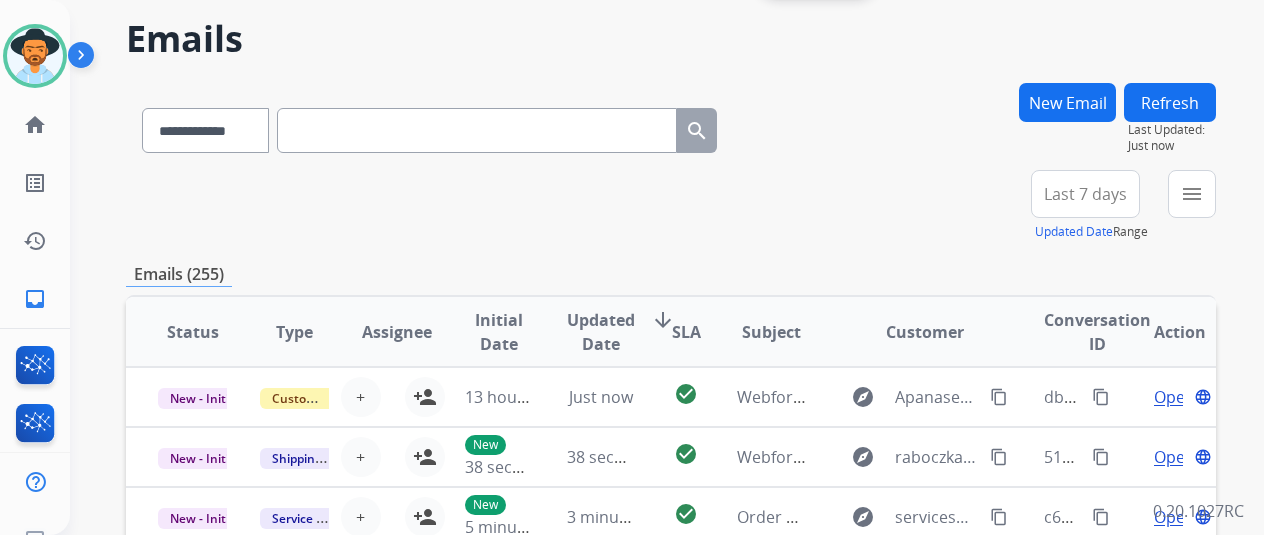 scroll, scrollTop: 0, scrollLeft: 0, axis: both 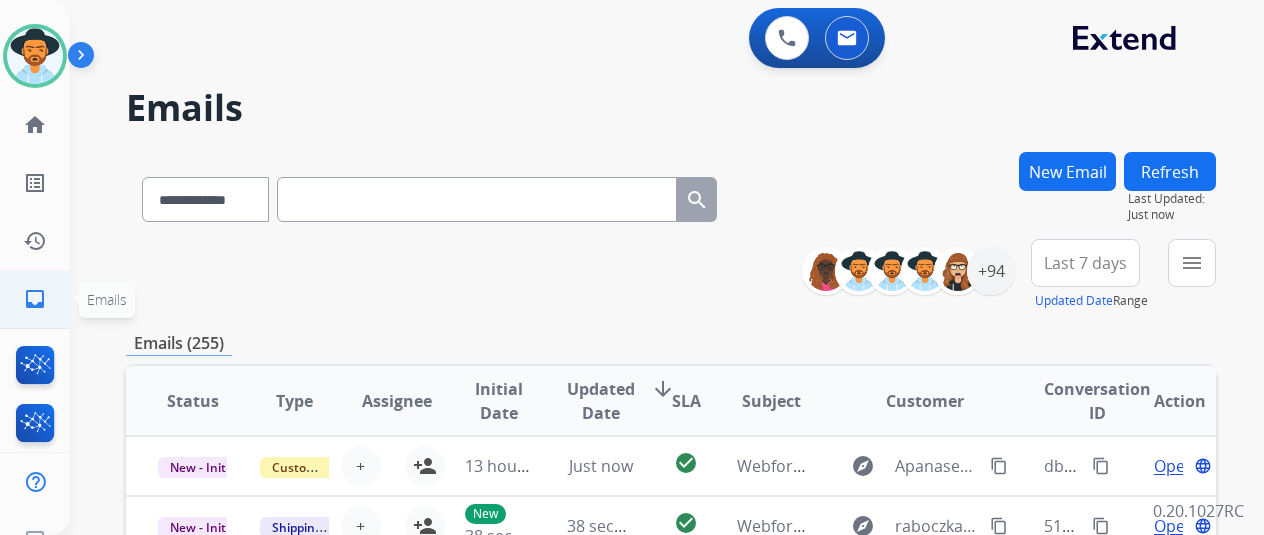 click on "inbox" 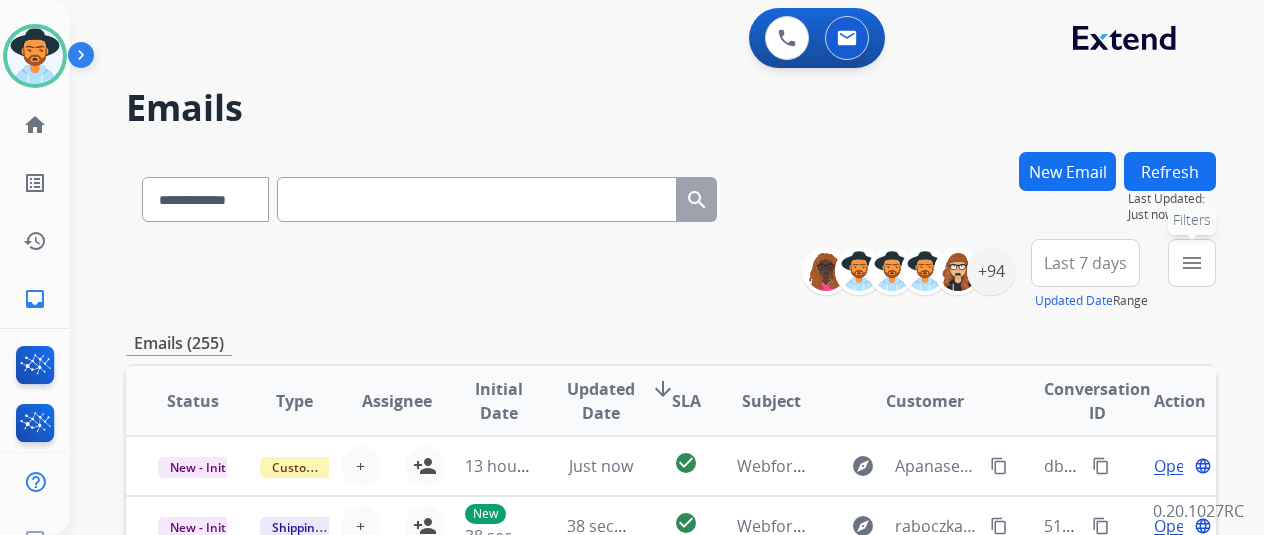 click on "menu" at bounding box center (1192, 263) 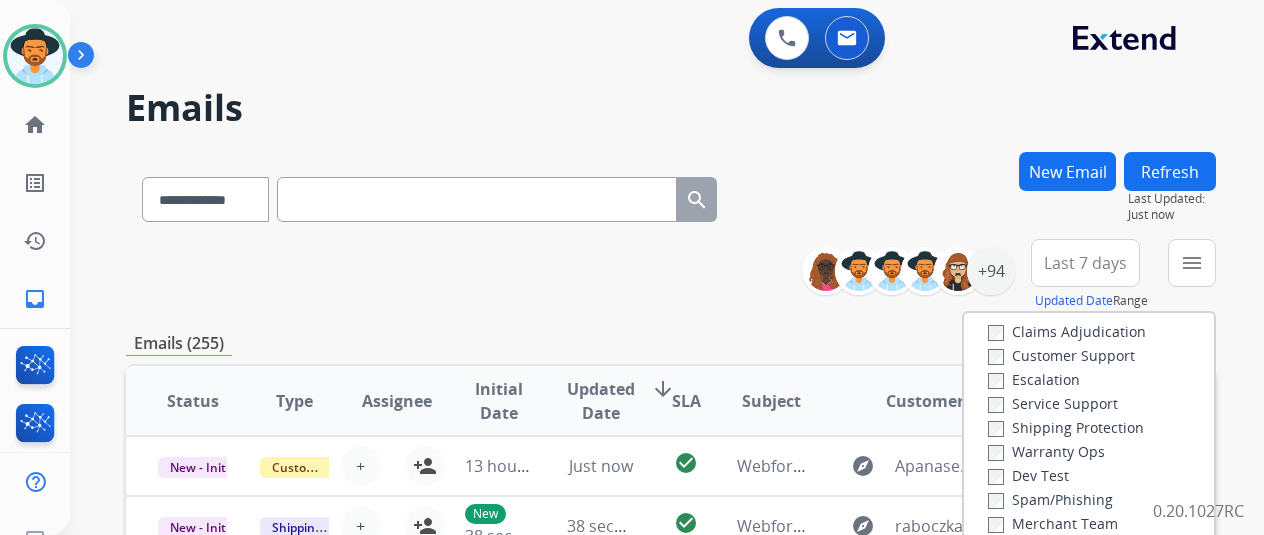 scroll, scrollTop: 0, scrollLeft: 0, axis: both 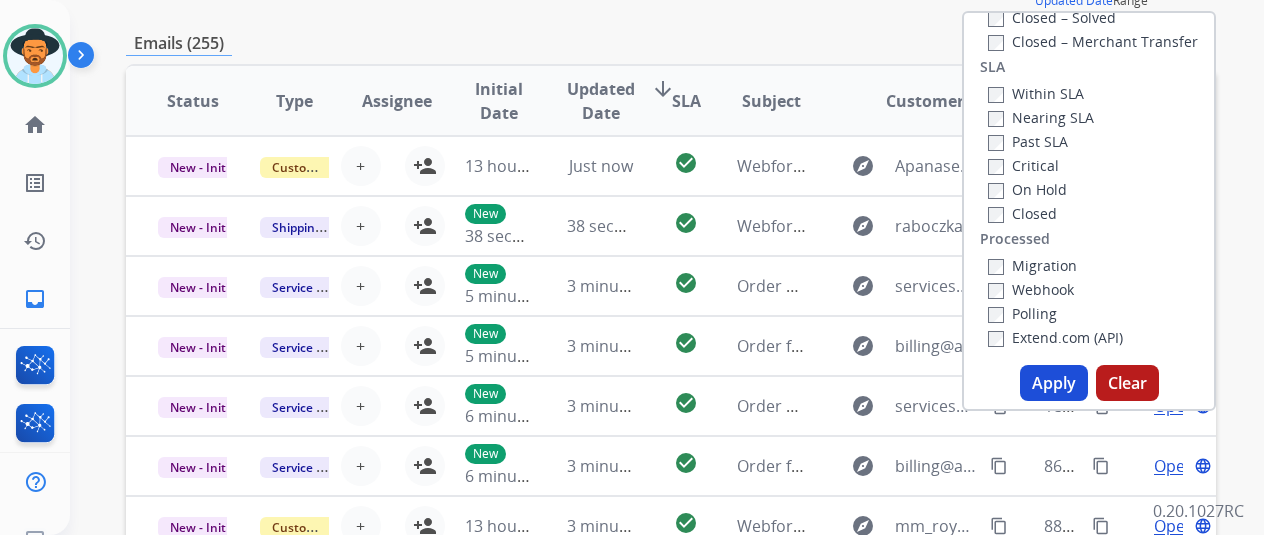 click on "Apply" at bounding box center (1054, 383) 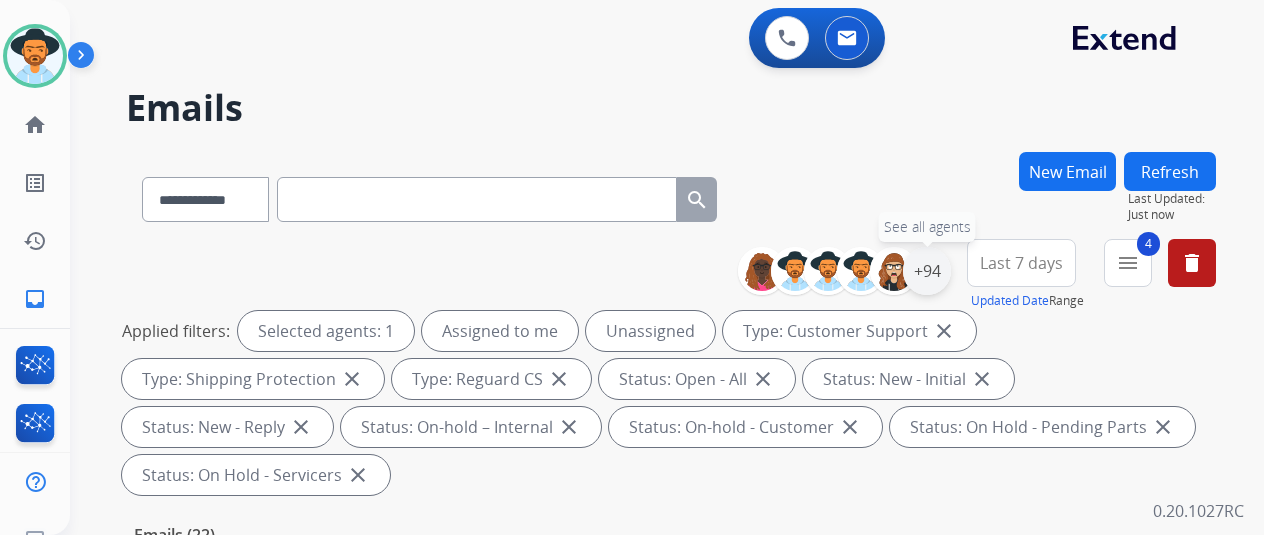 click on "+94" at bounding box center [927, 271] 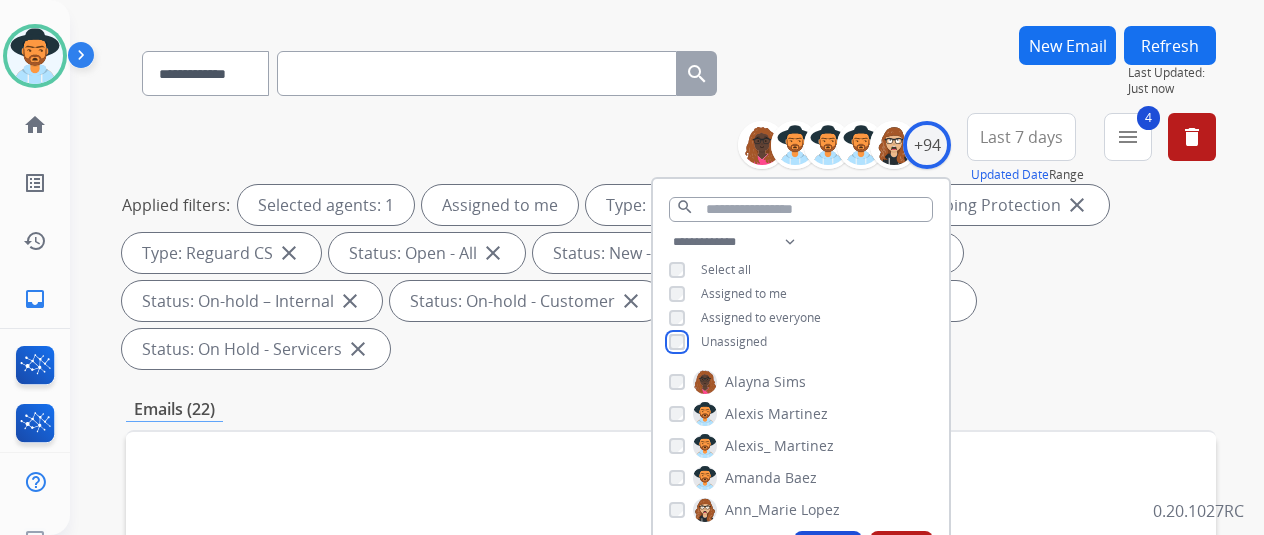 scroll, scrollTop: 300, scrollLeft: 0, axis: vertical 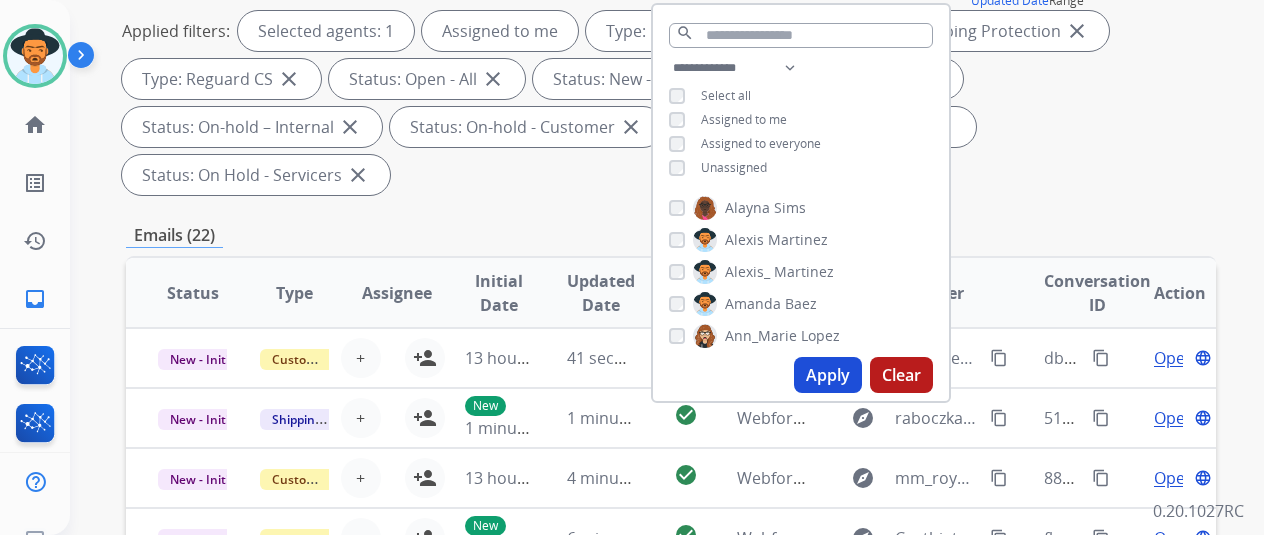 click on "Apply" at bounding box center (828, 375) 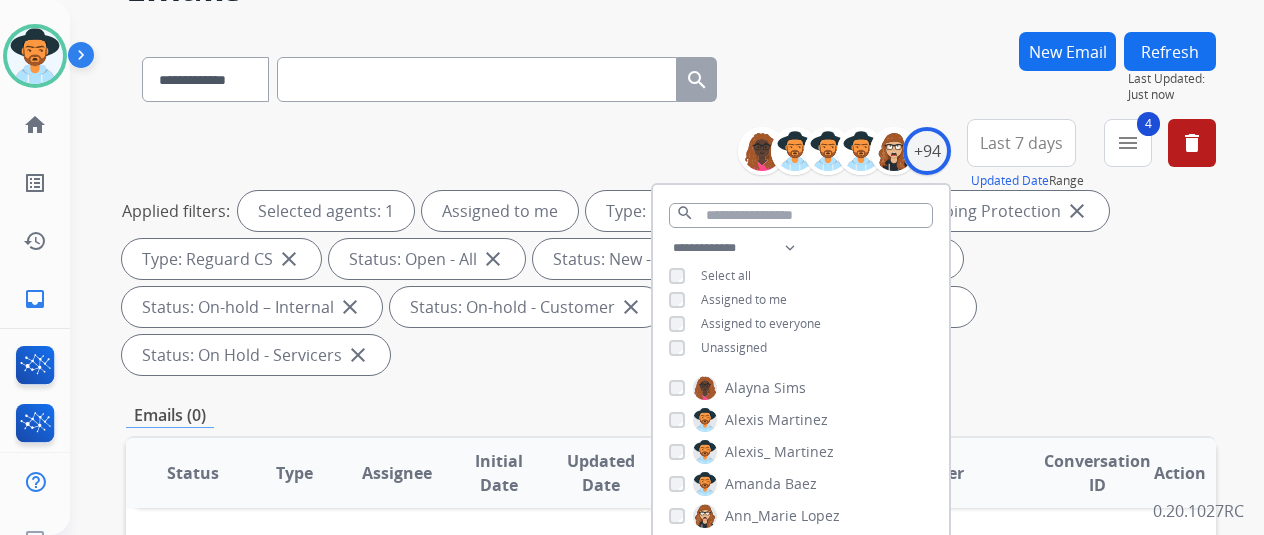 scroll, scrollTop: 0, scrollLeft: 0, axis: both 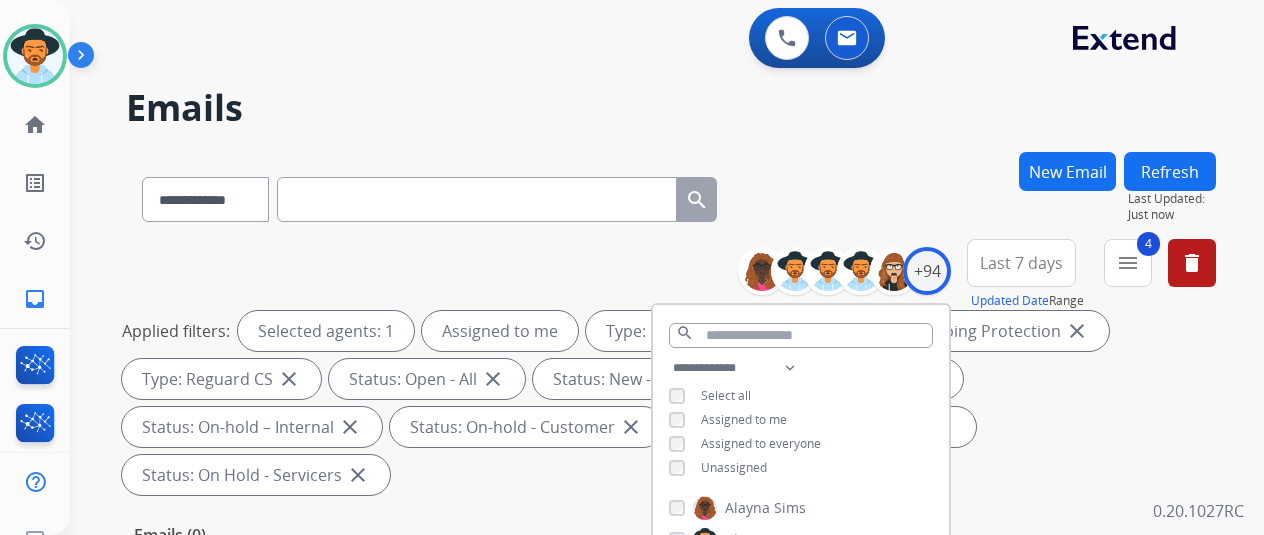 click on "**********" at bounding box center [643, 339] 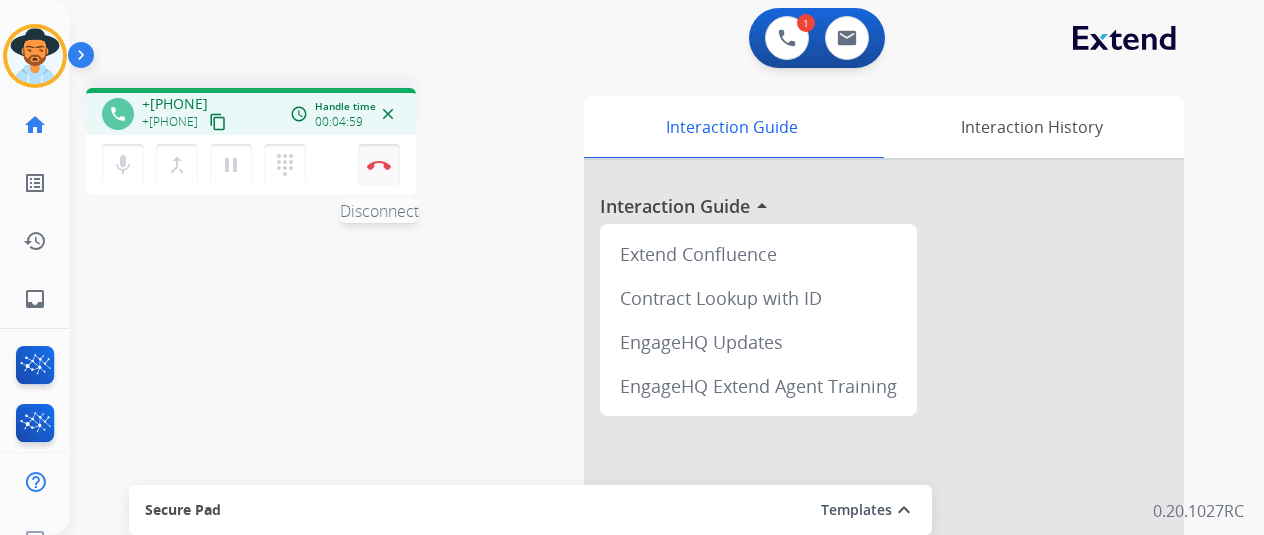 click at bounding box center (379, 165) 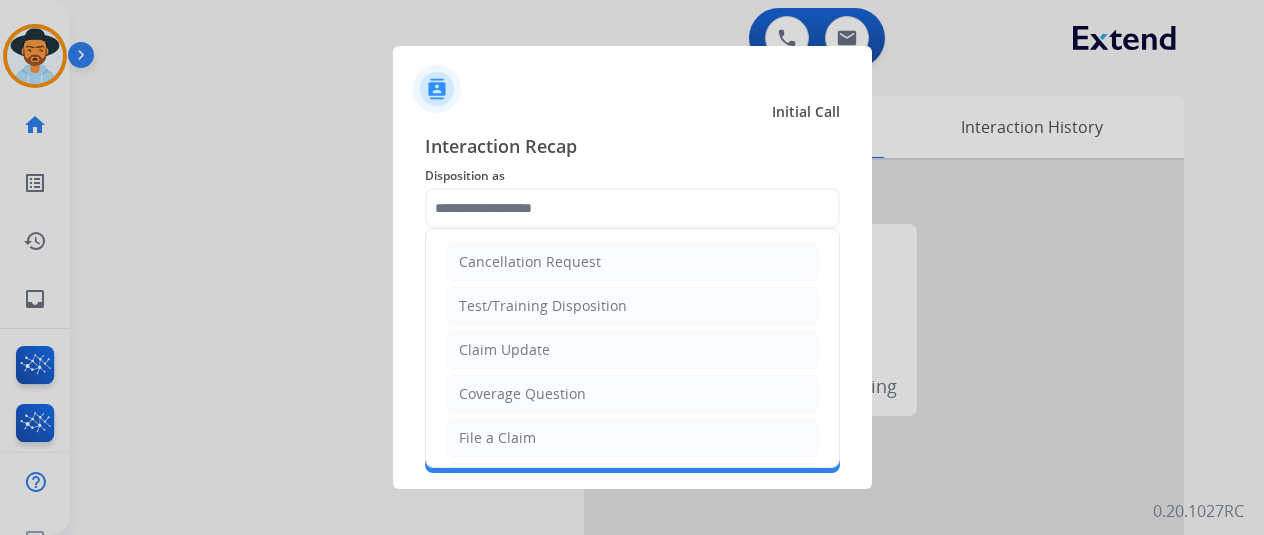 click 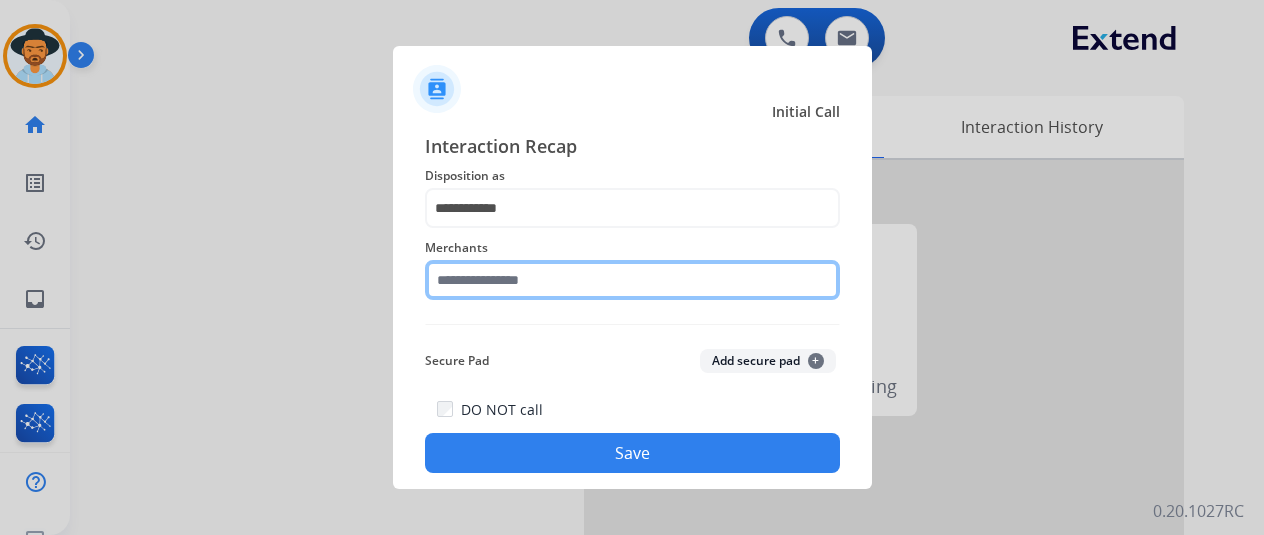 click 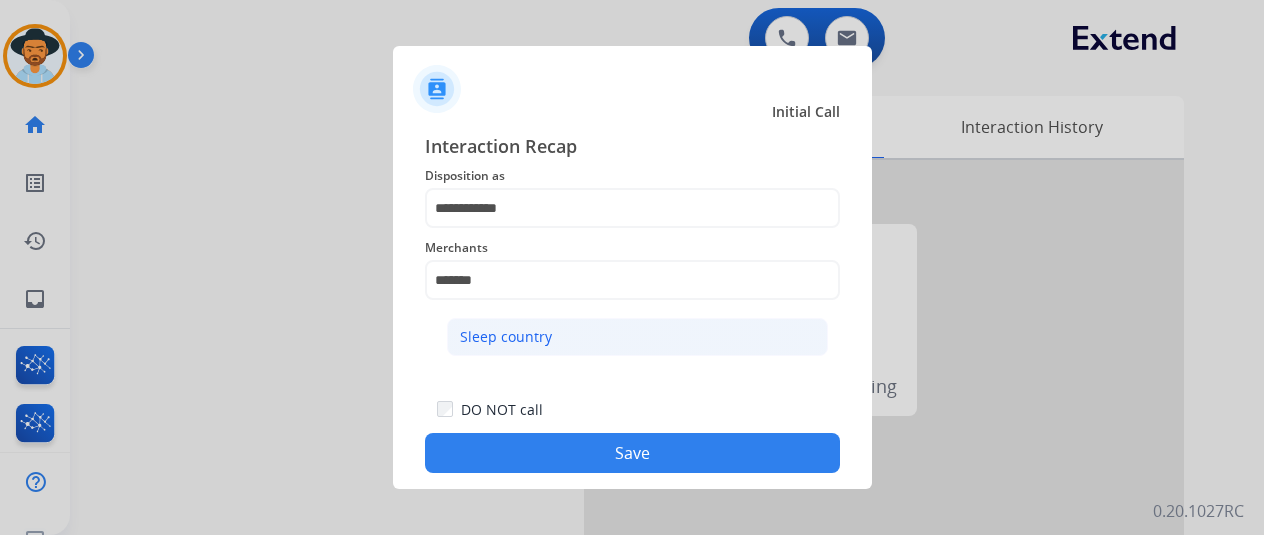 click on "Sleep country" 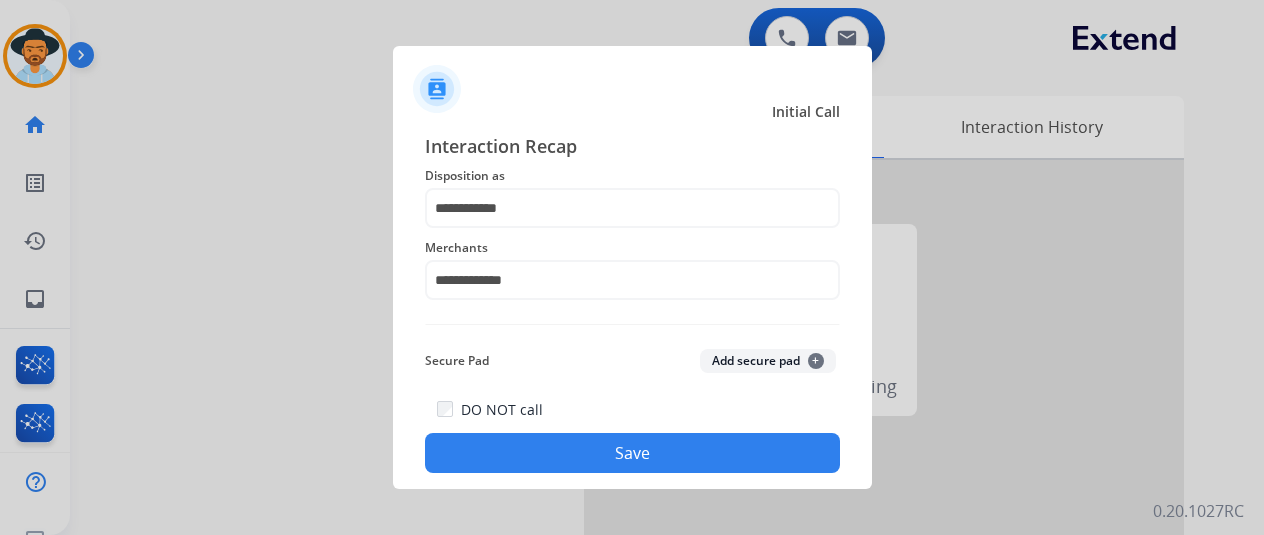 click on "Save" 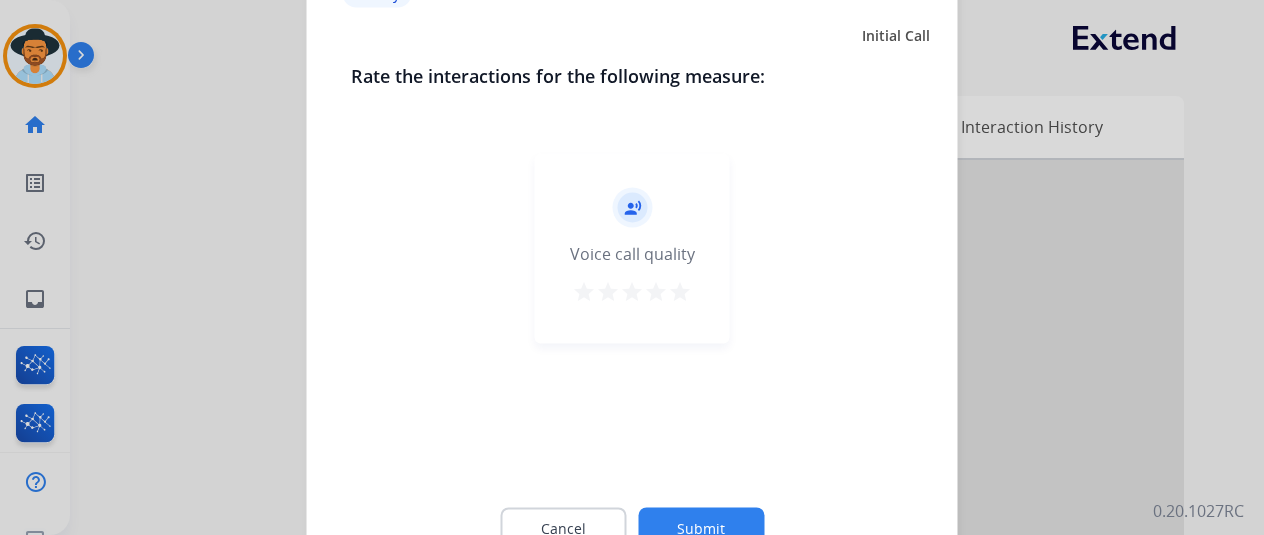 click on "Submit" 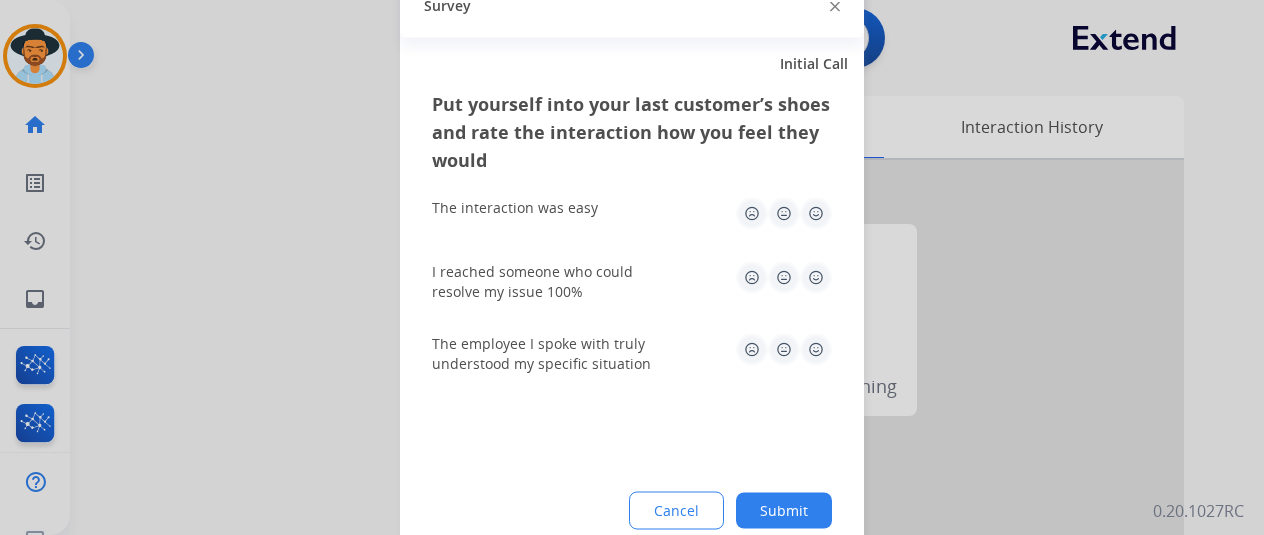 click on "Submit" 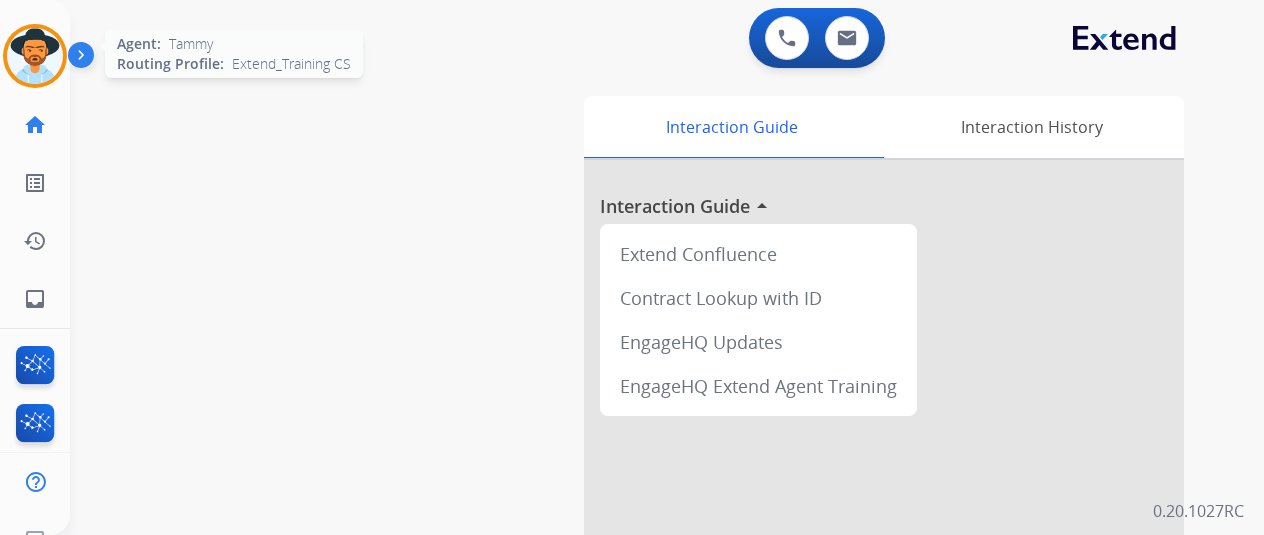 click at bounding box center (35, 56) 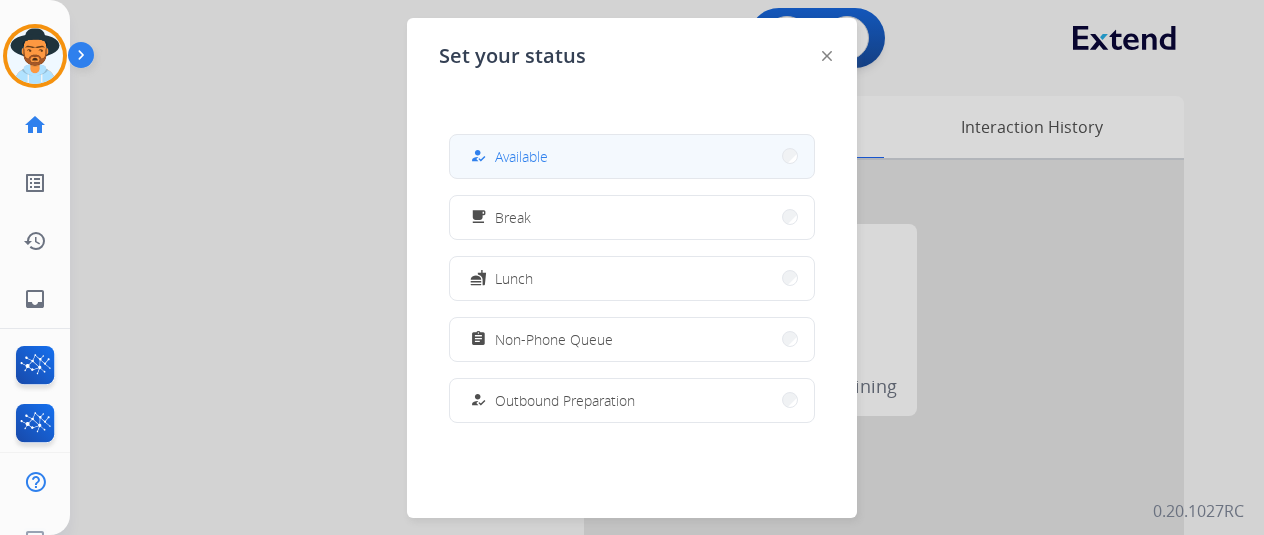 click on "how_to_reg Available" at bounding box center [632, 156] 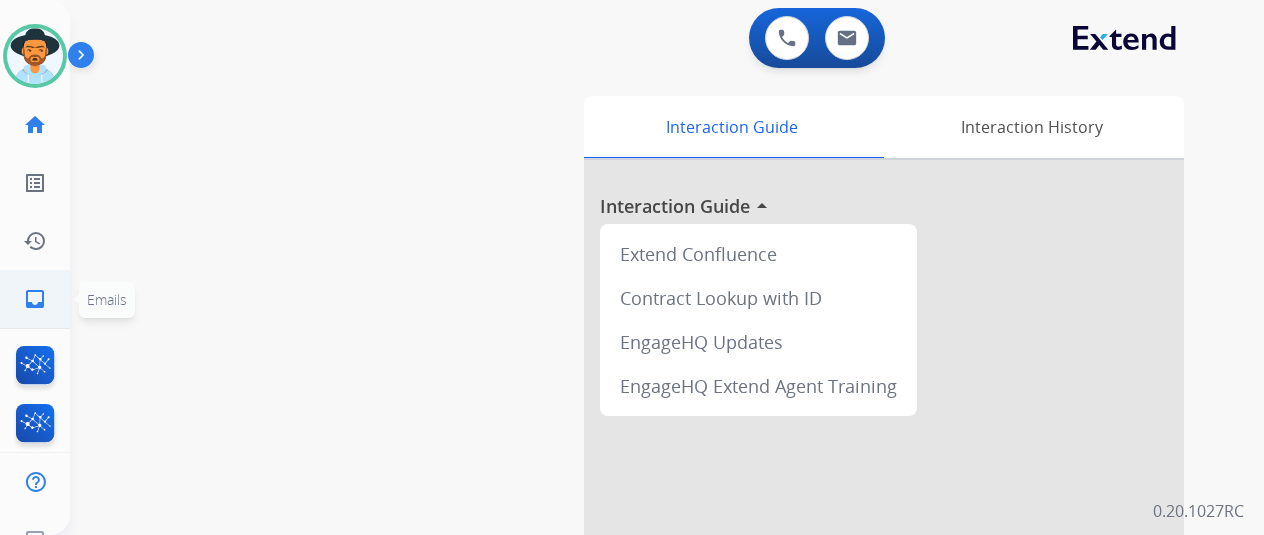 click on "inbox" 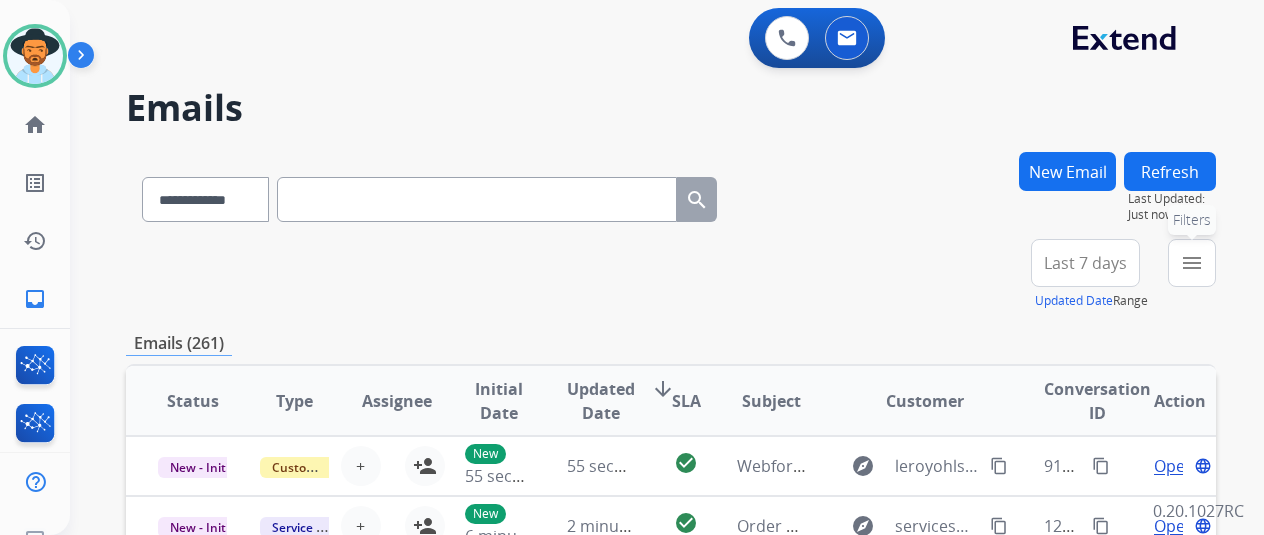 click on "menu  Filters" at bounding box center [1192, 263] 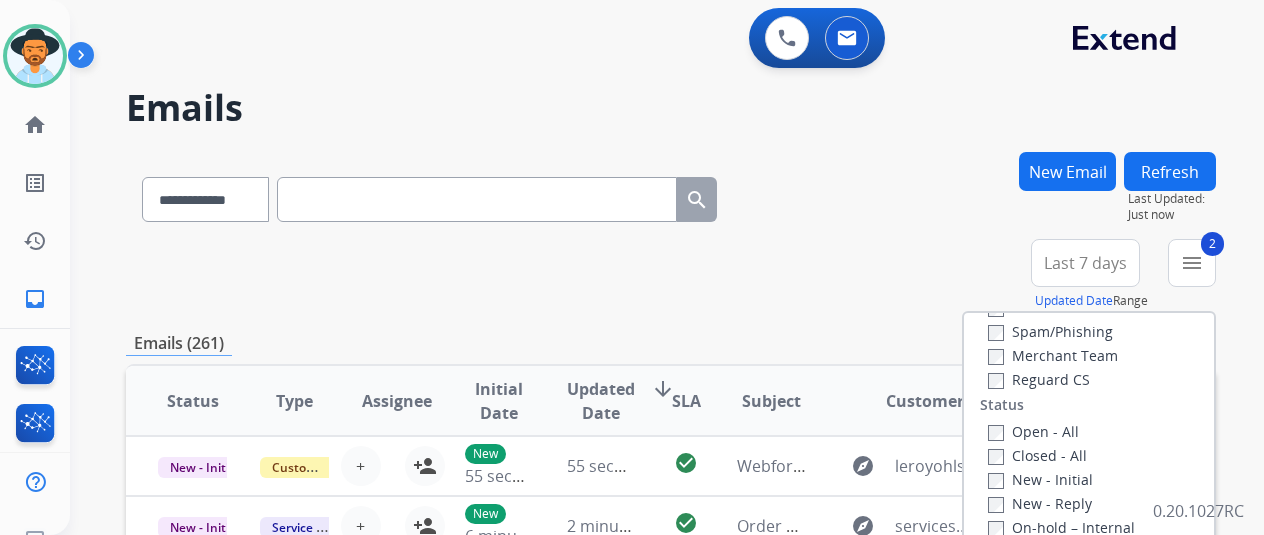 scroll, scrollTop: 200, scrollLeft: 0, axis: vertical 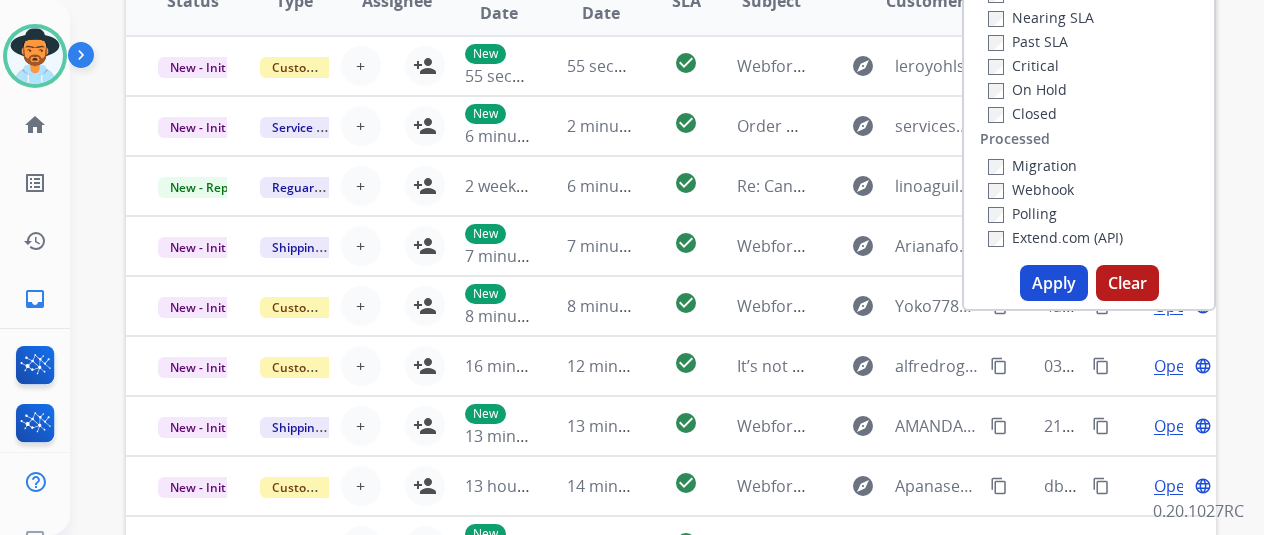click on "Apply" at bounding box center (1054, 283) 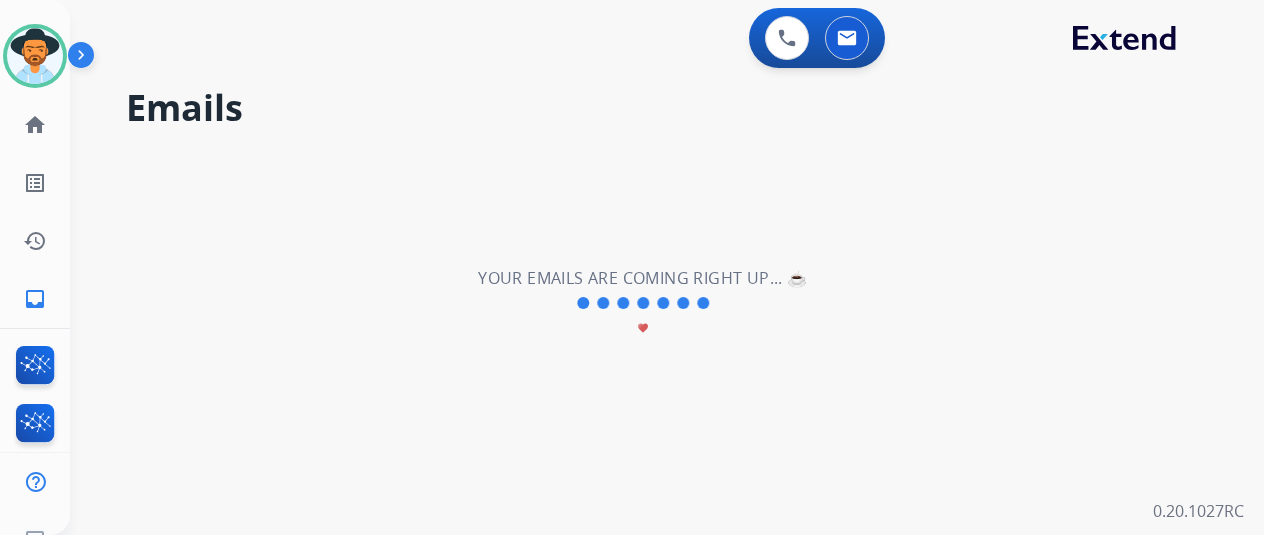 scroll, scrollTop: 0, scrollLeft: 0, axis: both 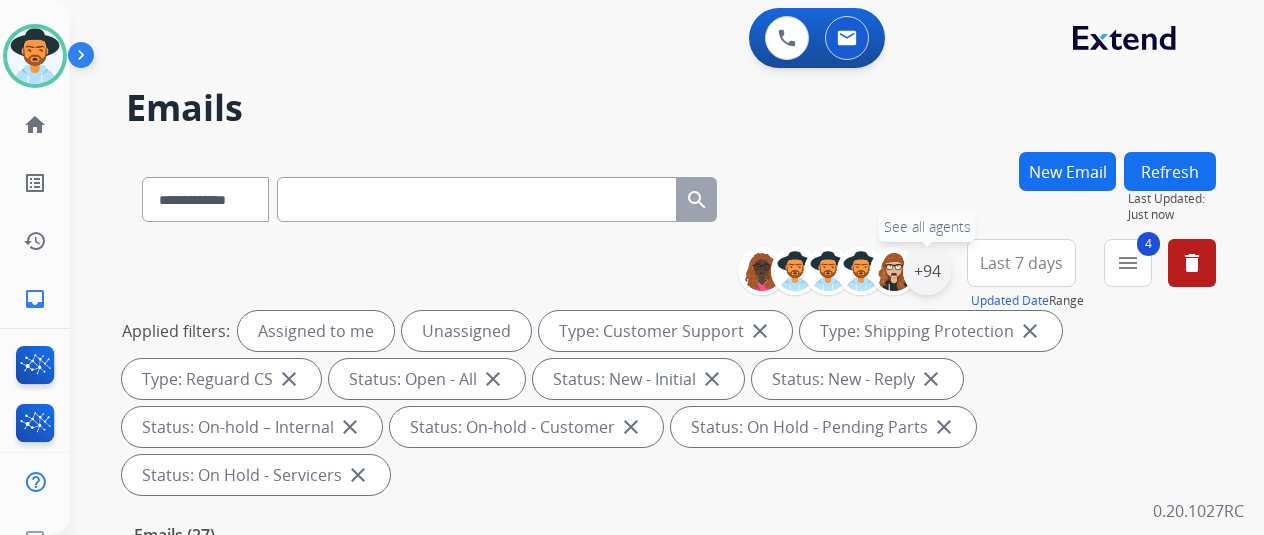 click on "+94" at bounding box center (927, 271) 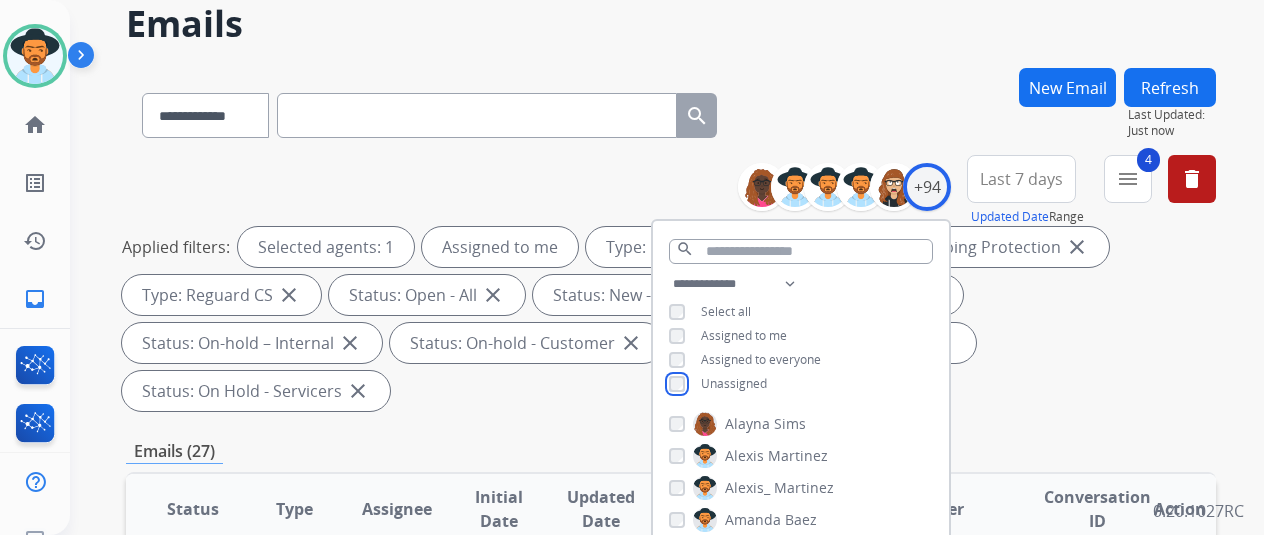 scroll, scrollTop: 200, scrollLeft: 0, axis: vertical 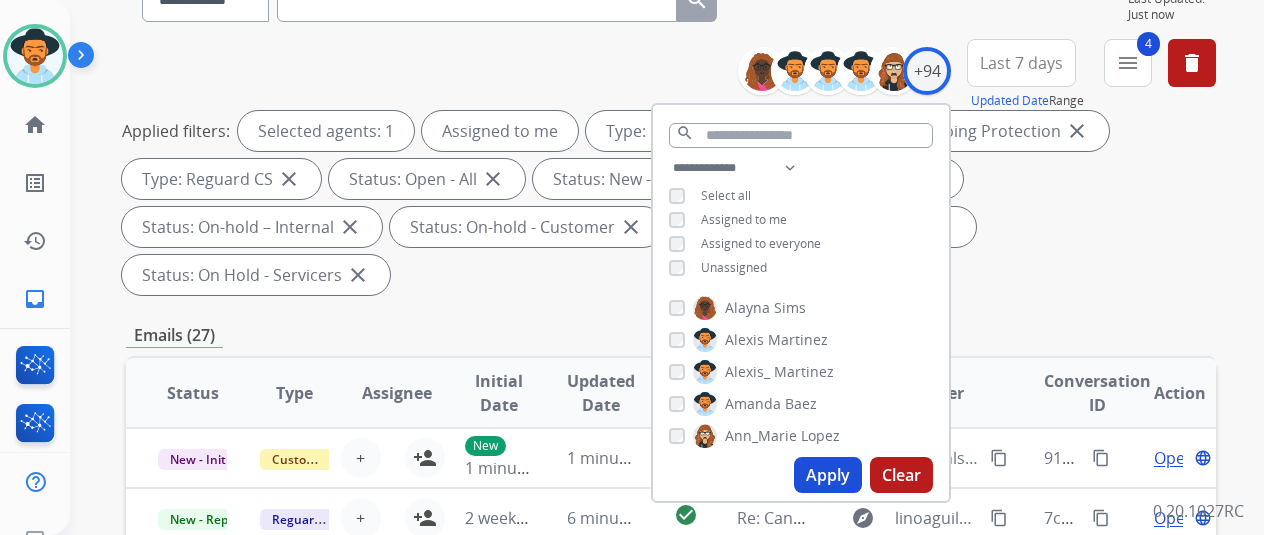 click on "Apply" at bounding box center [828, 475] 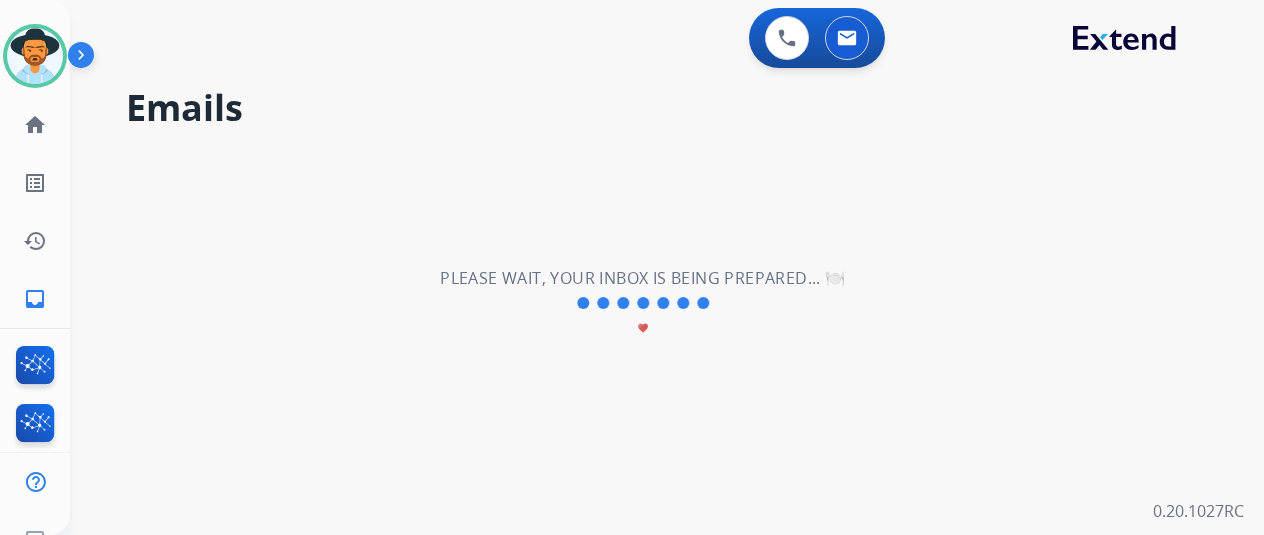 scroll, scrollTop: 0, scrollLeft: 0, axis: both 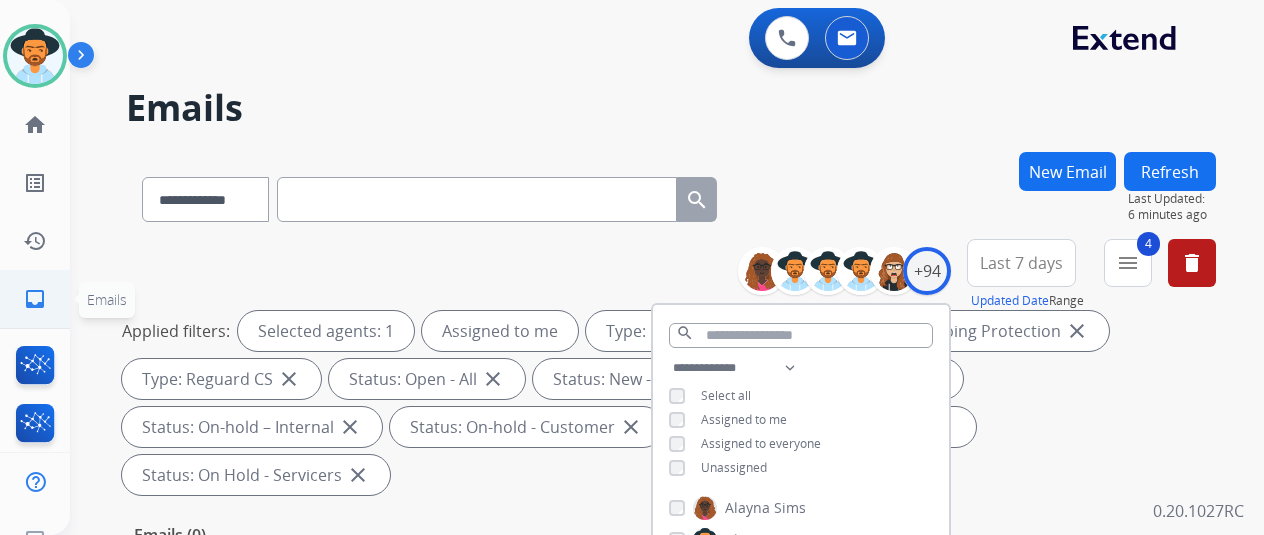 click on "inbox" 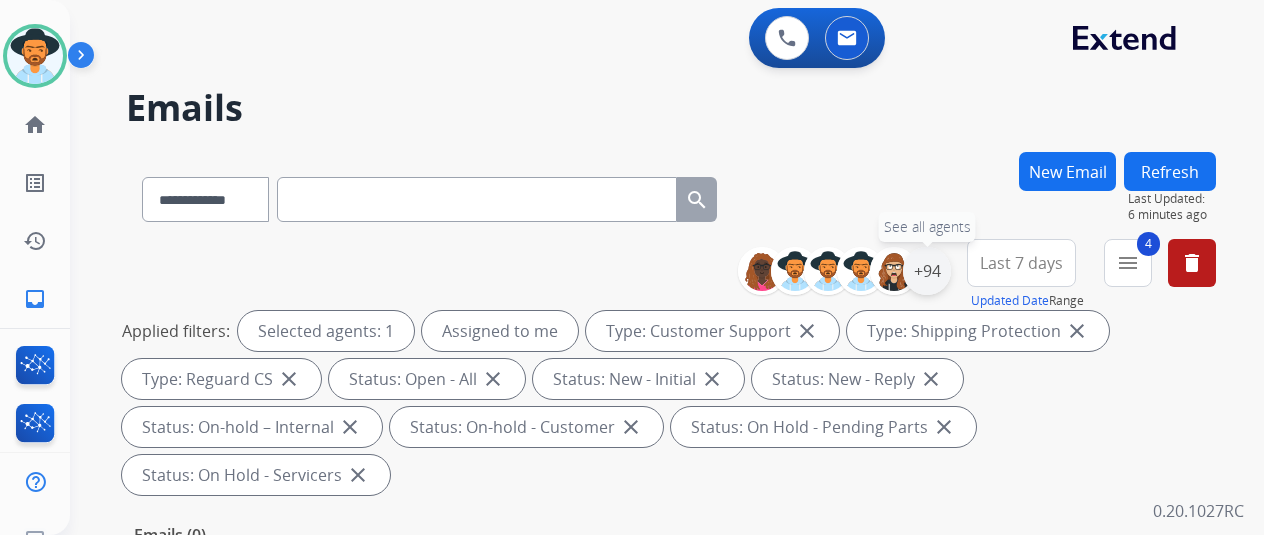click on "+94" at bounding box center [927, 271] 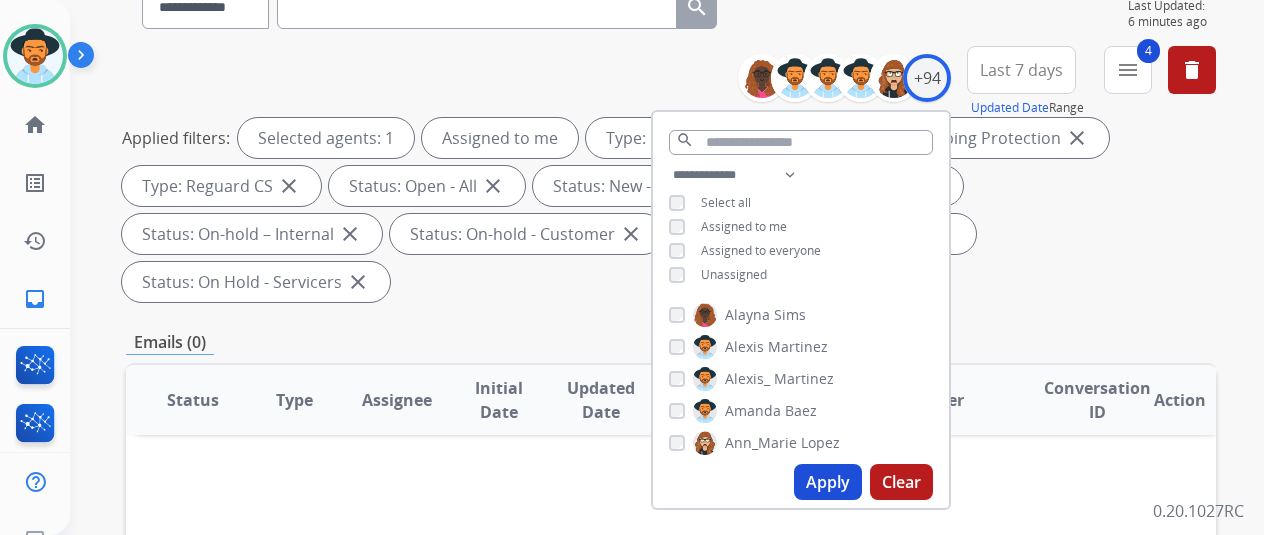 scroll, scrollTop: 200, scrollLeft: 0, axis: vertical 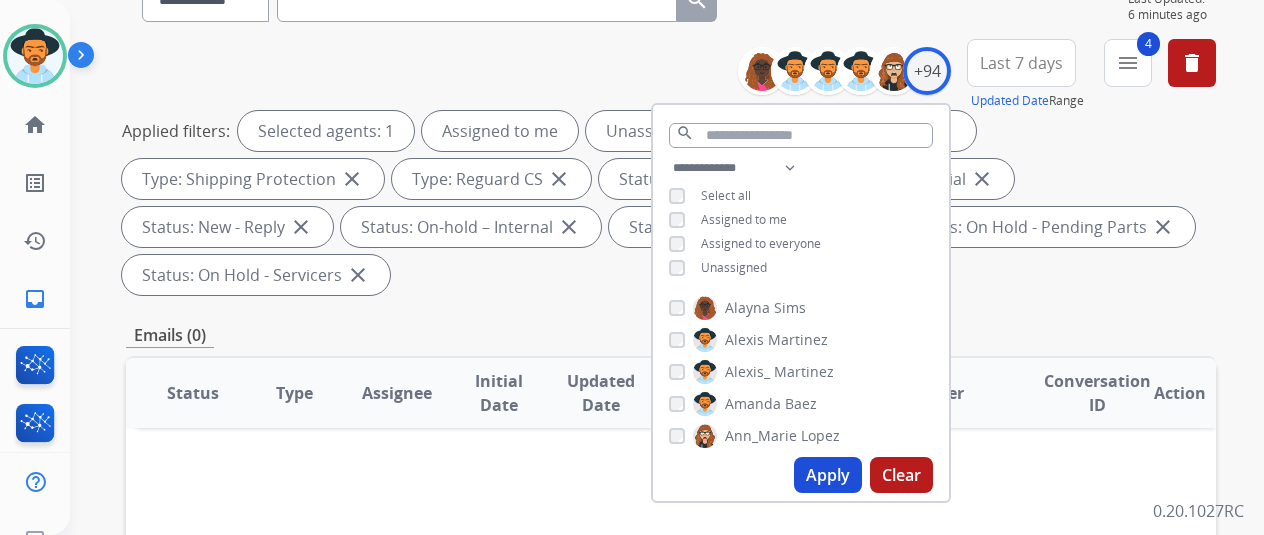click on "Apply" at bounding box center [828, 475] 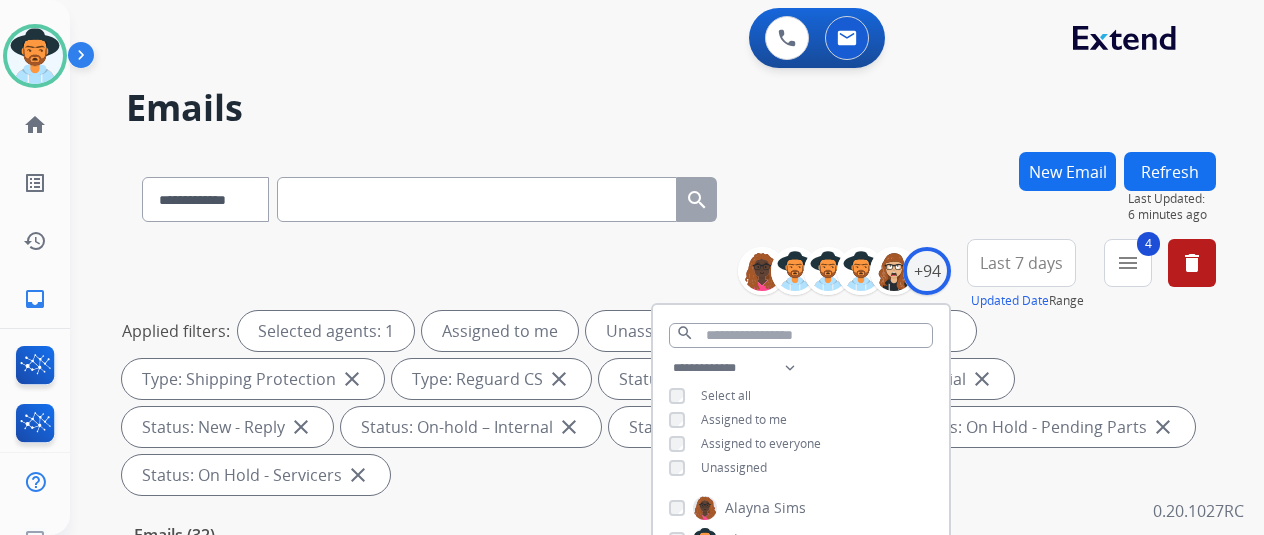 scroll, scrollTop: 500, scrollLeft: 0, axis: vertical 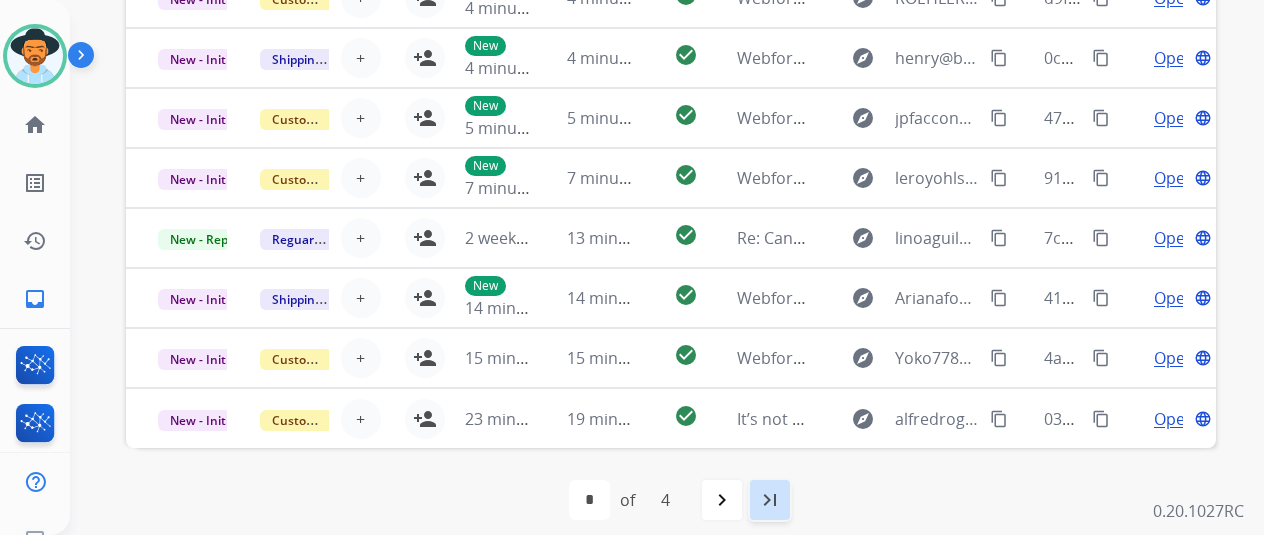 click on "last_page" at bounding box center (770, 500) 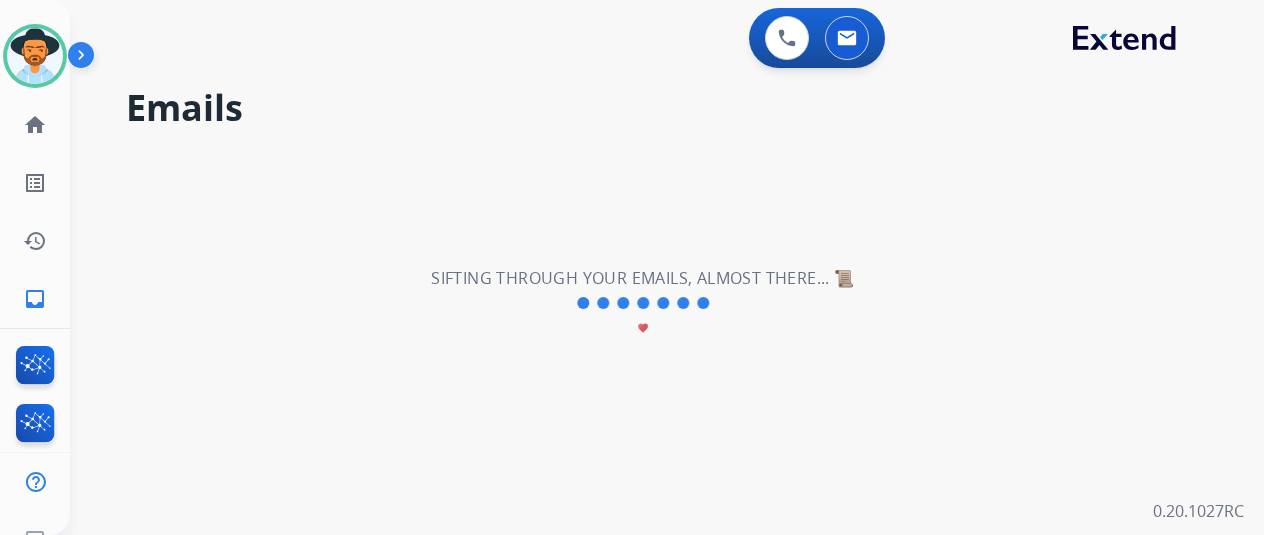 scroll, scrollTop: 0, scrollLeft: 0, axis: both 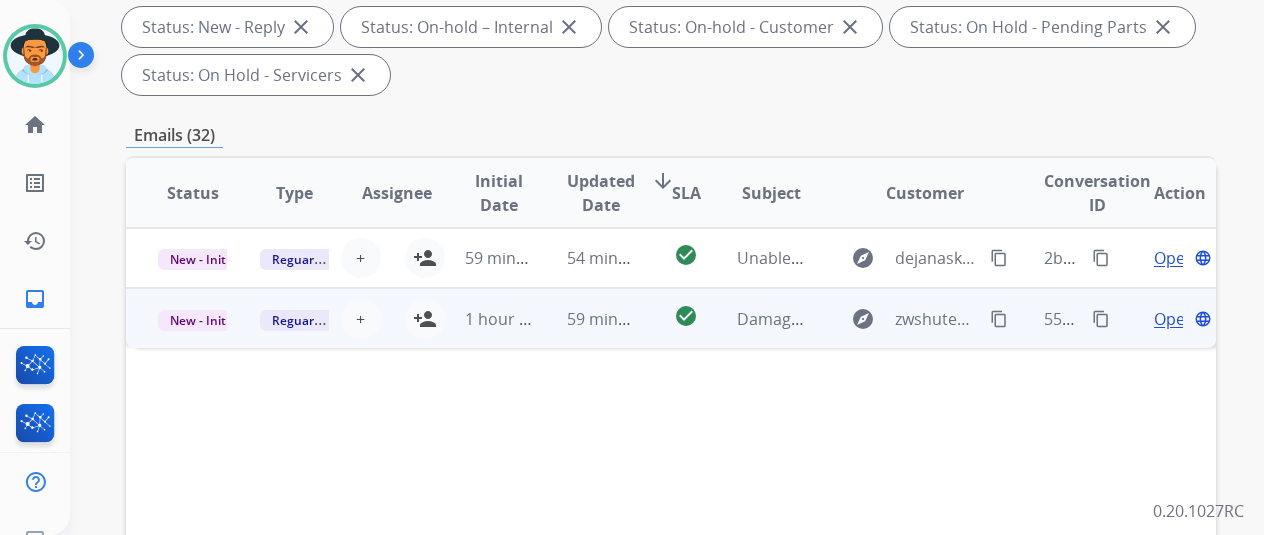 click on "Open" at bounding box center (1174, 319) 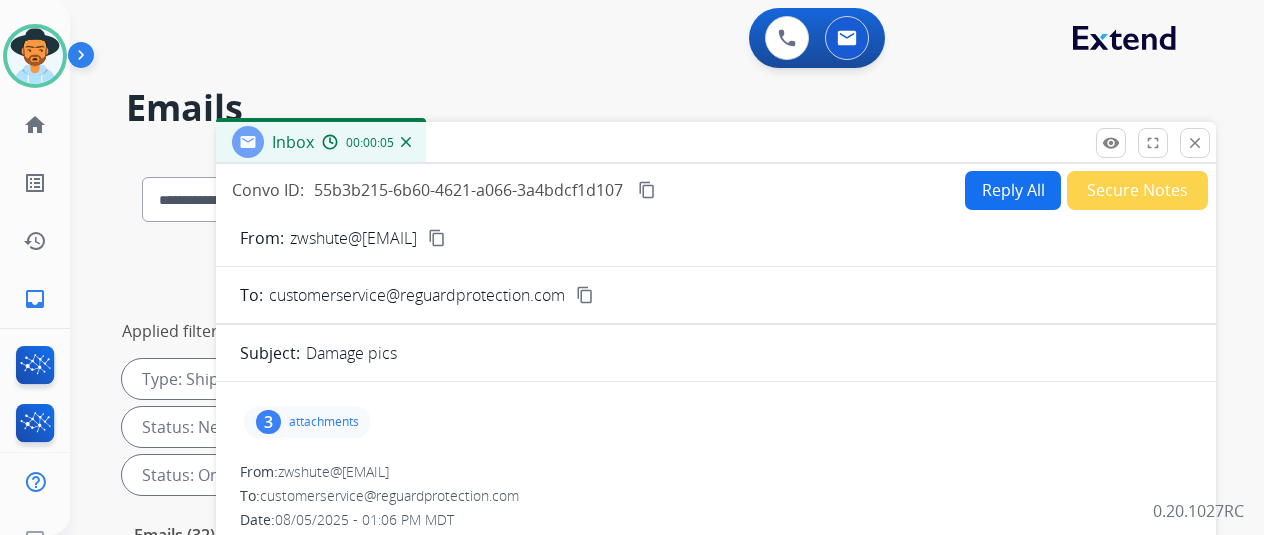 scroll, scrollTop: 0, scrollLeft: 0, axis: both 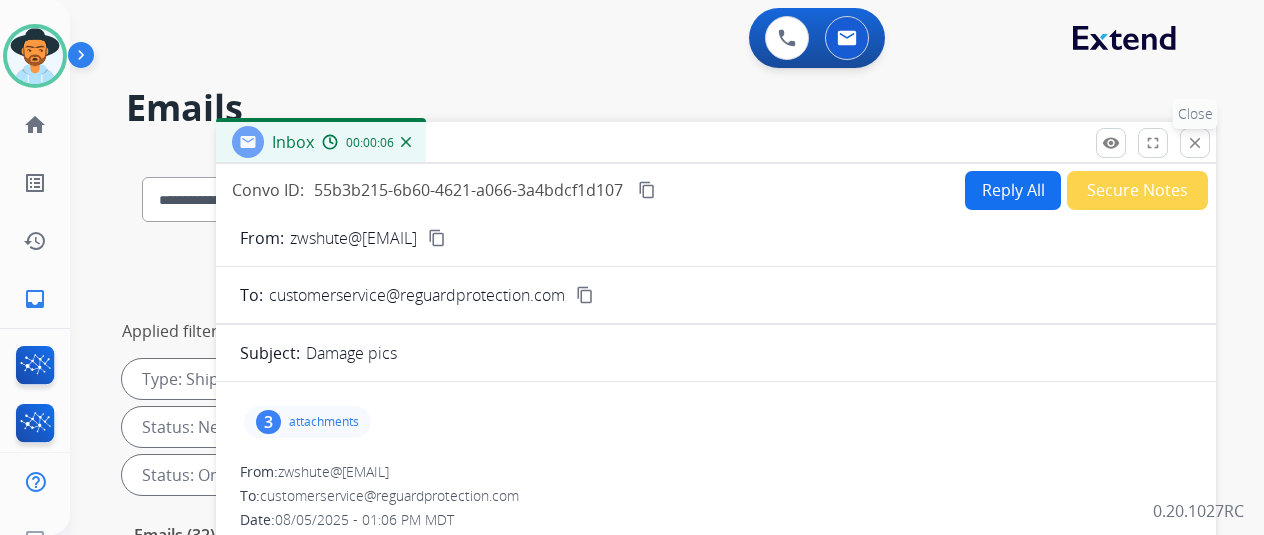 click on "close" at bounding box center [1195, 143] 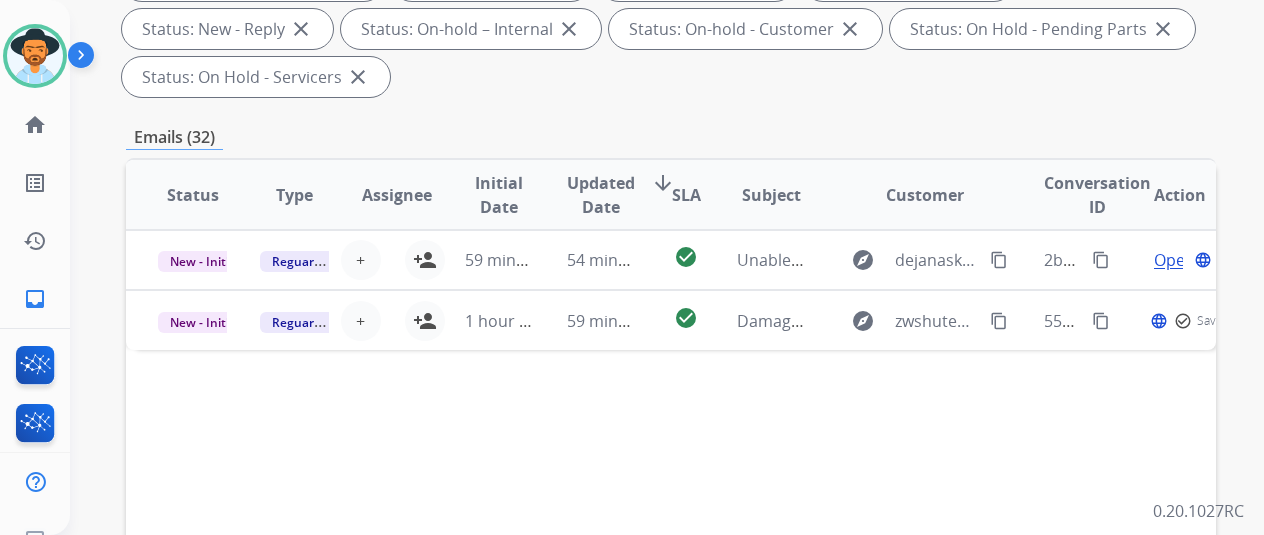 scroll, scrollTop: 400, scrollLeft: 0, axis: vertical 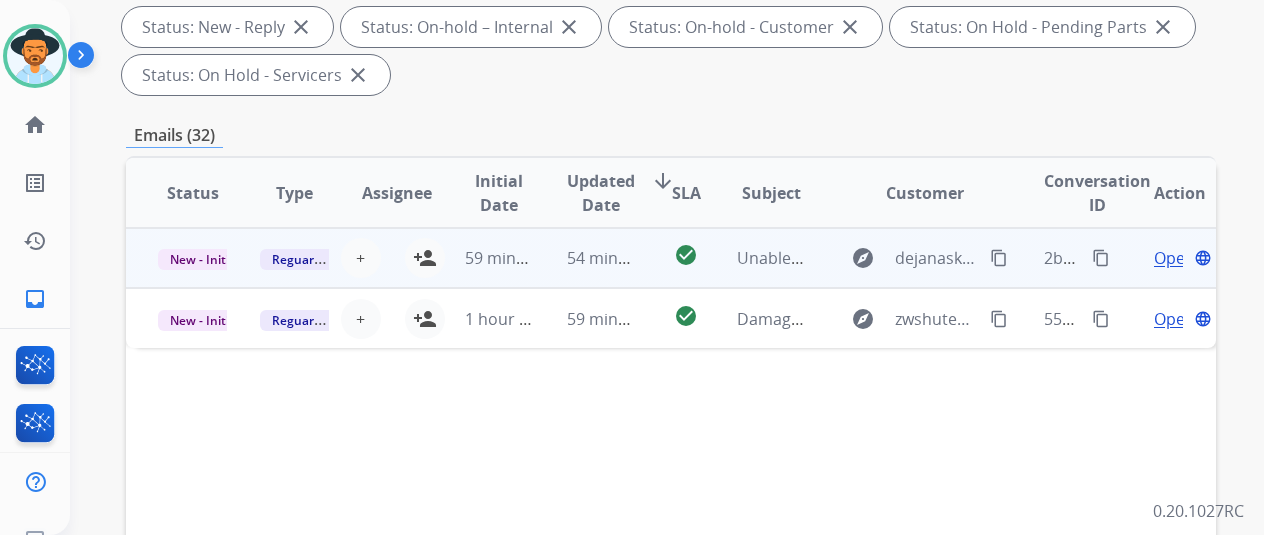 click on "Open" at bounding box center [1174, 258] 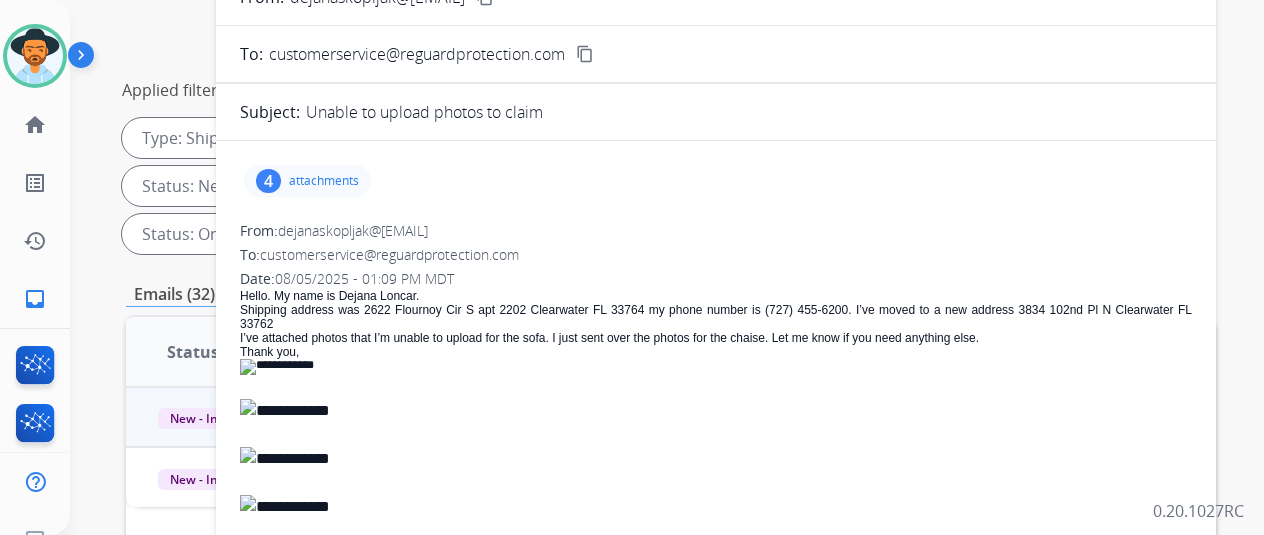 scroll, scrollTop: 0, scrollLeft: 0, axis: both 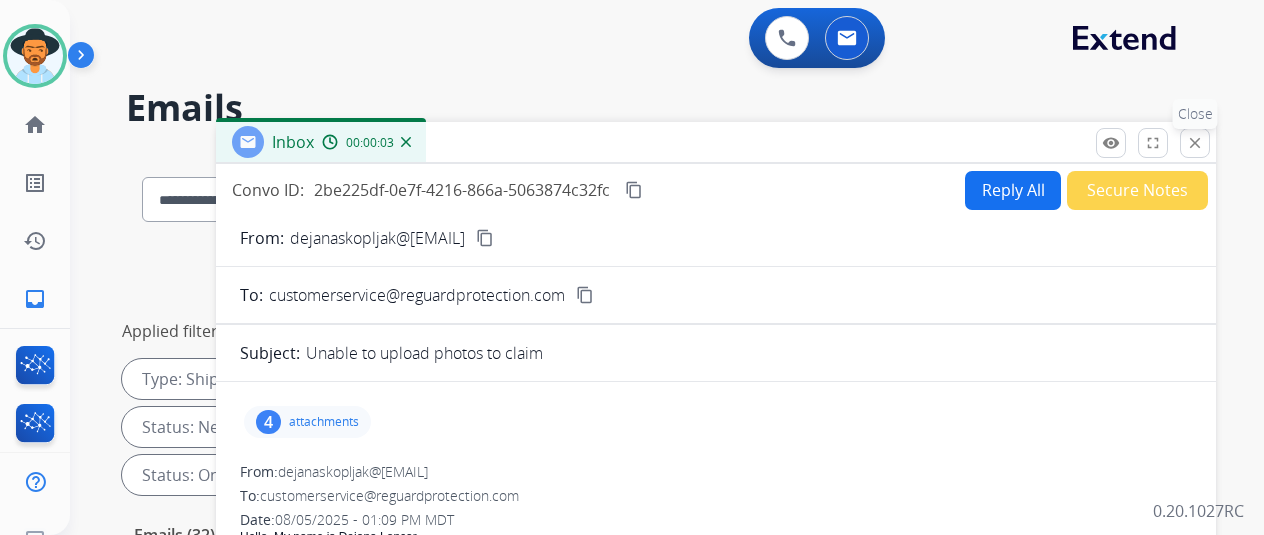 click on "close" at bounding box center (1195, 143) 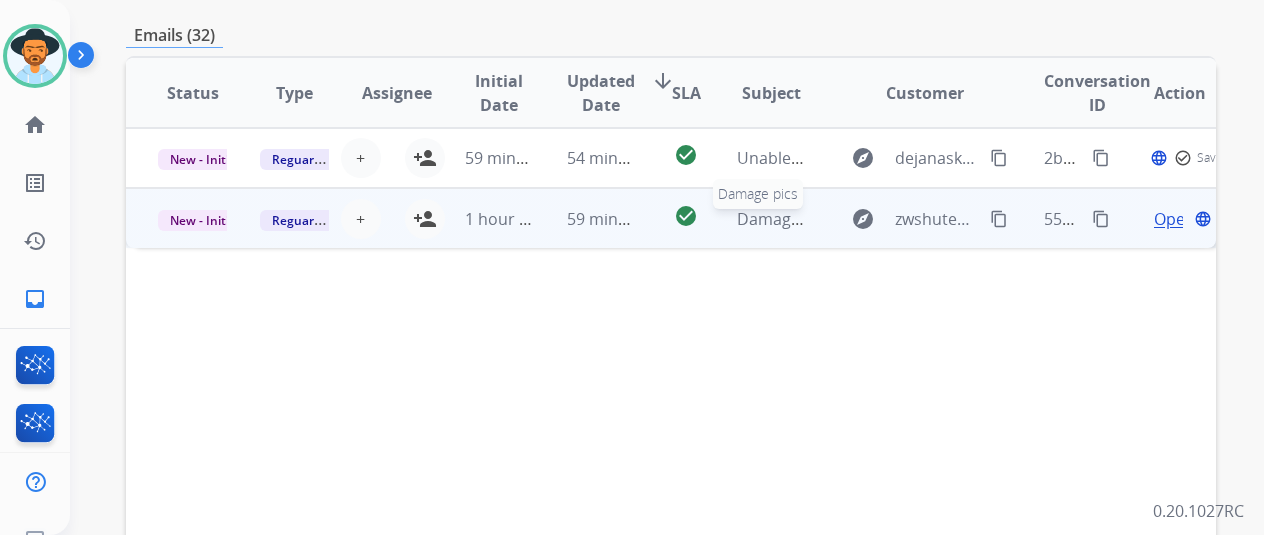 scroll, scrollTop: 778, scrollLeft: 0, axis: vertical 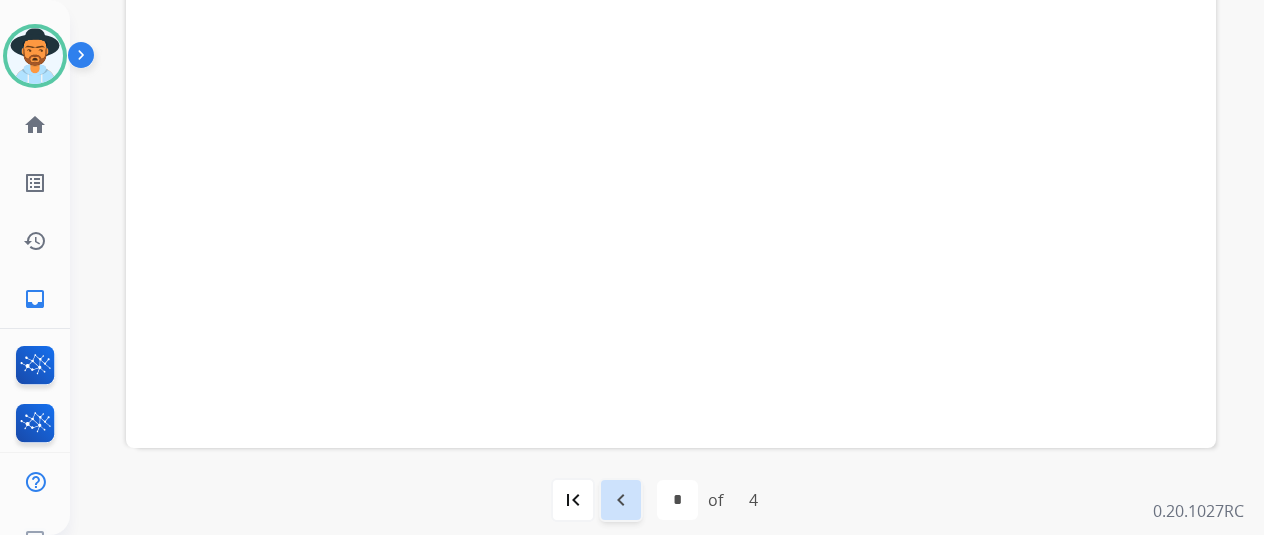 click on "navigate_before" at bounding box center [621, 500] 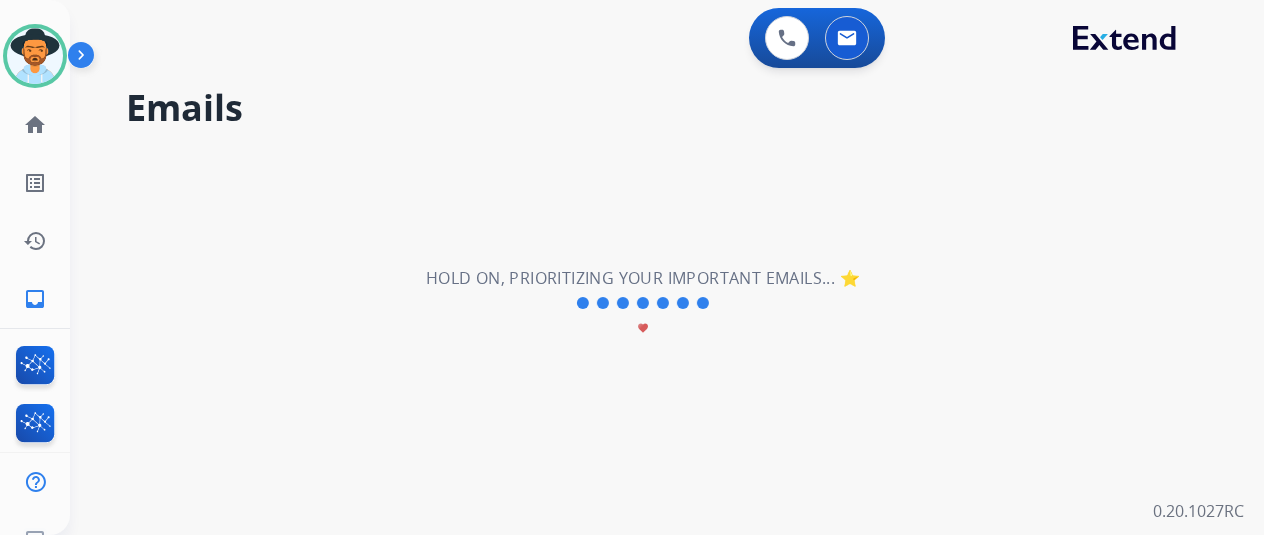 scroll, scrollTop: 0, scrollLeft: 0, axis: both 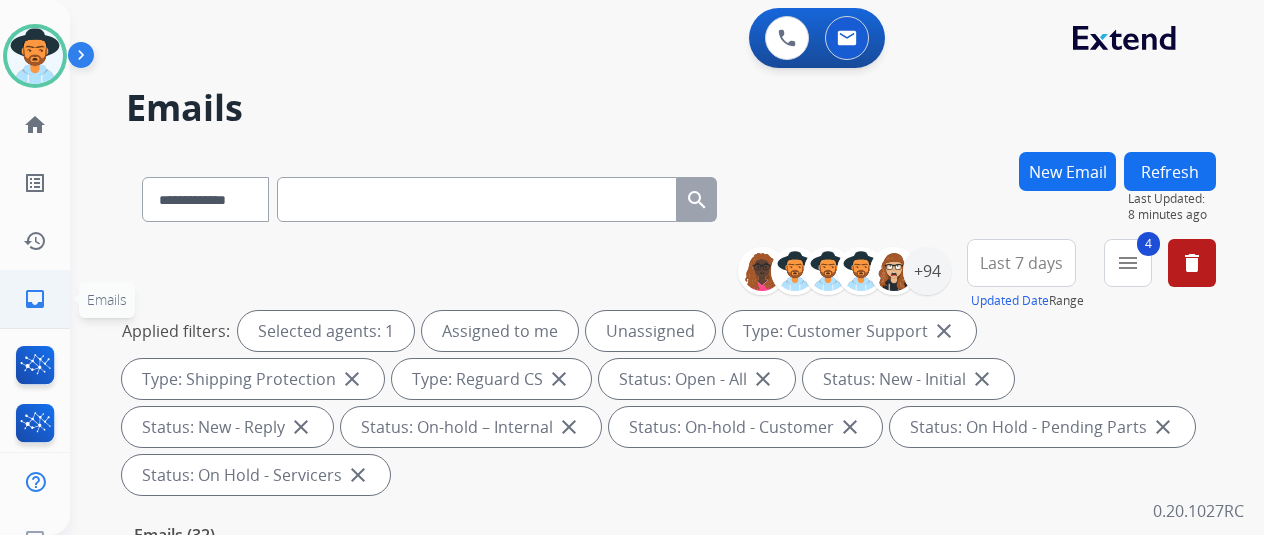 click on "inbox" 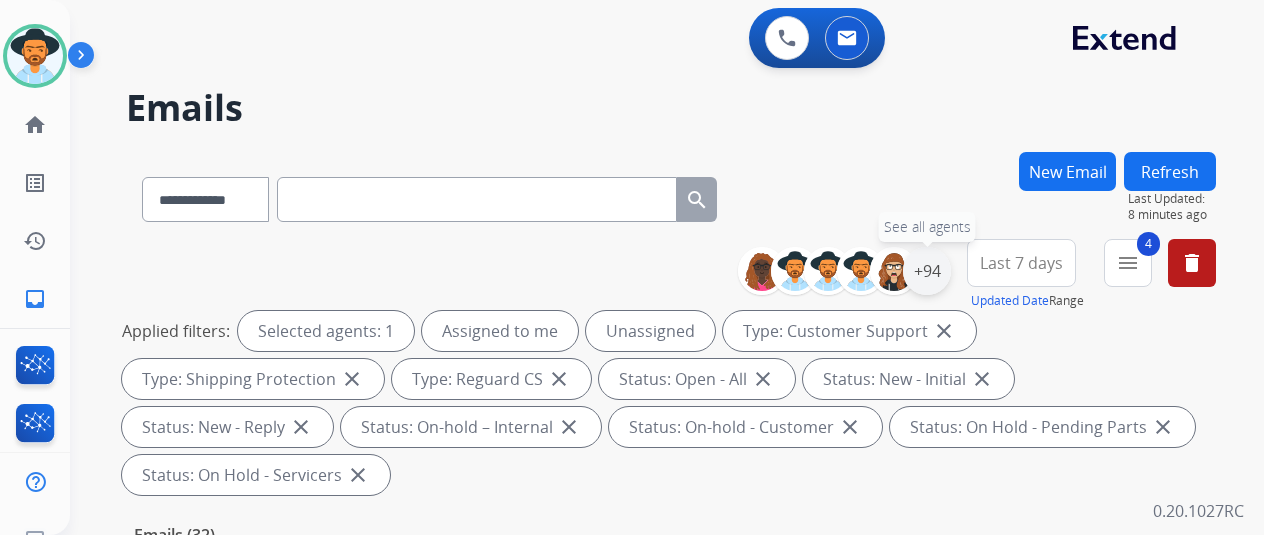 click on "+94" at bounding box center [927, 271] 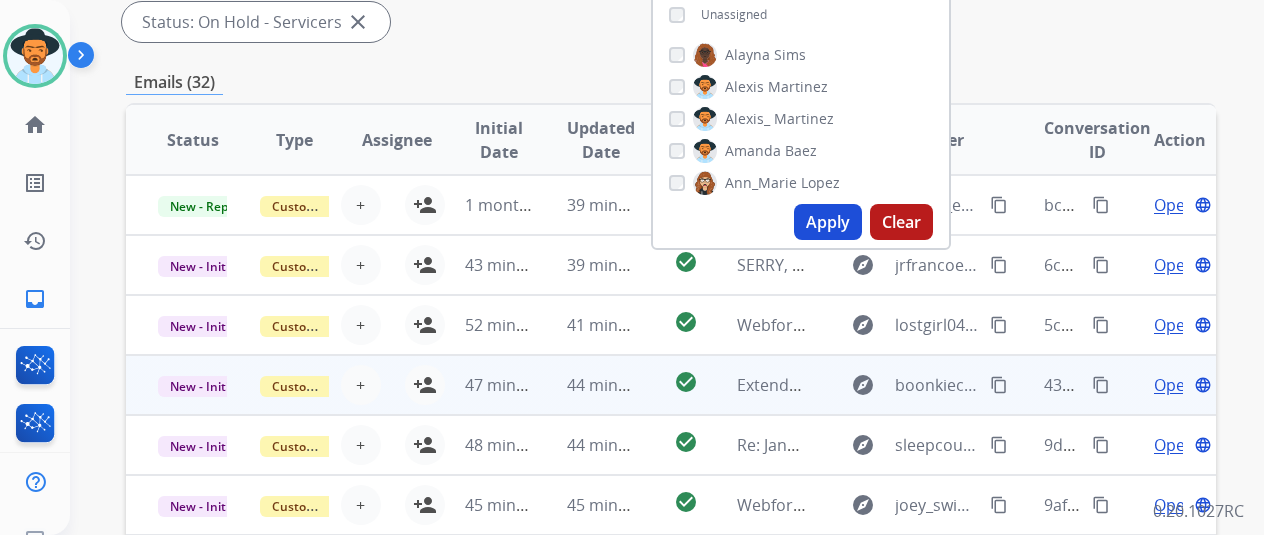 scroll, scrollTop: 500, scrollLeft: 0, axis: vertical 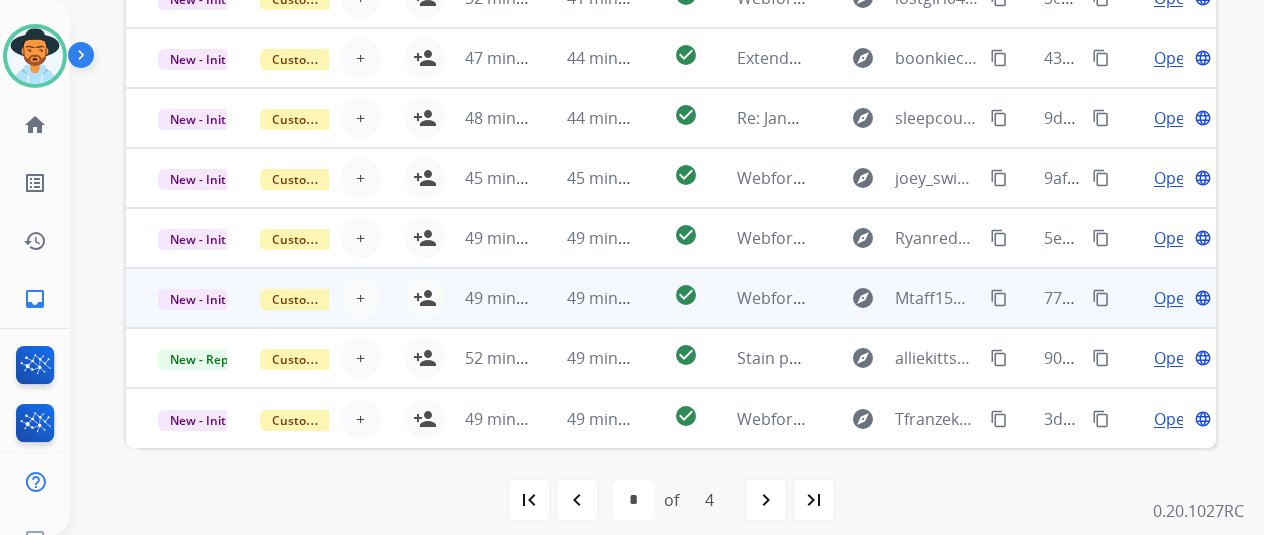 click on "Open" at bounding box center [1174, 298] 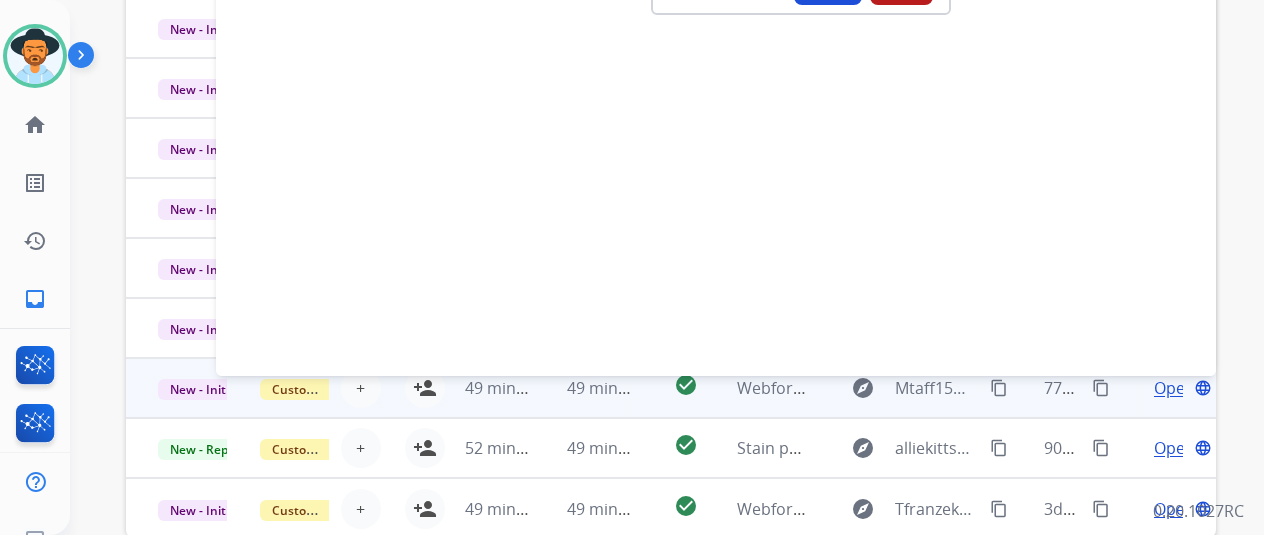 scroll, scrollTop: 478, scrollLeft: 0, axis: vertical 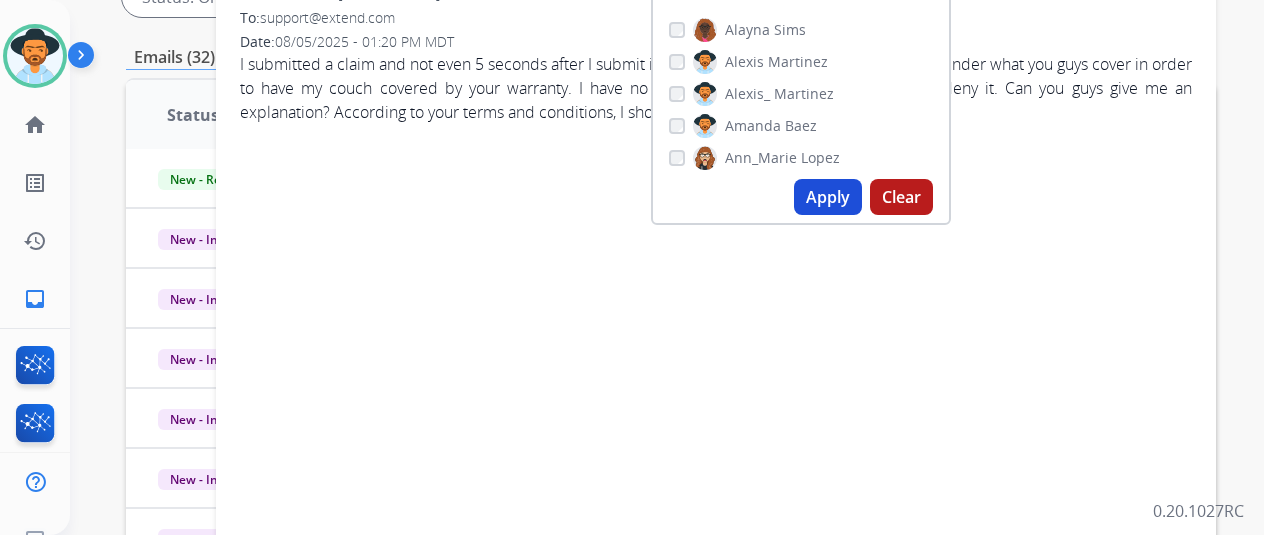 click on "0  attachments  From:  Mtaff15@[EMAIL]   To:  support@extend.com  Date:  08/05/2025 - 01:20 PM MDT I submitted a claim and not even 5 seconds after I submit it was denied. The state of my couch falls under what you guys cover in order to have my couch covered by your warranty. I have no idea how it took you guys that fast to deny it. Can you guys give me an explanation? According to your terms and conditions, I should be covered." at bounding box center [716, 241] 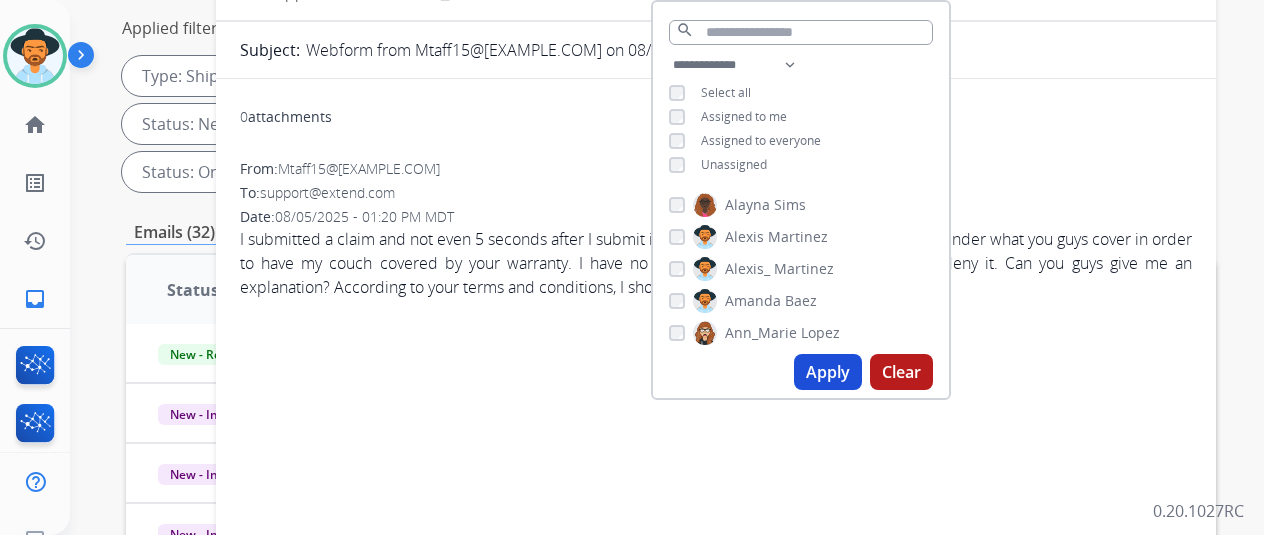 scroll, scrollTop: 78, scrollLeft: 0, axis: vertical 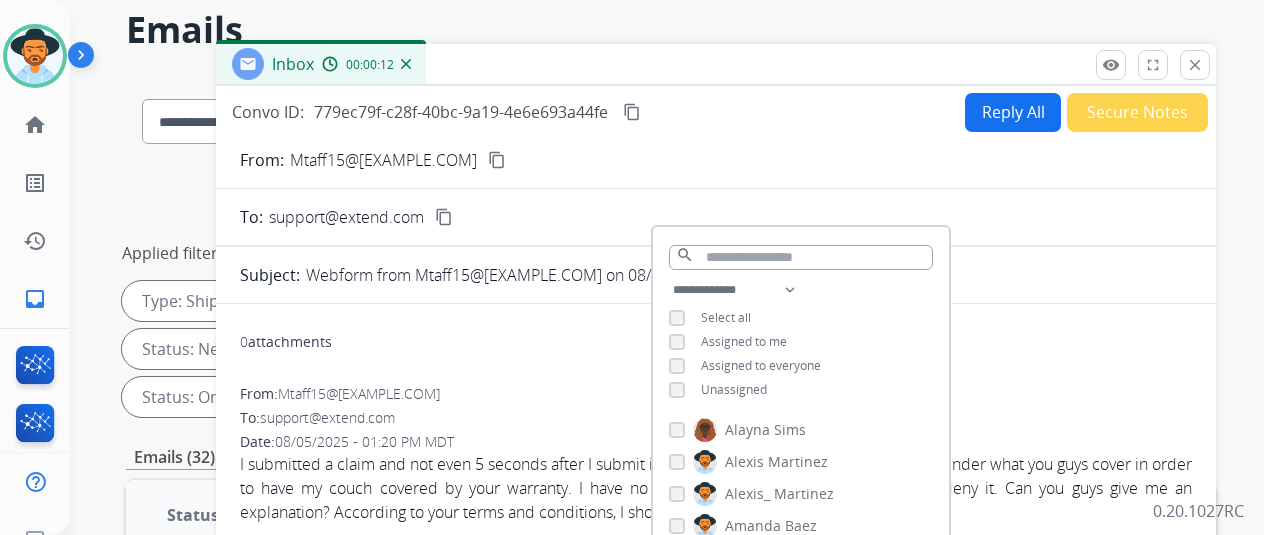 click on "From: Mtaff15@[EMAIL] content_copy To:  support@extend.com  content_copy Subject:  Webform from Mtaff15@[EMAIL] on 08/05/2025  0  attachments  From:  Mtaff15@[EMAIL]   To:  support@extend.com  Date:  08/05/2025 - 01:20 PM MDT I submitted a claim and not even 5 seconds after I submit it was denied. The state of my couch falls under what you guys cover in order to have my couch covered by your warranty. I have no idea how it took you guys that fast to deny it. Can you guys give me an explanation? According to your terms and conditions, I should be covered." at bounding box center (716, 555) 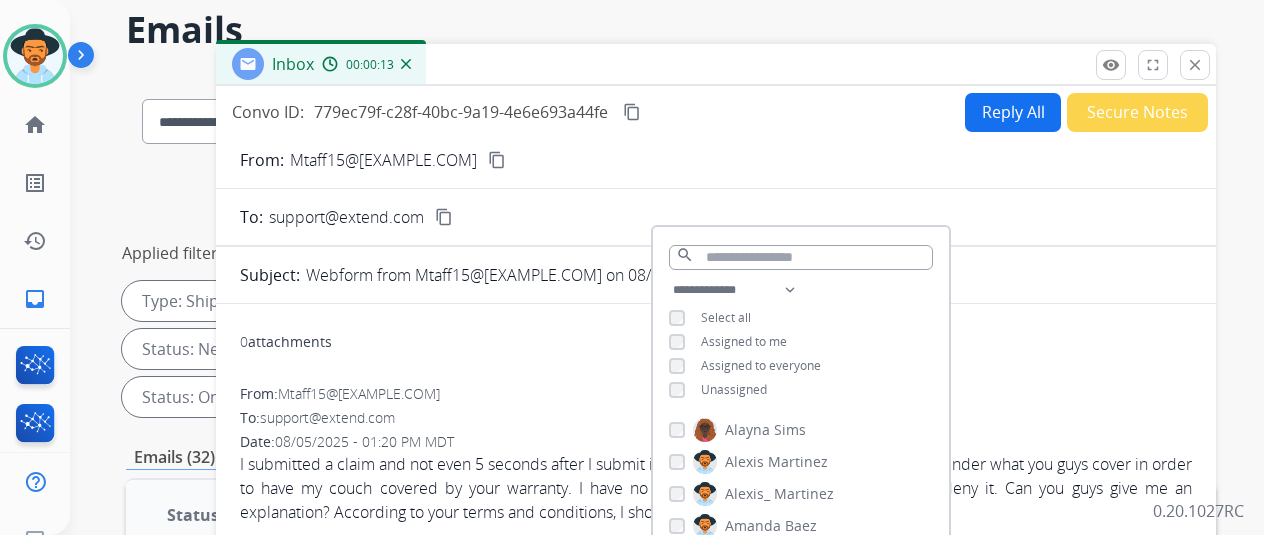 click on "Inbox  00:00:13" at bounding box center [716, 65] 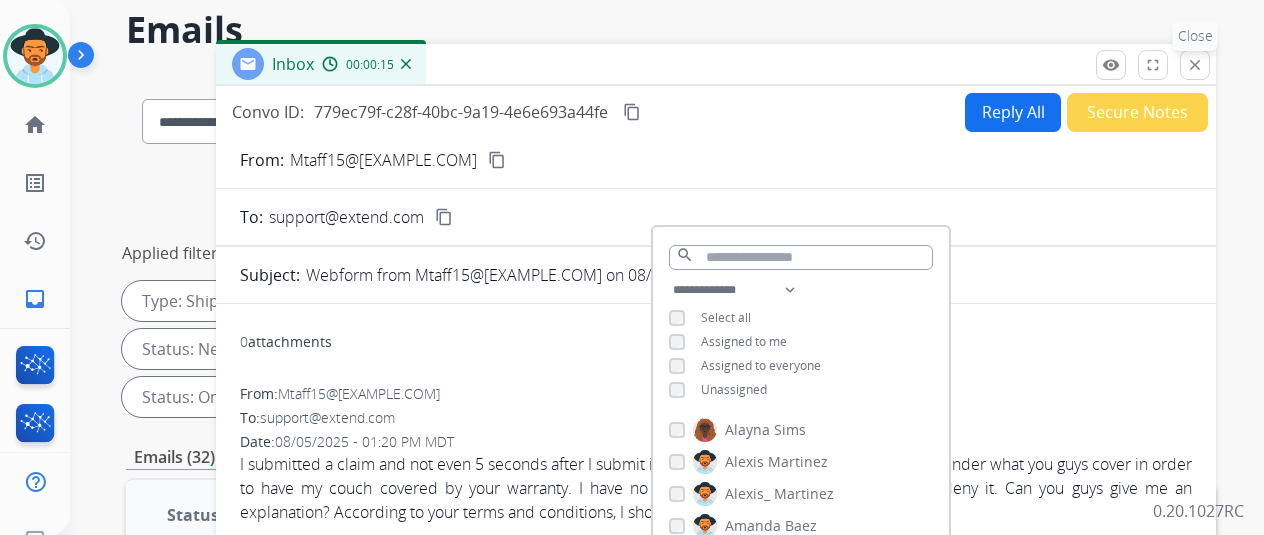 click on "close" at bounding box center [1195, 65] 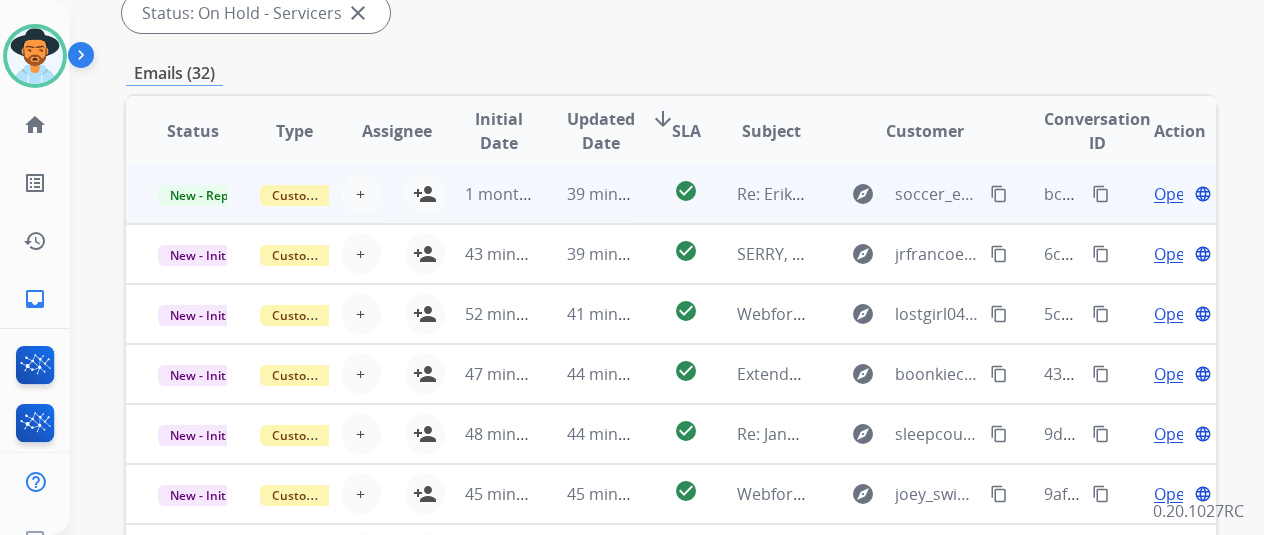 scroll, scrollTop: 478, scrollLeft: 0, axis: vertical 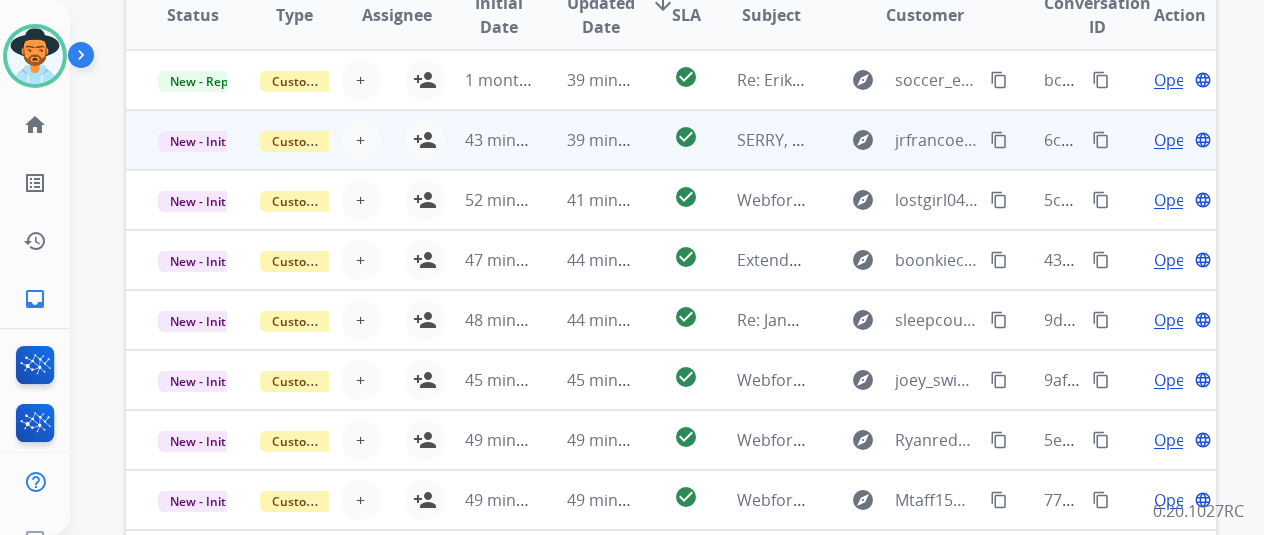 click on "Open" at bounding box center (1174, 140) 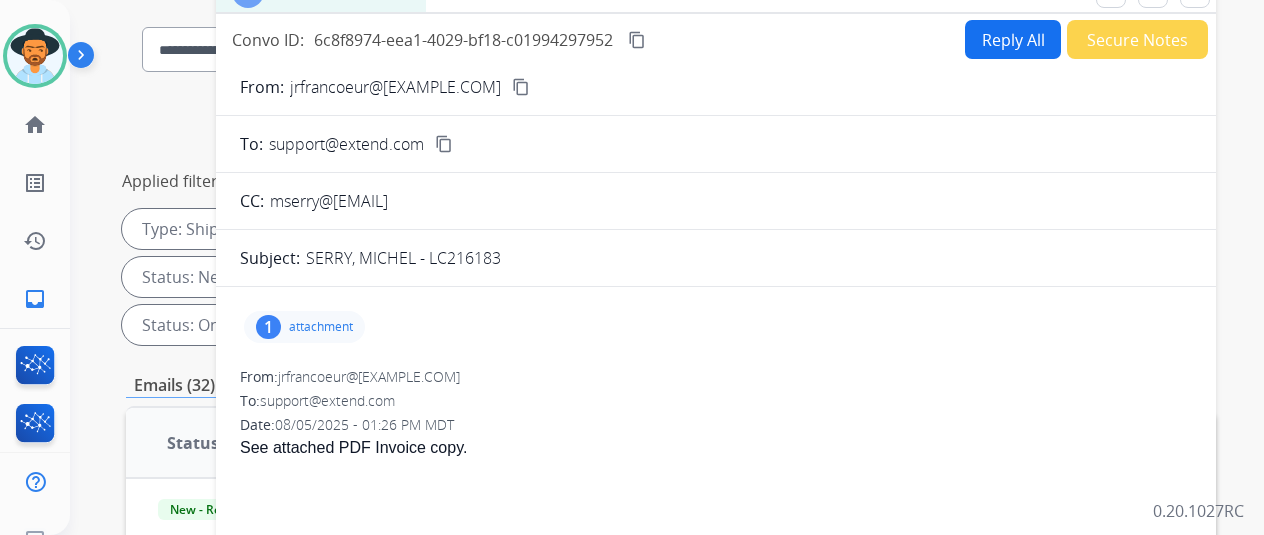 scroll, scrollTop: 0, scrollLeft: 0, axis: both 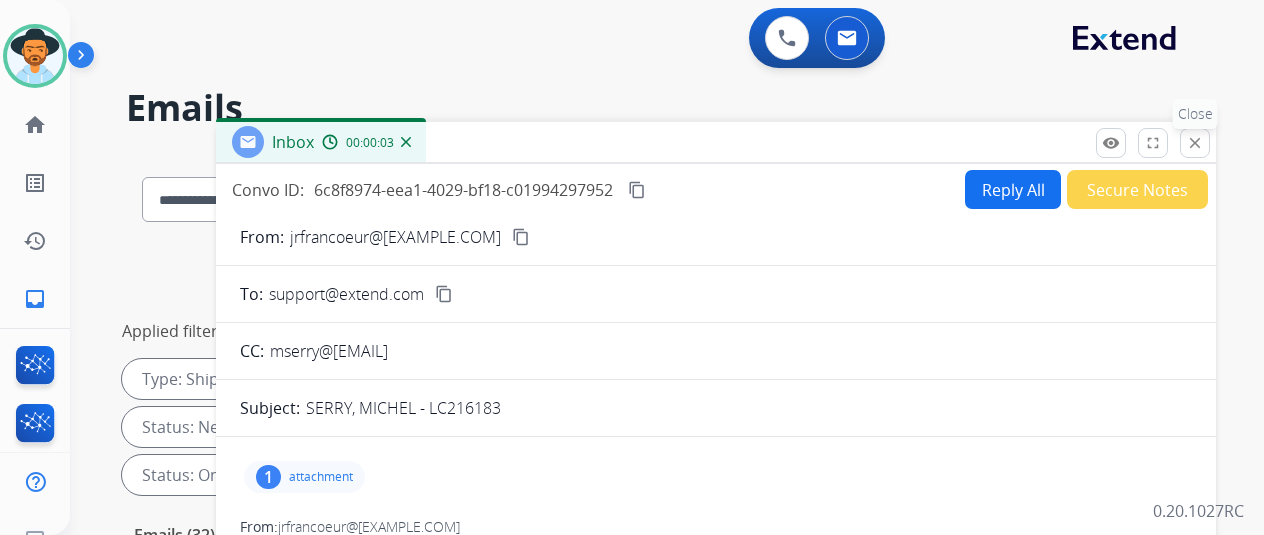 click on "close" at bounding box center (1195, 143) 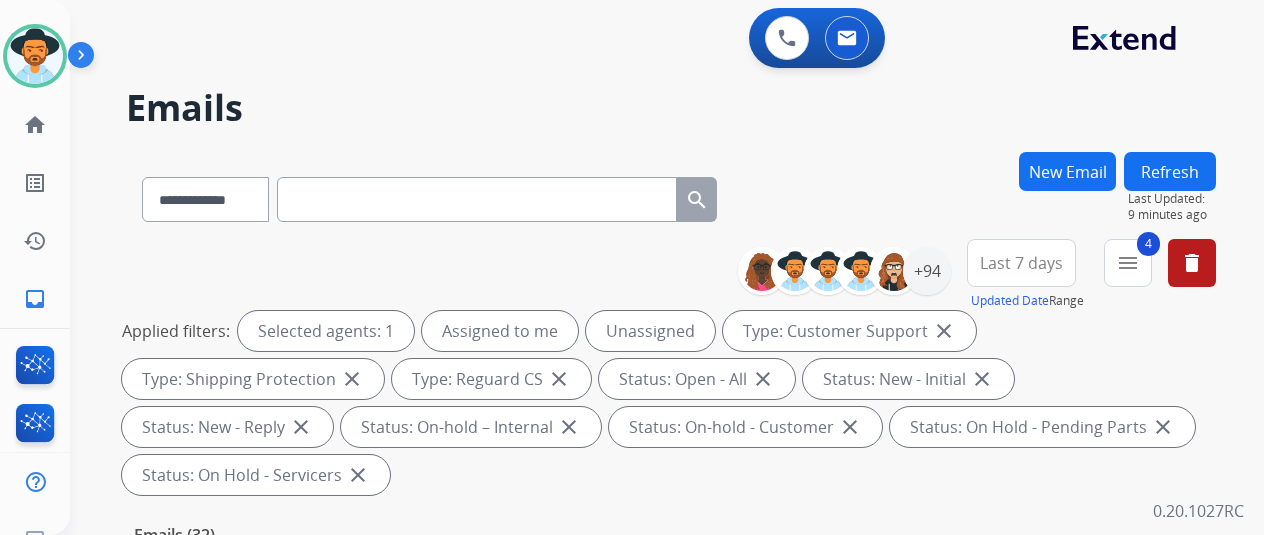scroll, scrollTop: 500, scrollLeft: 0, axis: vertical 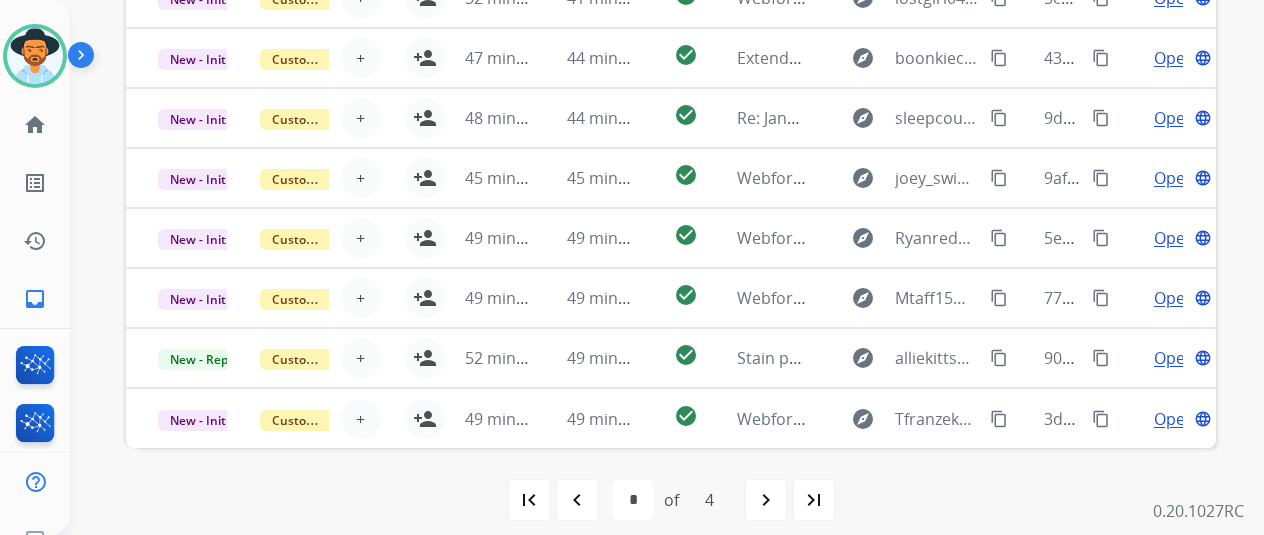 drag, startPoint x: 583, startPoint y: 498, endPoint x: 574, endPoint y: 492, distance: 10.816654 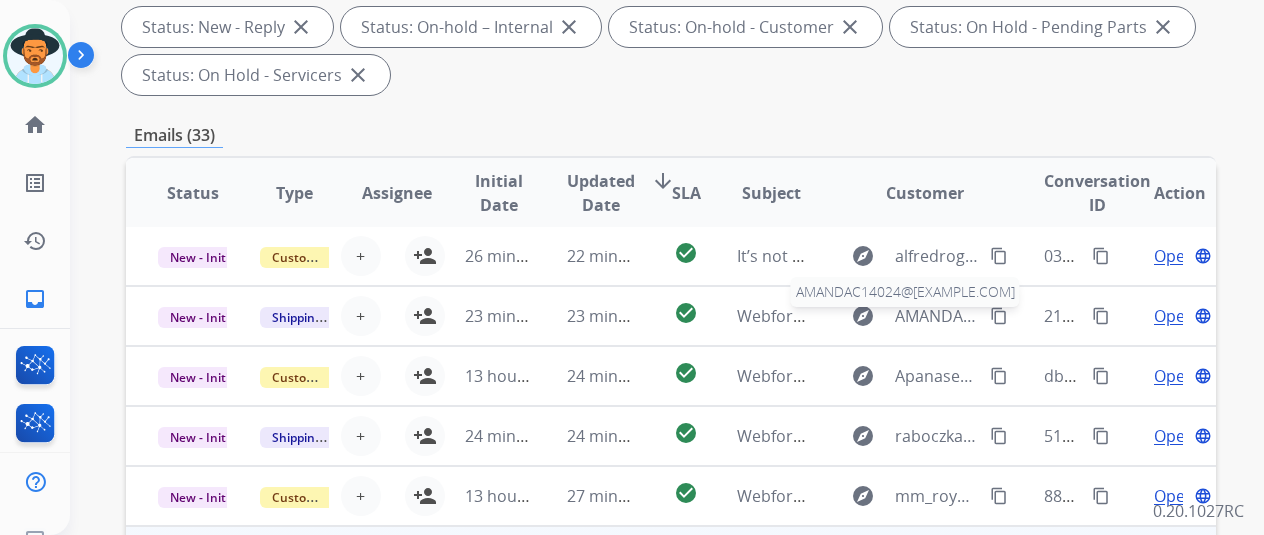 scroll, scrollTop: 700, scrollLeft: 0, axis: vertical 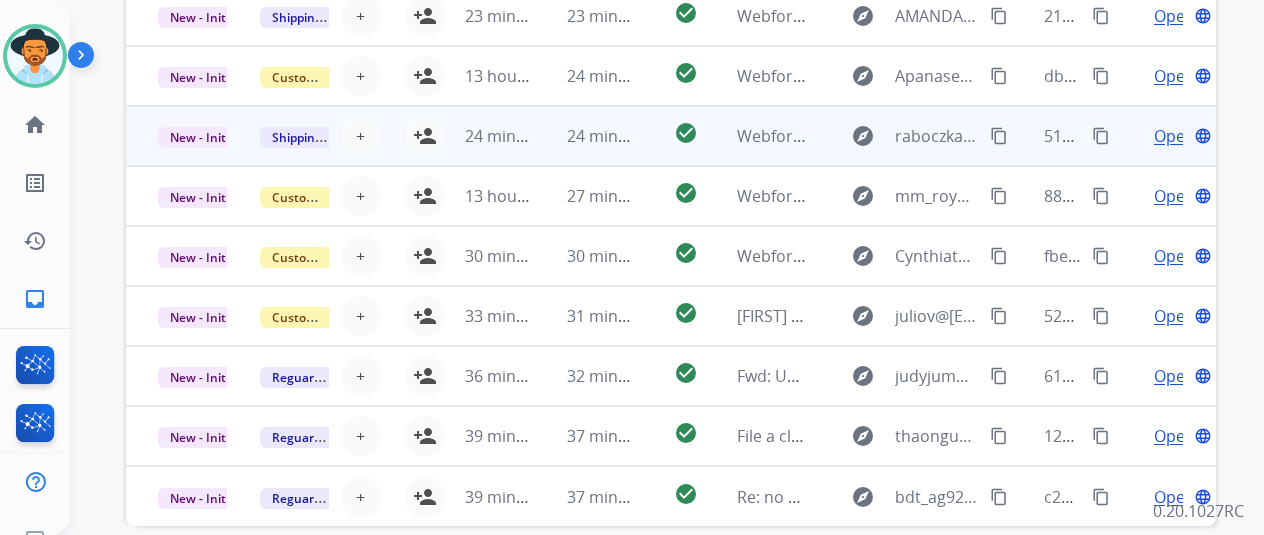 click on "Open" at bounding box center [1174, 136] 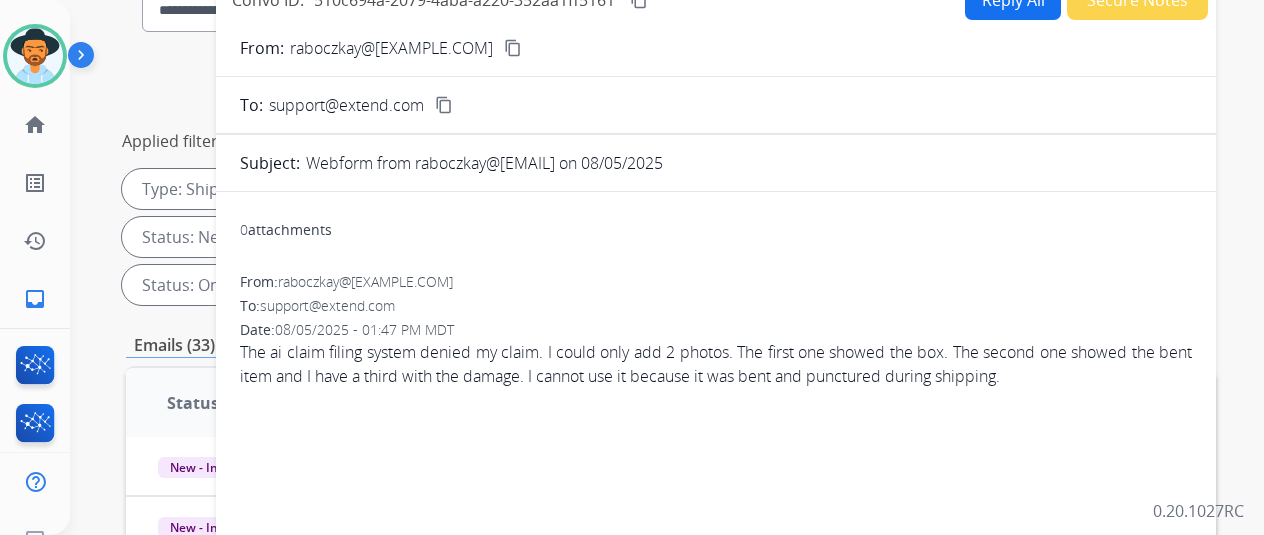 scroll, scrollTop: 100, scrollLeft: 0, axis: vertical 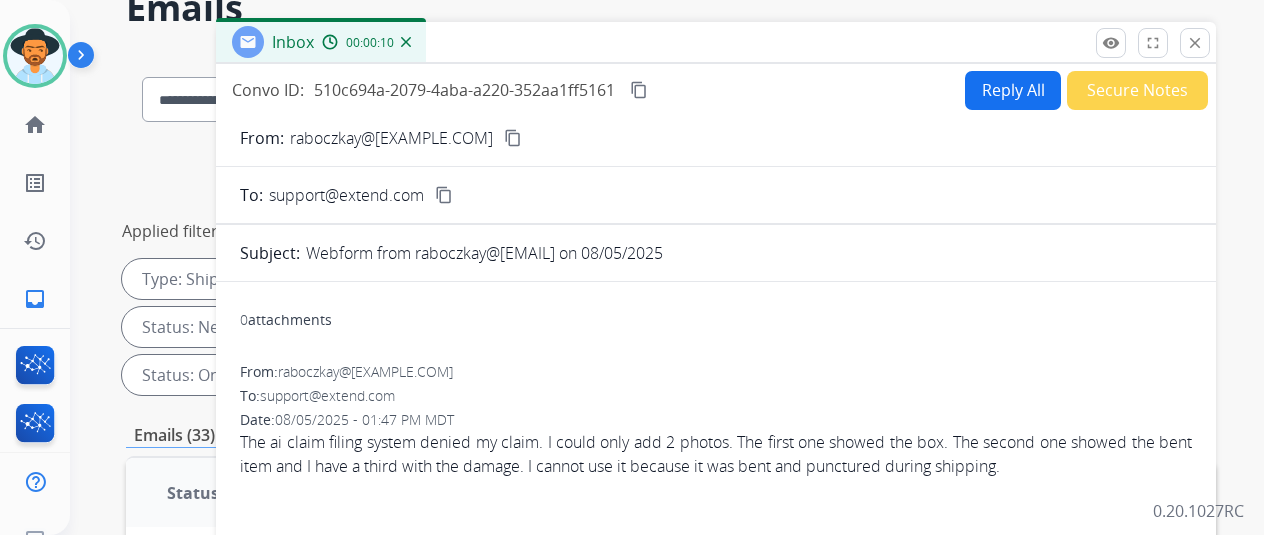 click on "content_copy" at bounding box center [513, 138] 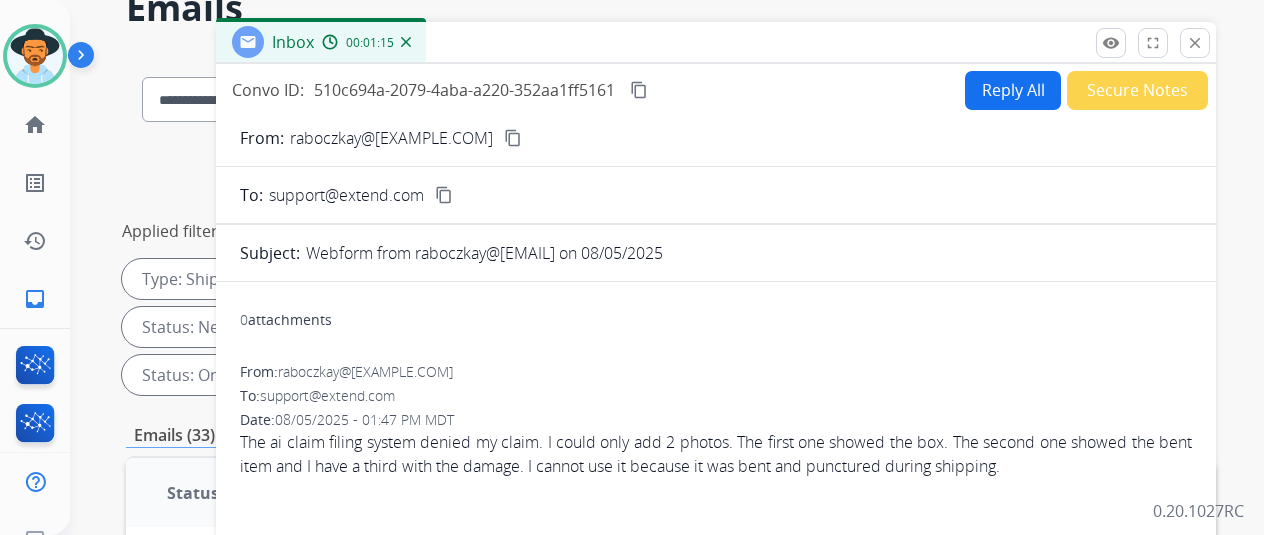 click at bounding box center [406, 42] 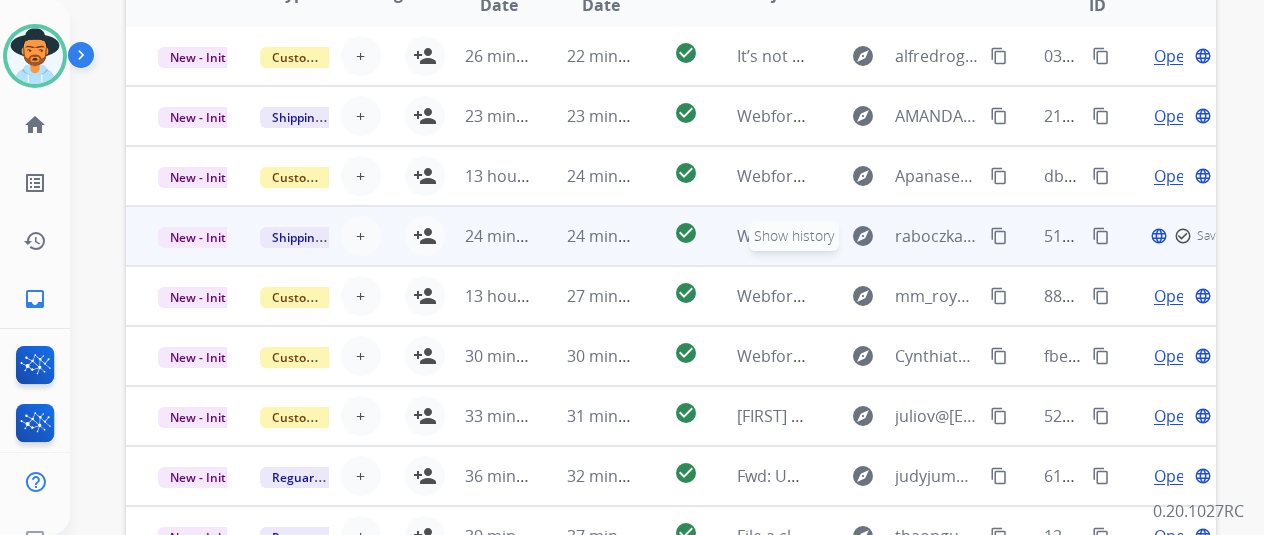 scroll, scrollTop: 778, scrollLeft: 0, axis: vertical 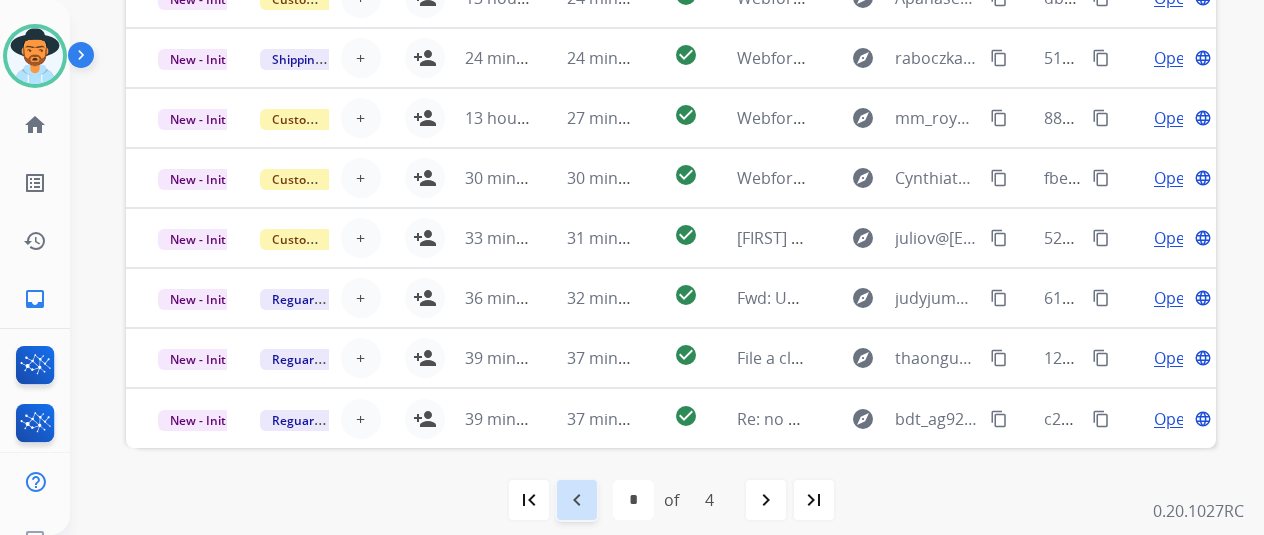 click on "navigate_before" at bounding box center [577, 500] 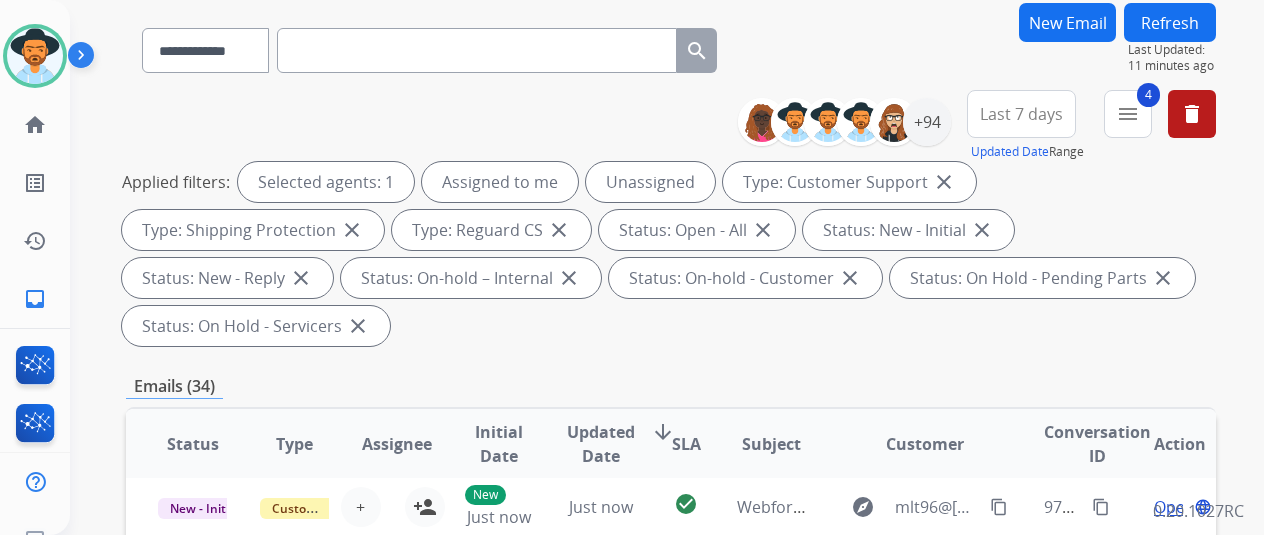 scroll, scrollTop: 400, scrollLeft: 0, axis: vertical 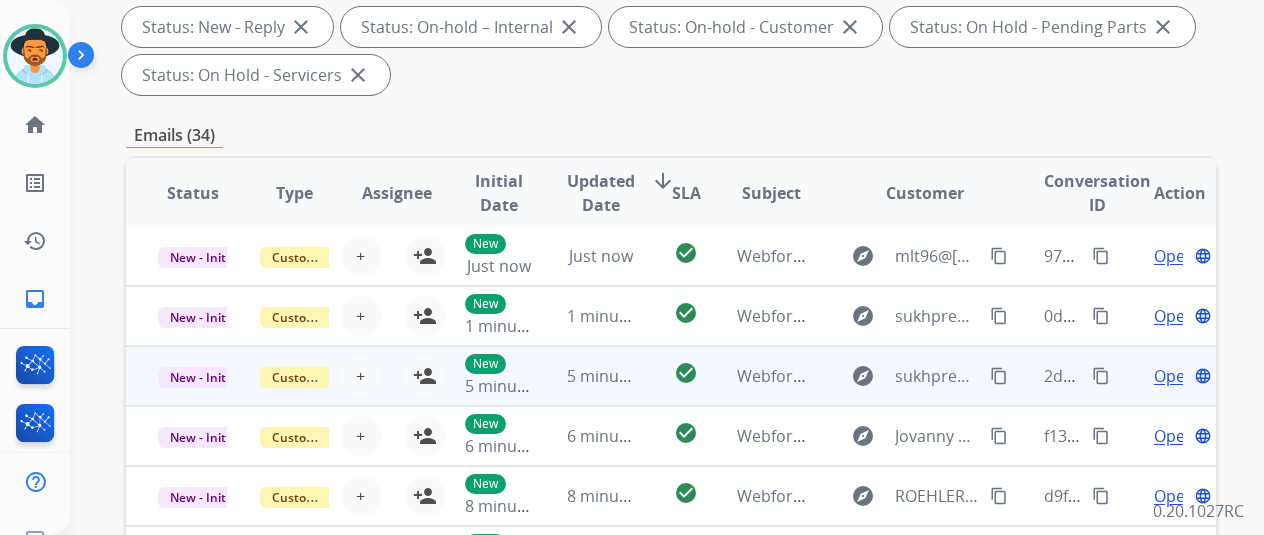 click on "Open" at bounding box center [1174, 376] 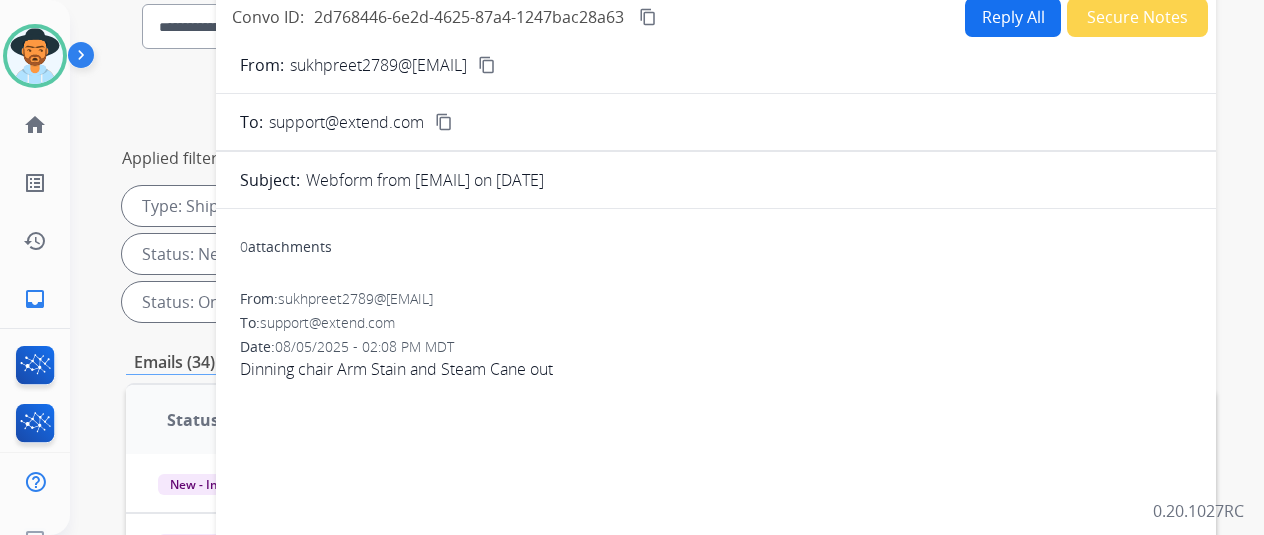 scroll, scrollTop: 0, scrollLeft: 0, axis: both 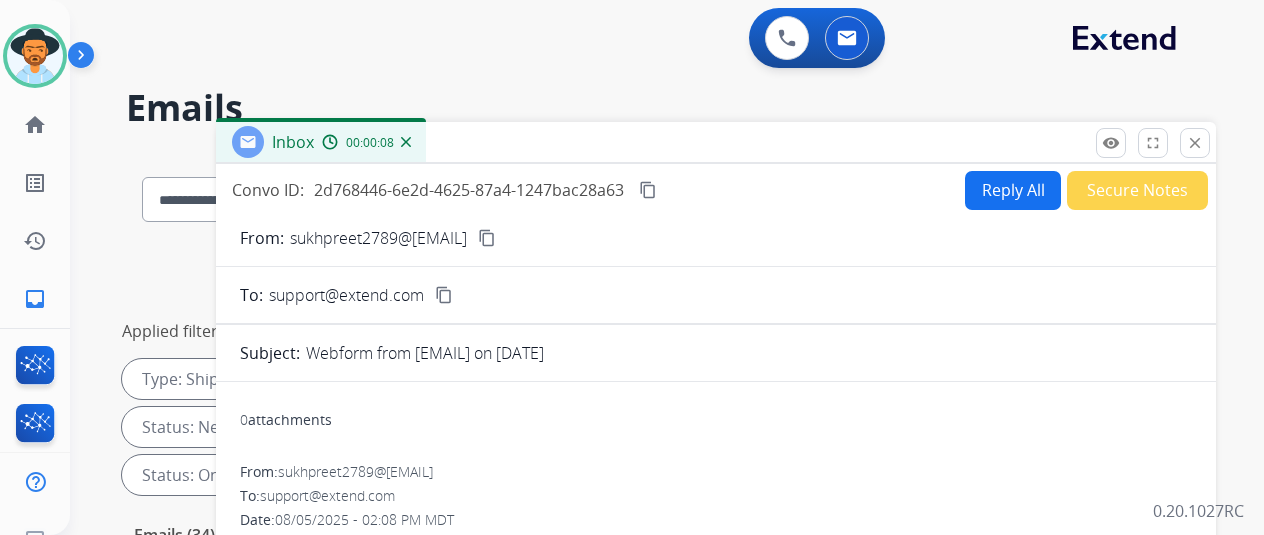 click on "content_copy" at bounding box center [487, 238] 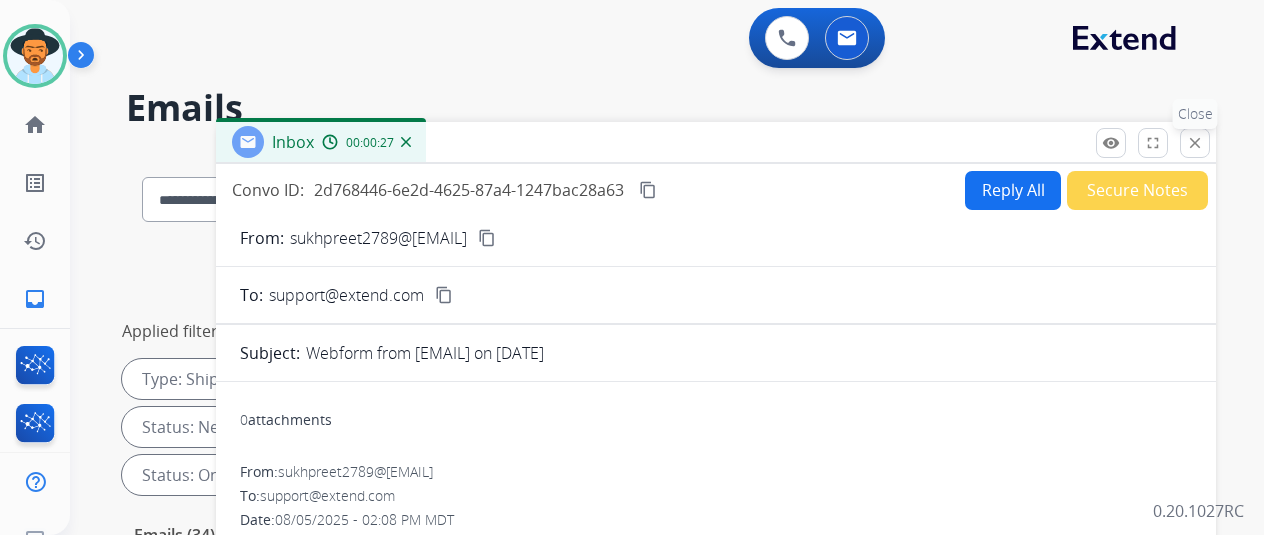 click on "close" at bounding box center [1195, 143] 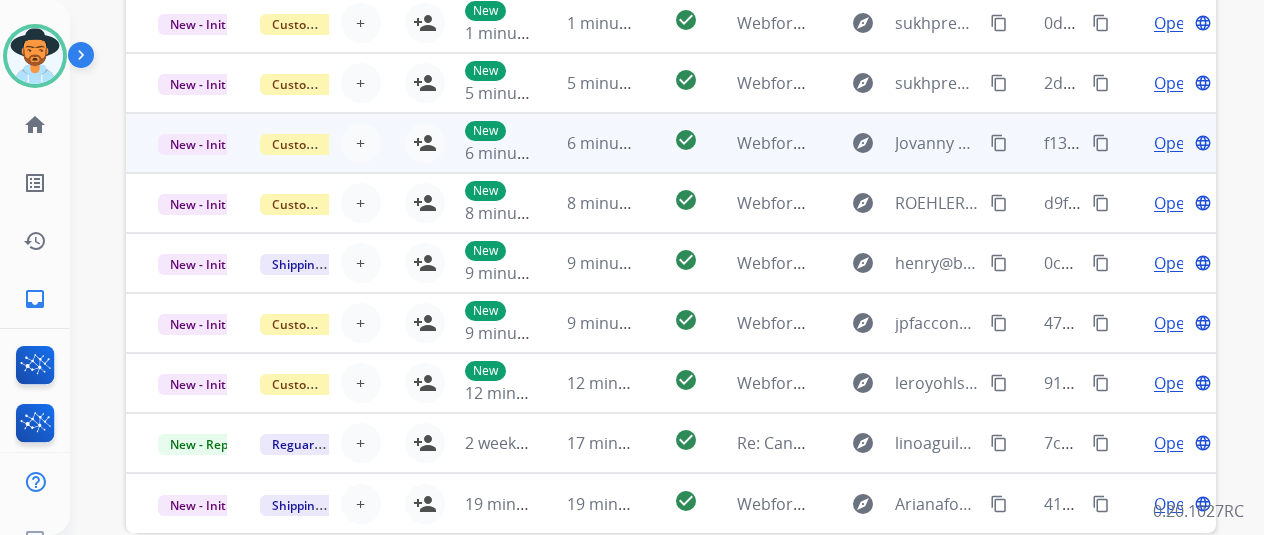 scroll, scrollTop: 778, scrollLeft: 0, axis: vertical 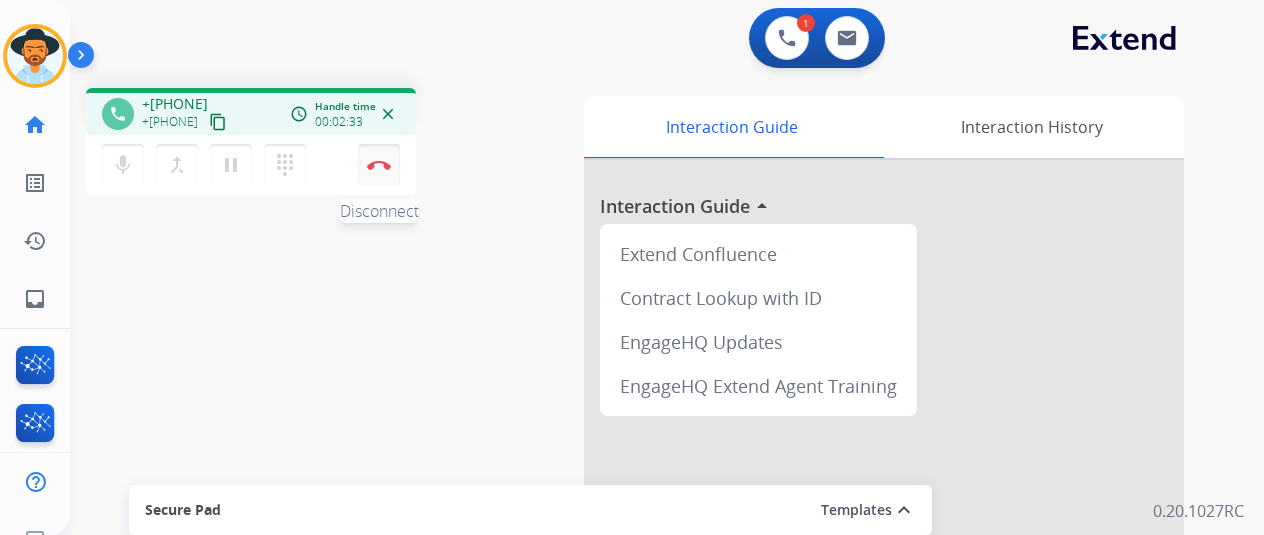 click on "Disconnect" at bounding box center (379, 165) 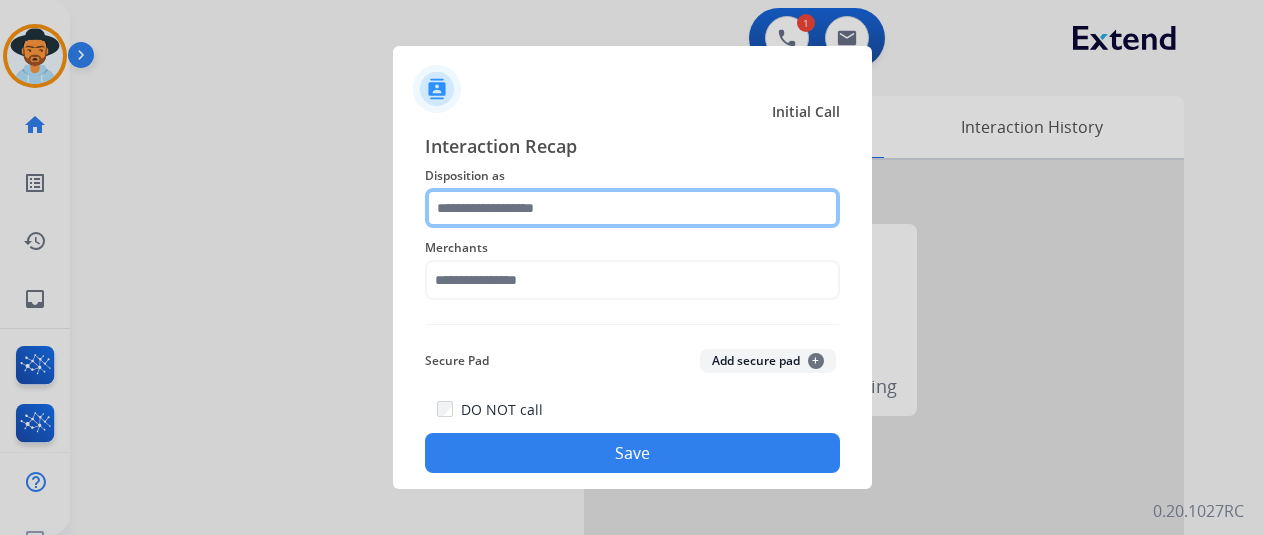 click 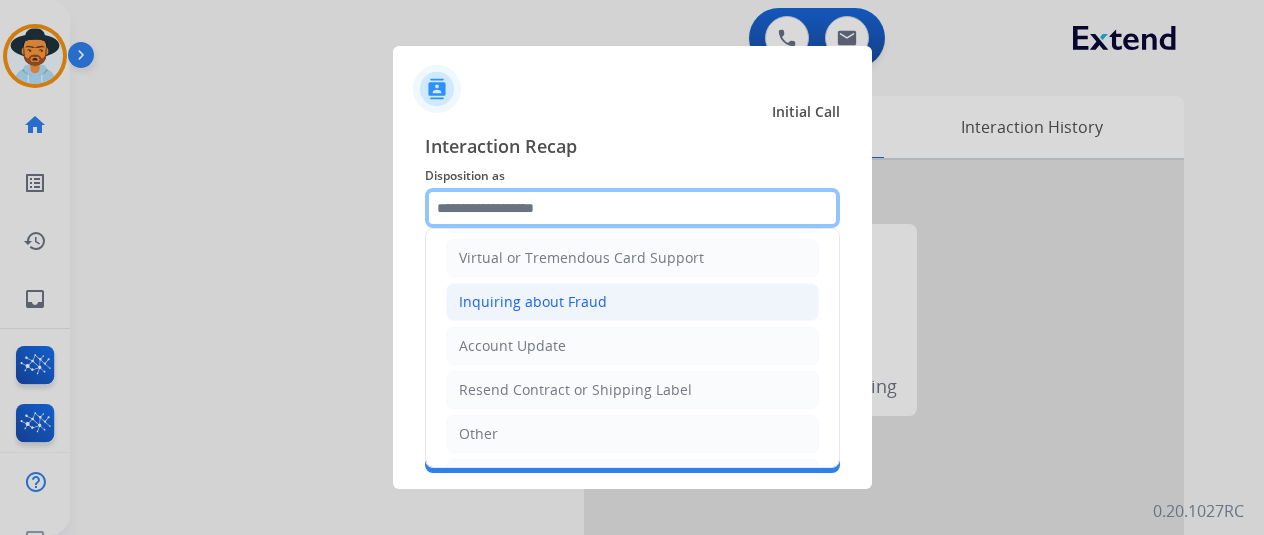 scroll, scrollTop: 300, scrollLeft: 0, axis: vertical 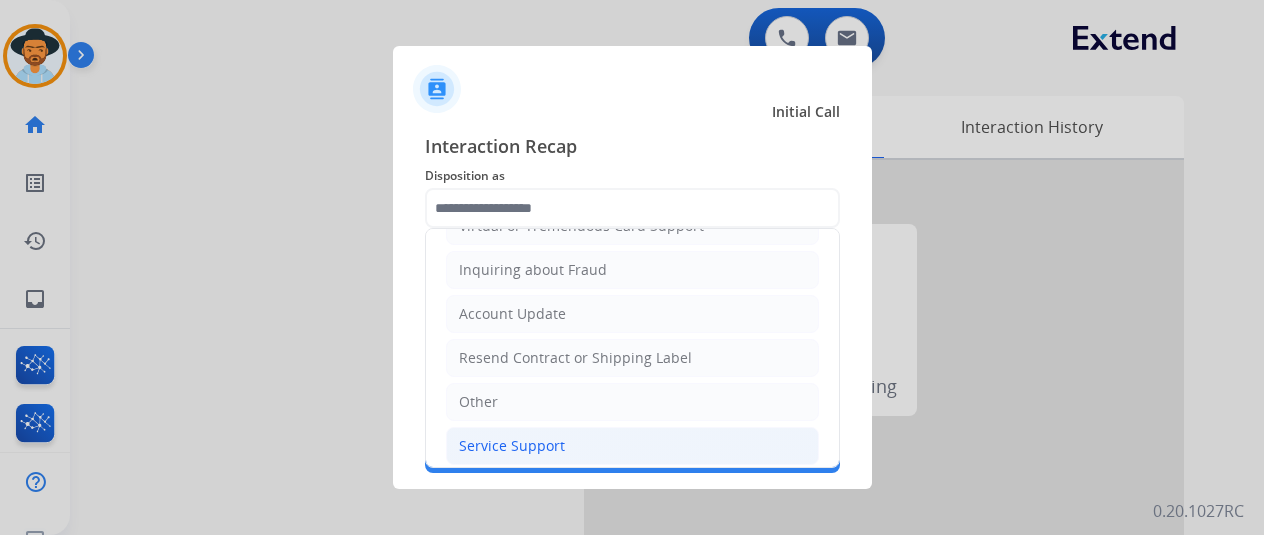click on "Service Support" 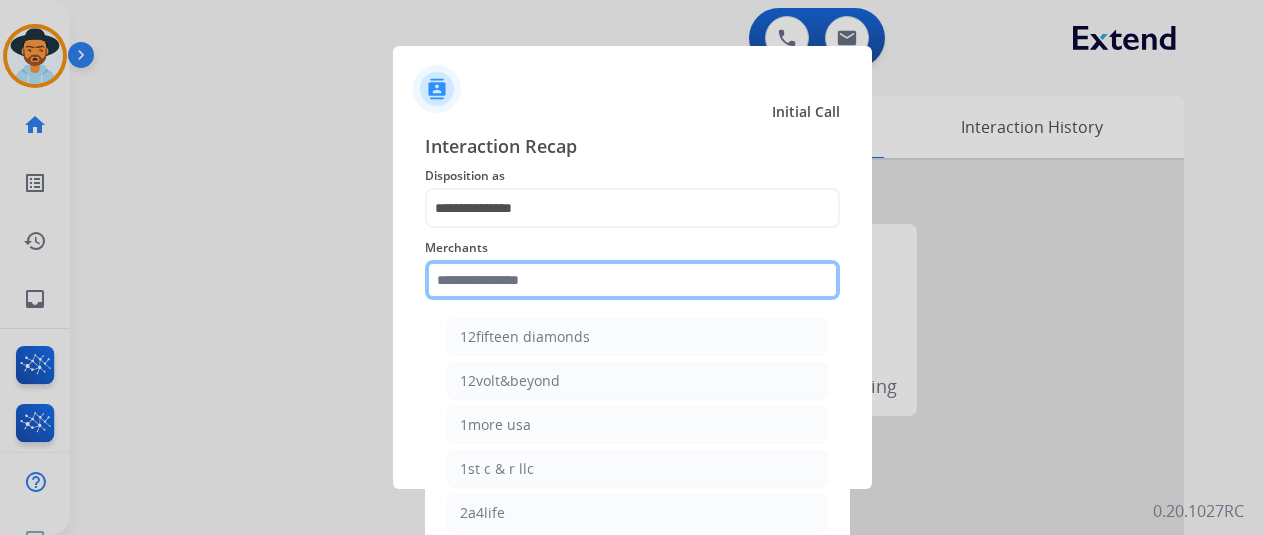 click 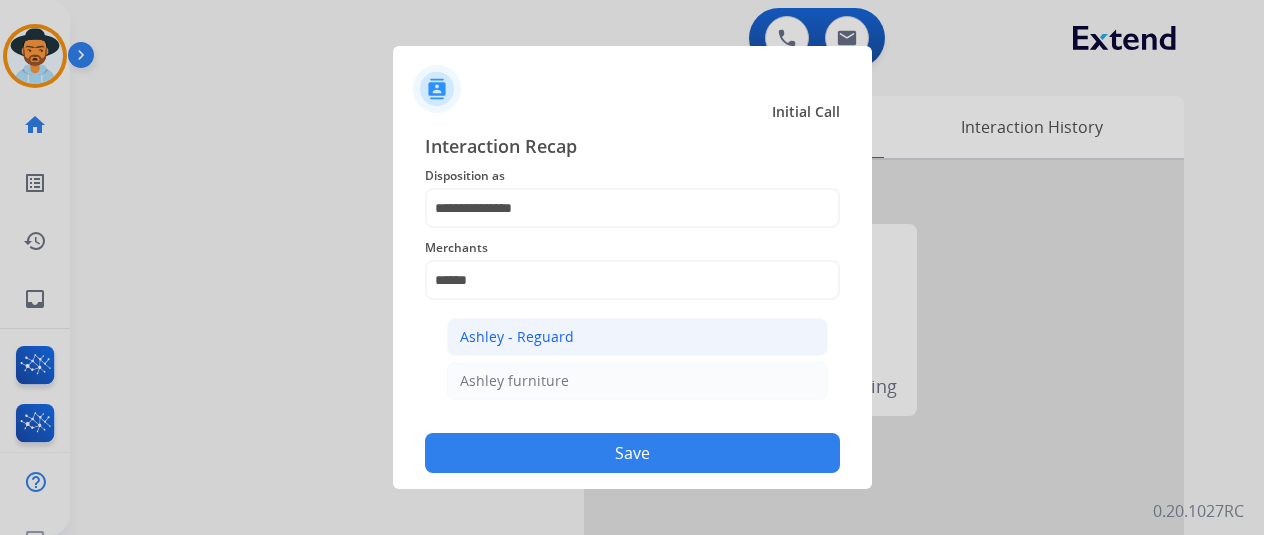 click on "Ashley - Reguard" 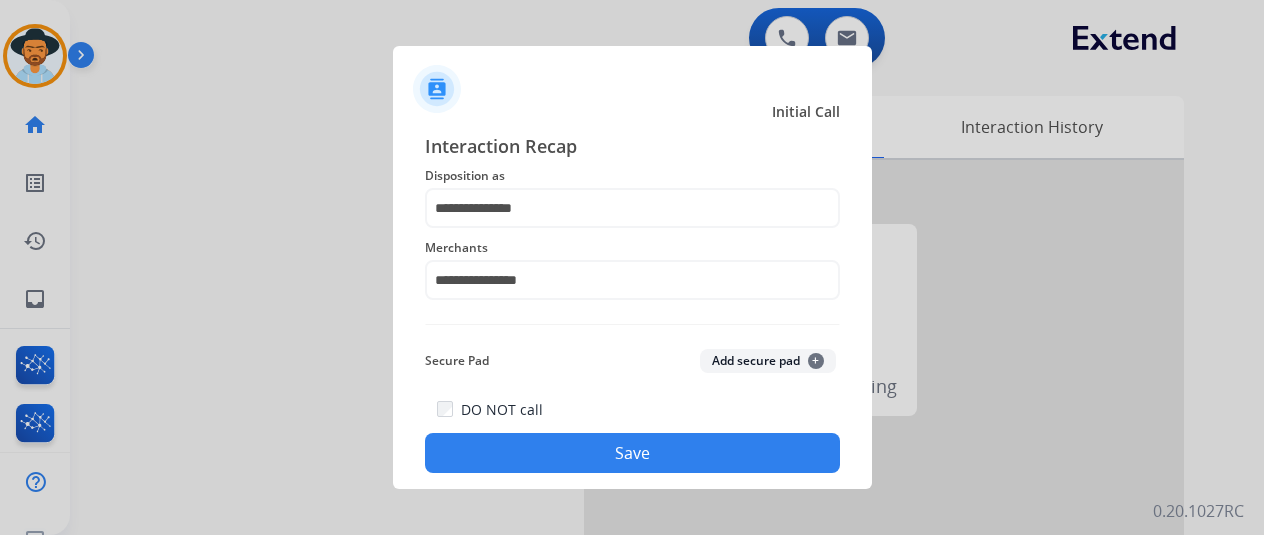 click on "Save" 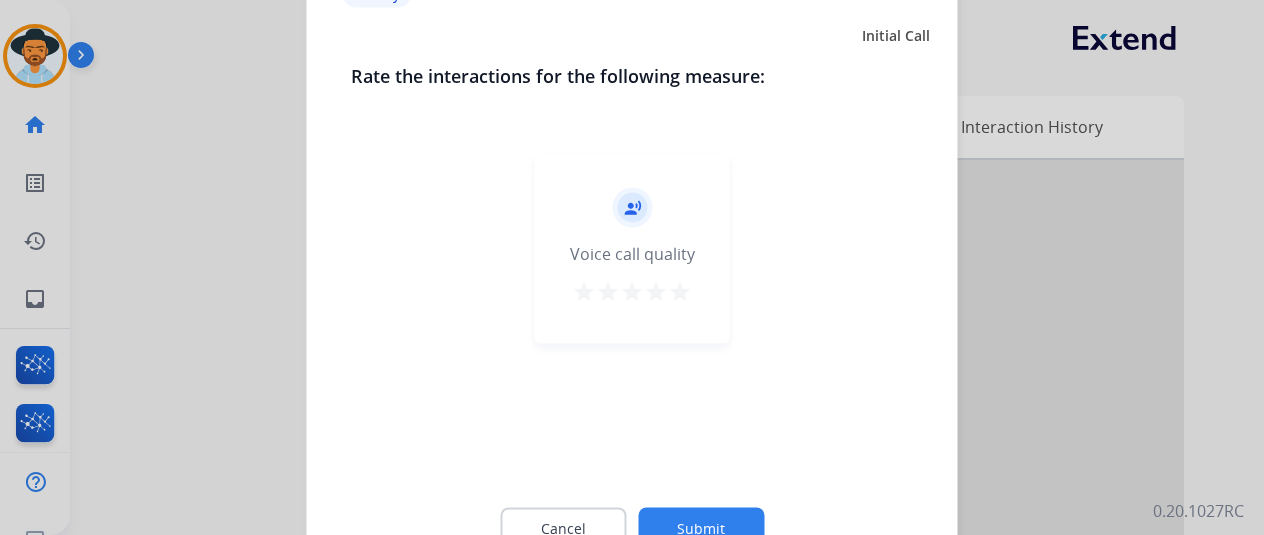 click on "Submit" 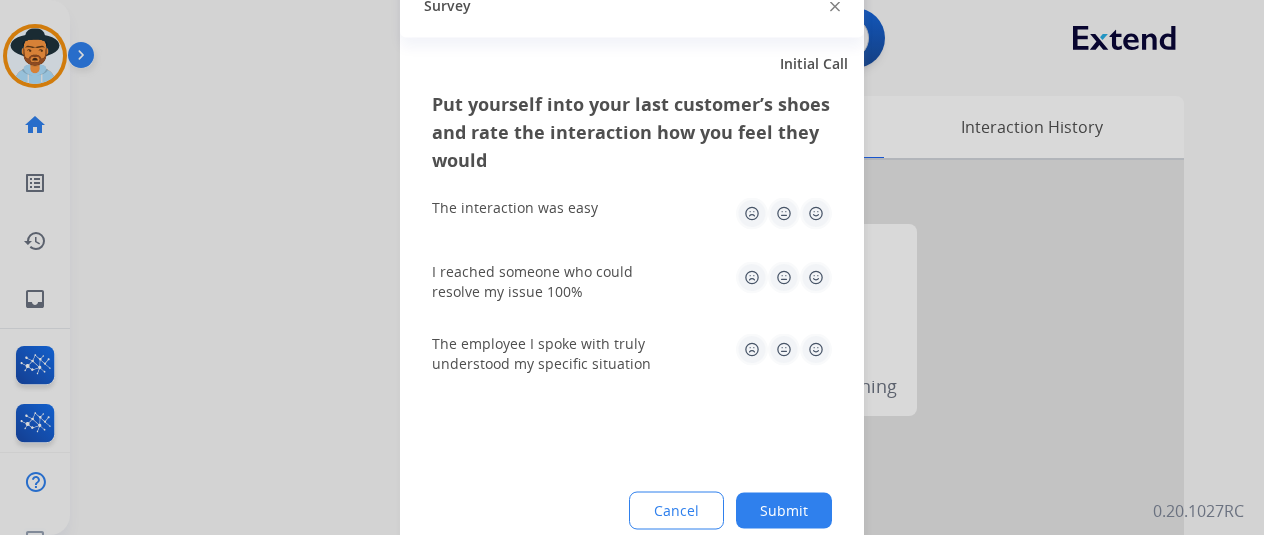 click on "Submit" 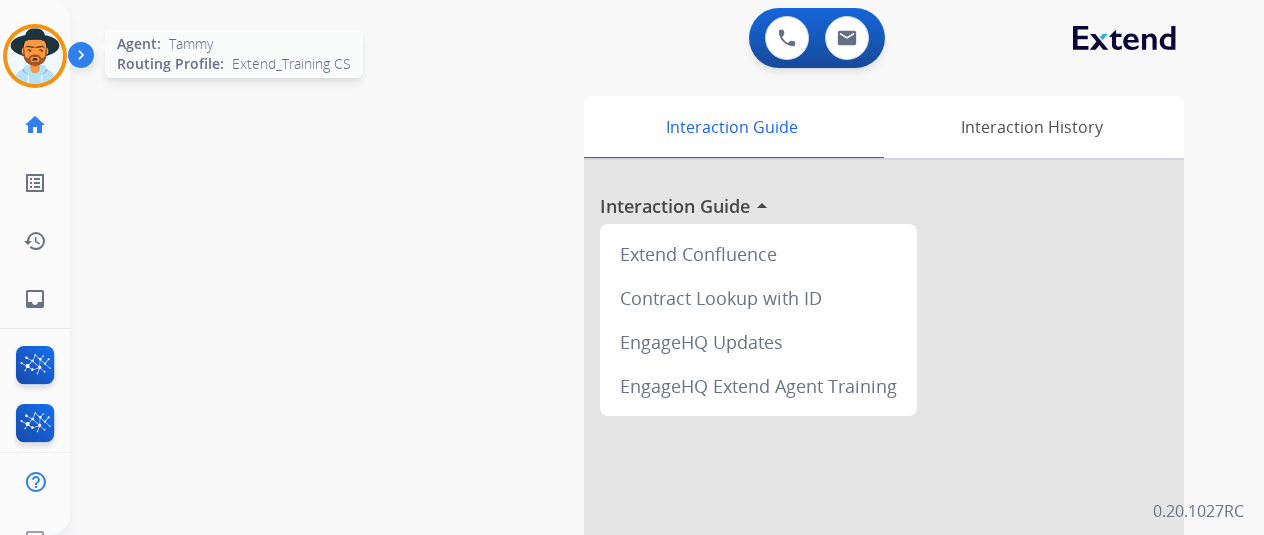 click at bounding box center (35, 56) 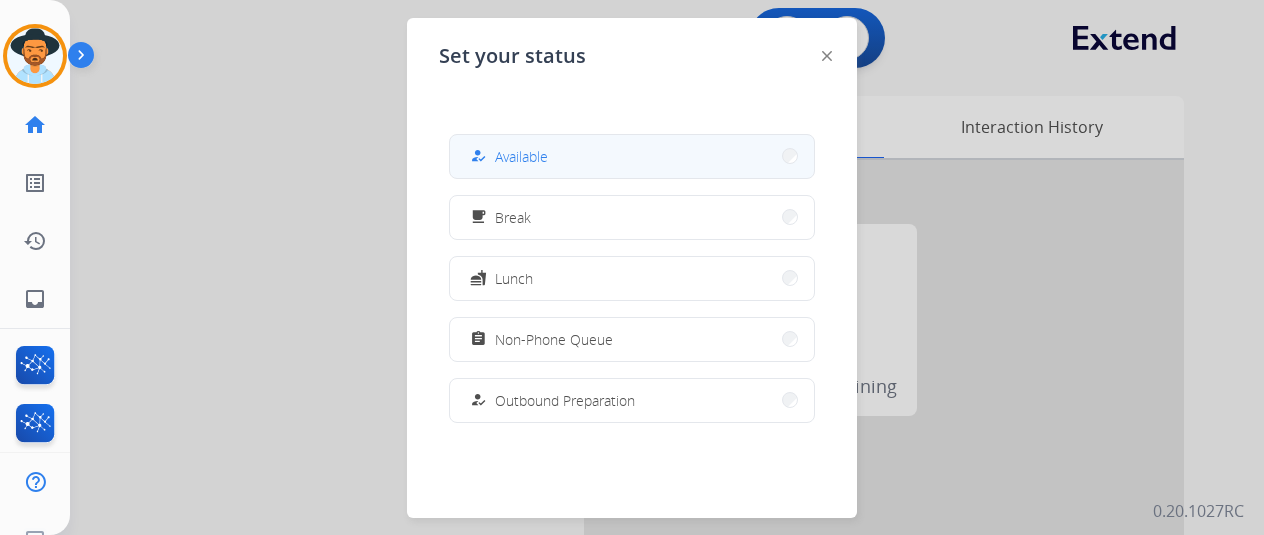 click on "how_to_reg Available" at bounding box center (632, 156) 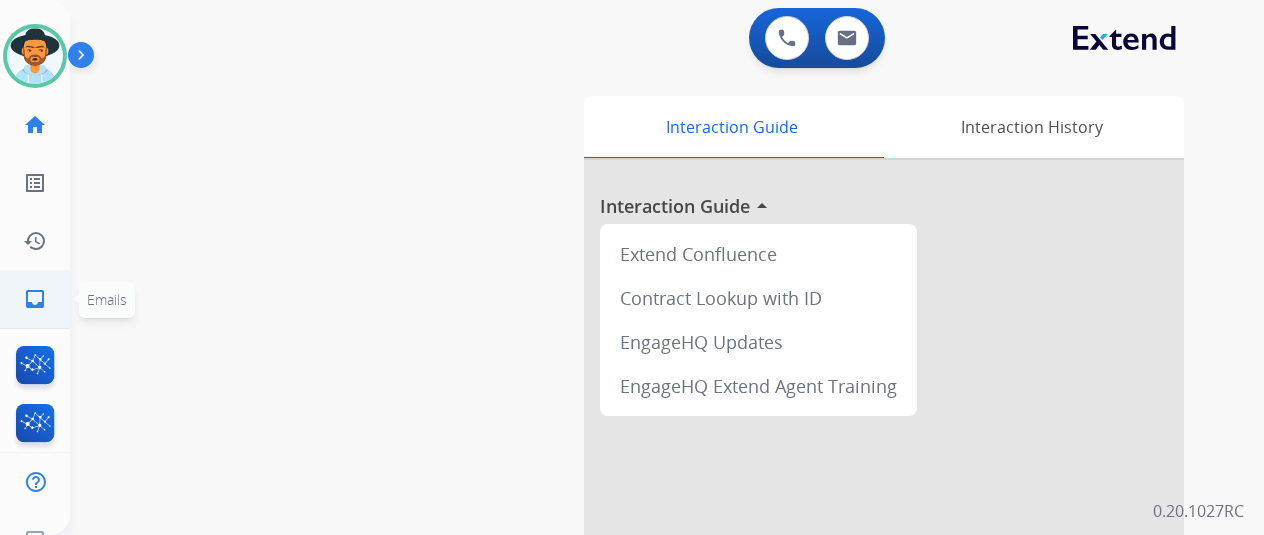 click on "inbox" 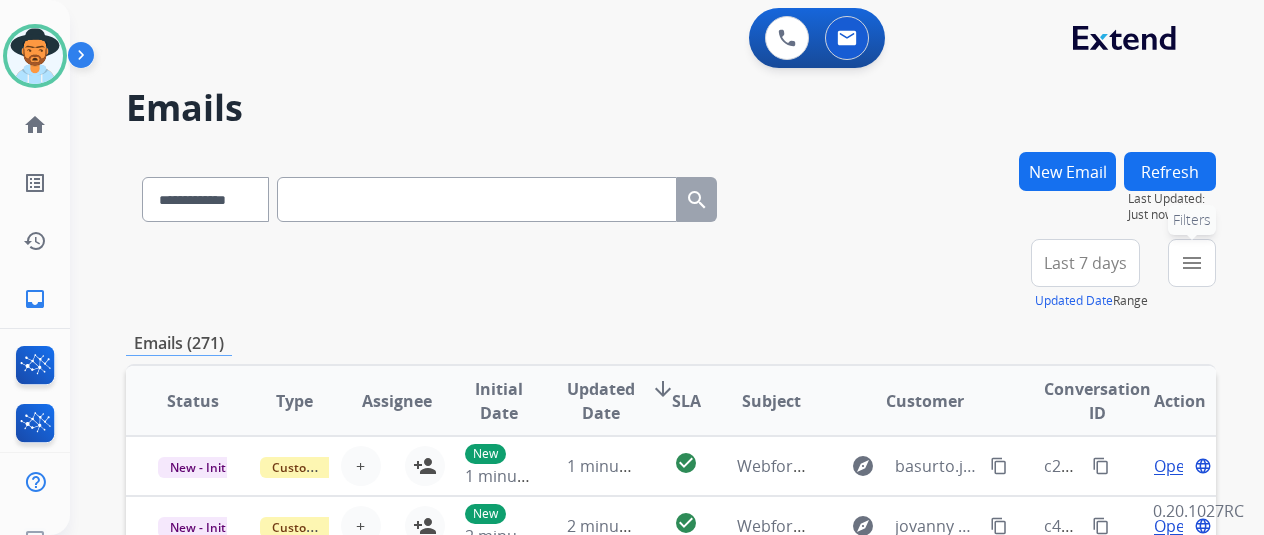 click on "menu" at bounding box center [1192, 263] 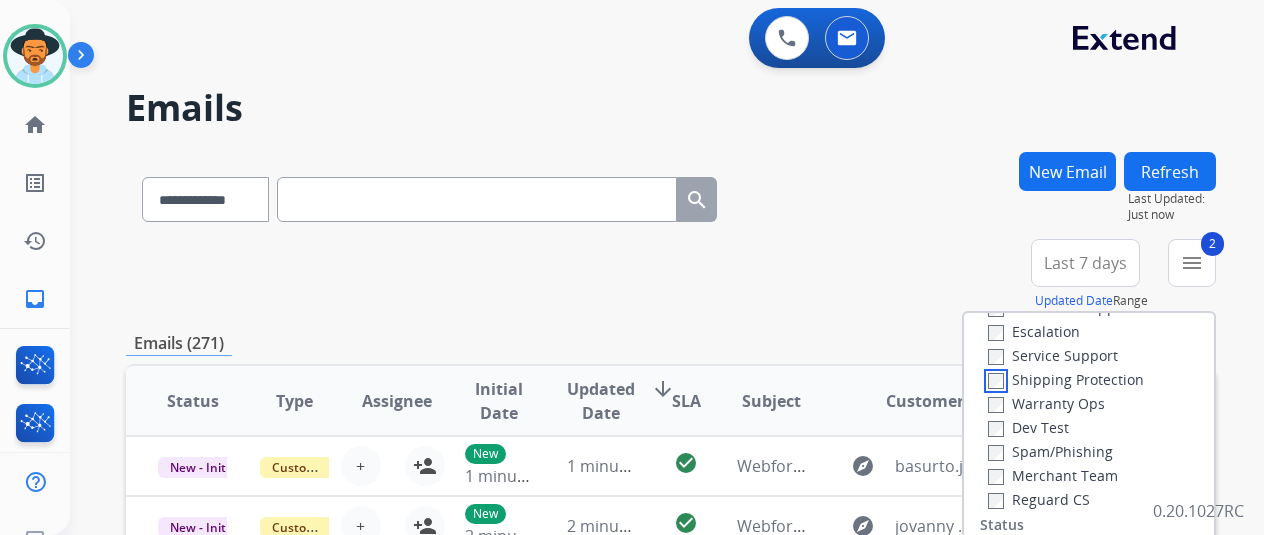 scroll, scrollTop: 200, scrollLeft: 0, axis: vertical 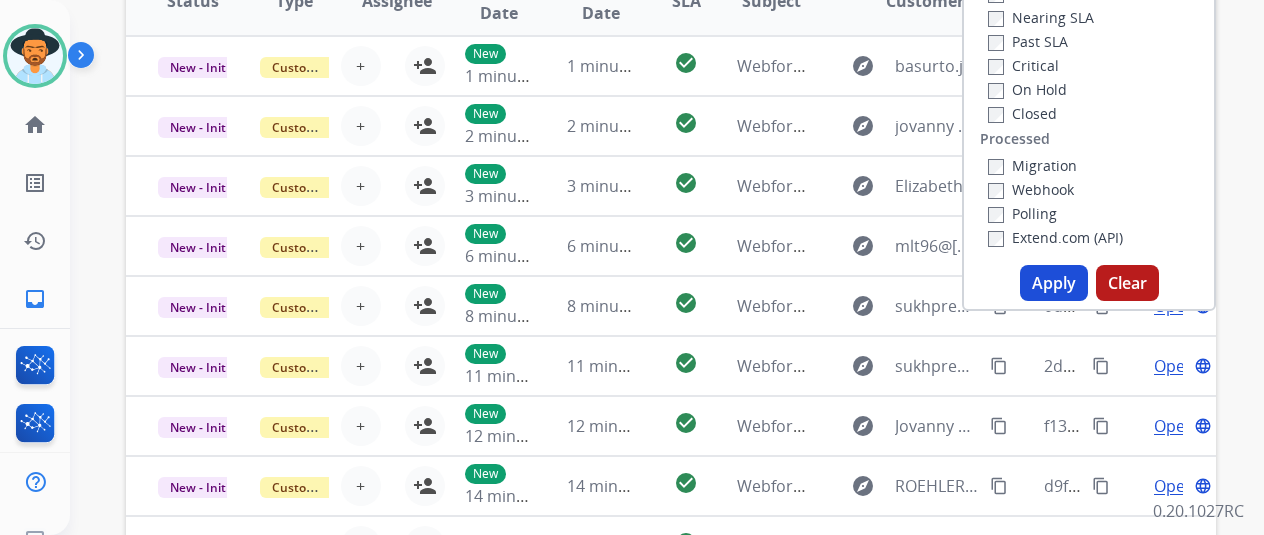 click on "Apply" at bounding box center (1054, 283) 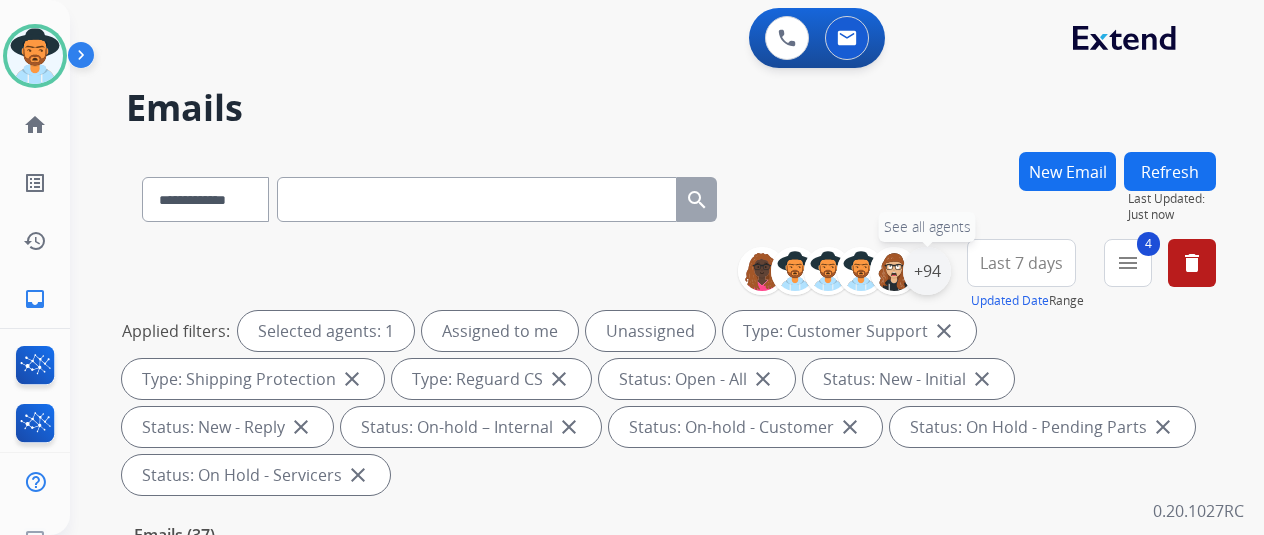 click on "+94" at bounding box center [927, 271] 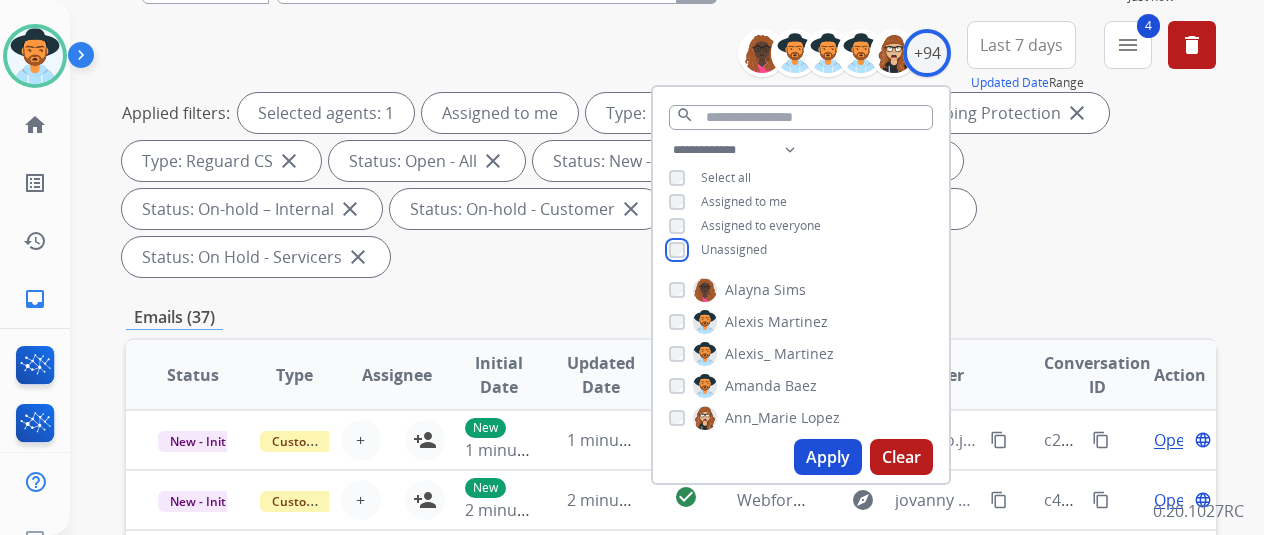 scroll, scrollTop: 300, scrollLeft: 0, axis: vertical 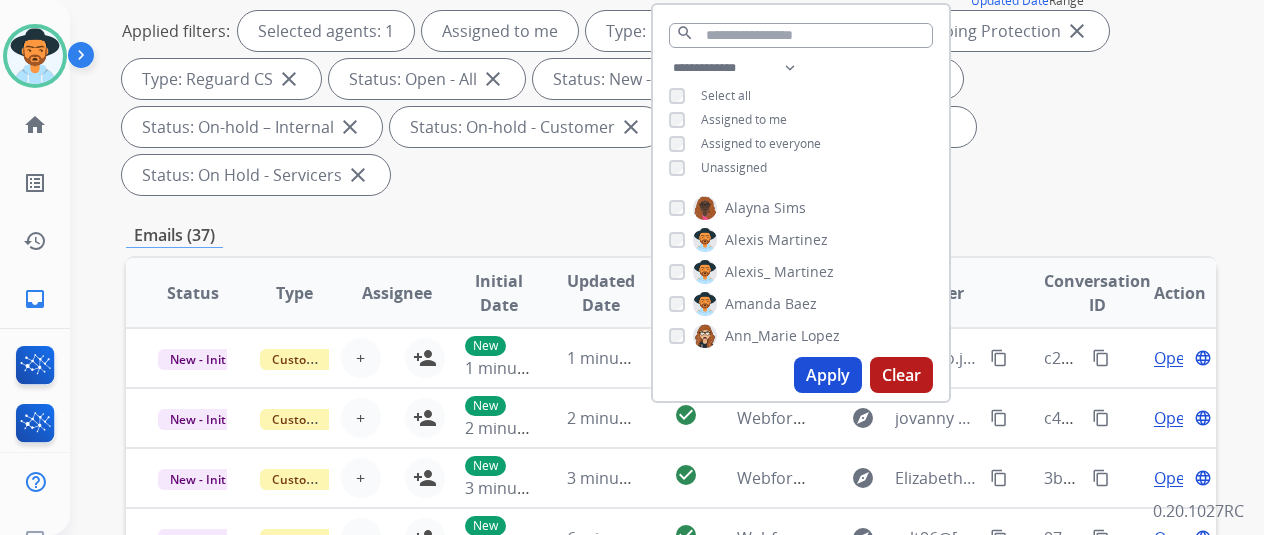 click on "Apply" at bounding box center [828, 375] 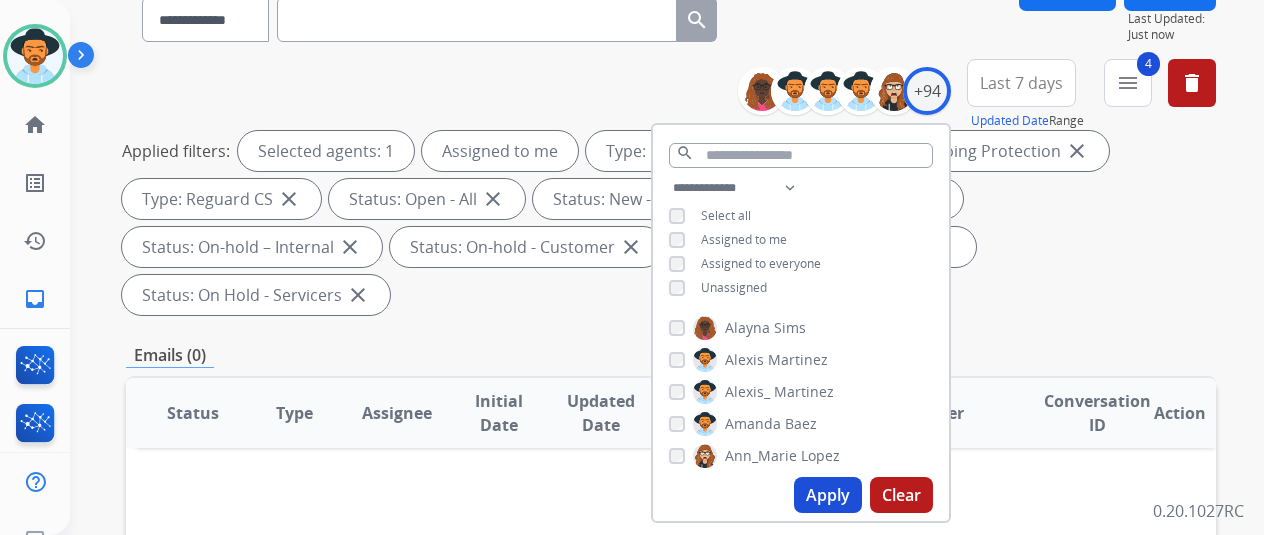 scroll, scrollTop: 0, scrollLeft: 0, axis: both 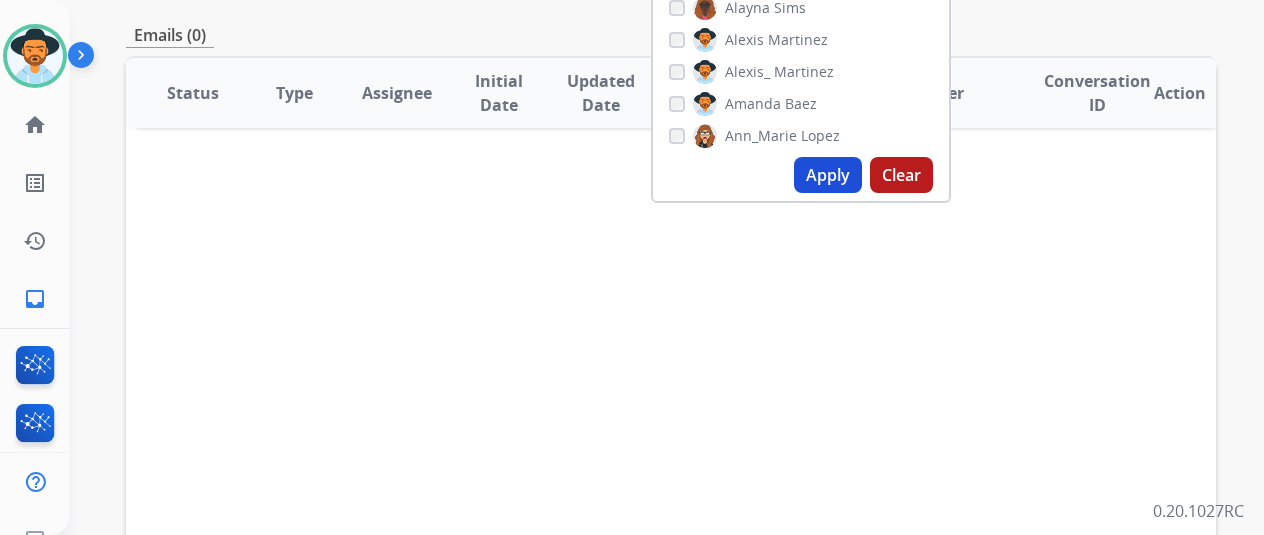 click on "Apply" at bounding box center (828, 175) 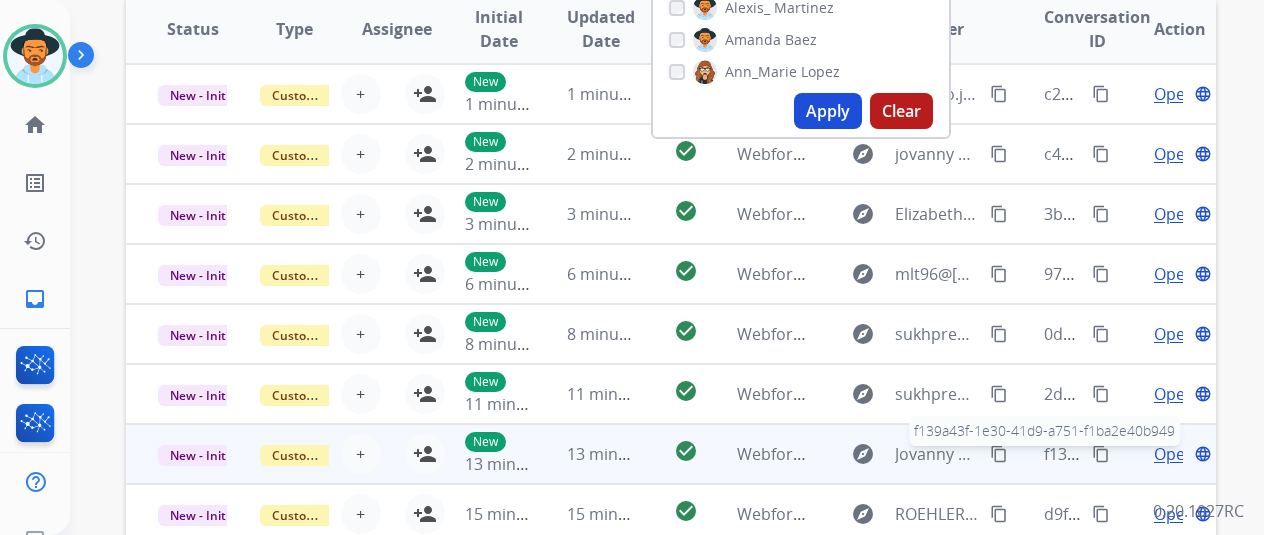 scroll, scrollTop: 778, scrollLeft: 0, axis: vertical 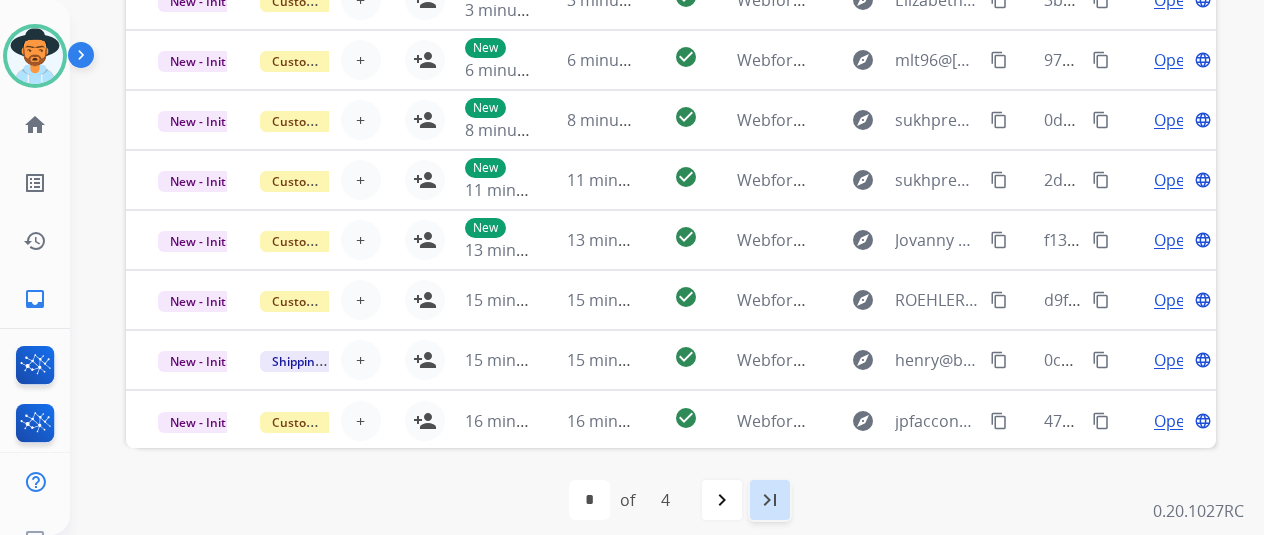 click on "last_page" at bounding box center [770, 500] 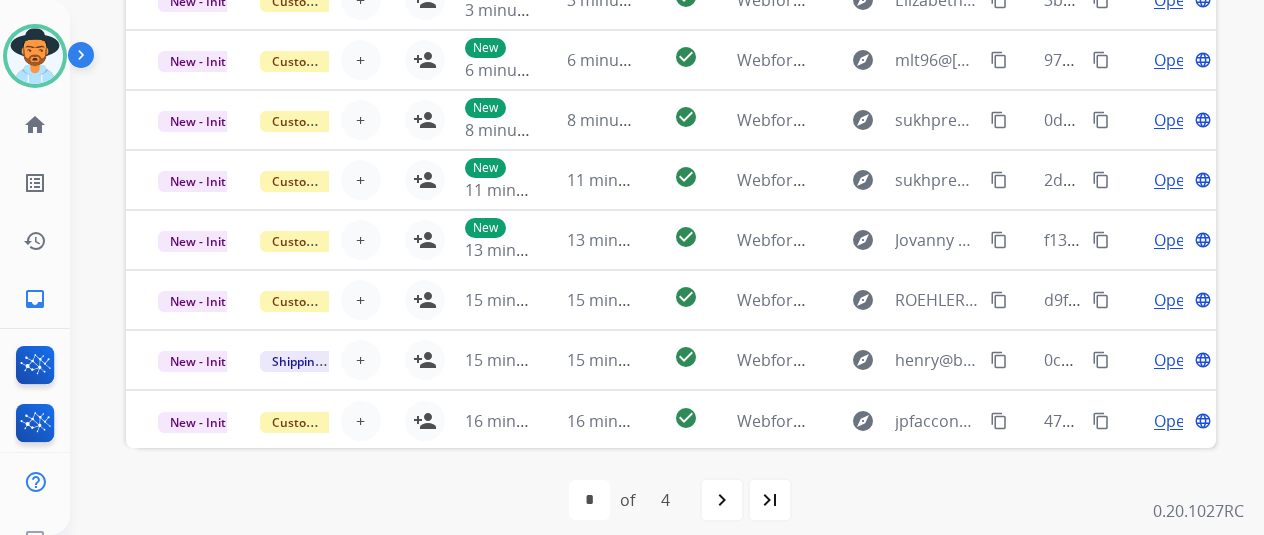 select on "*" 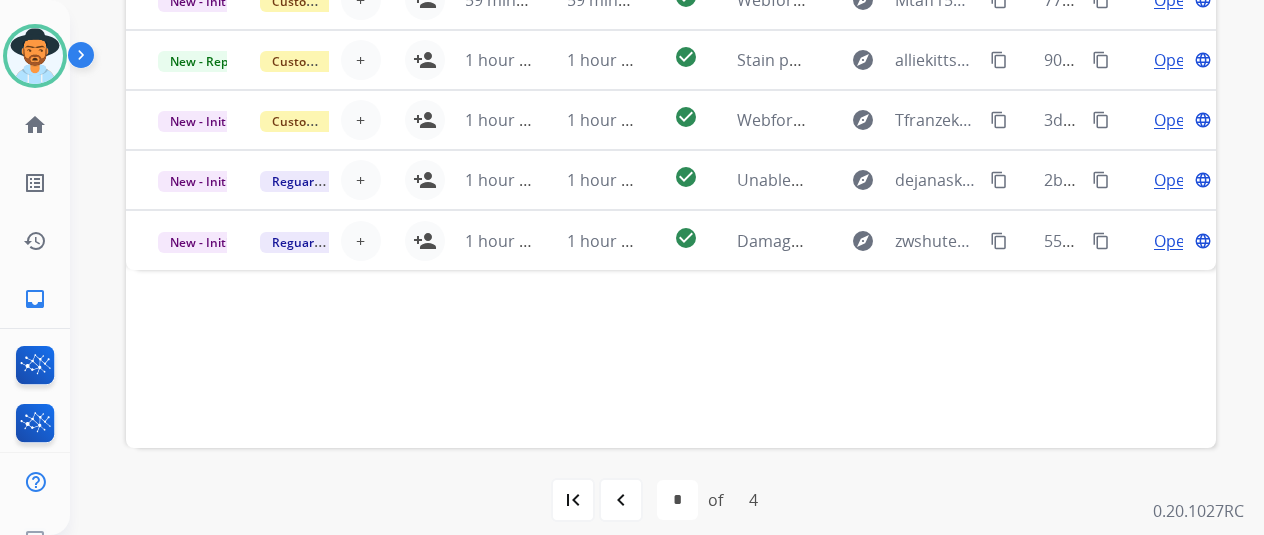 scroll, scrollTop: 478, scrollLeft: 0, axis: vertical 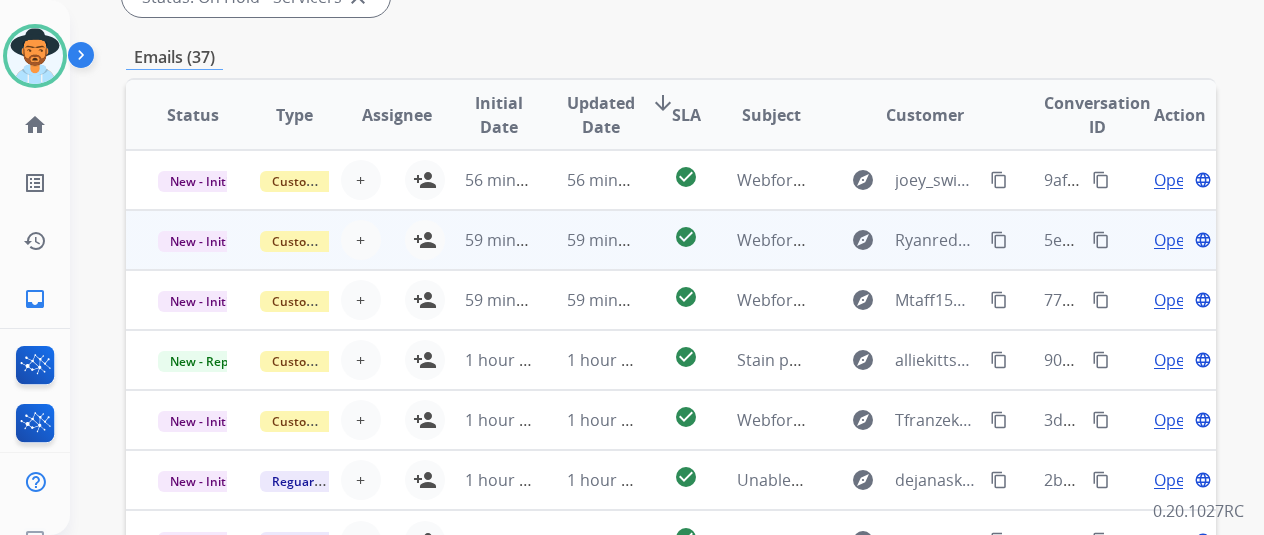 click on "Open" at bounding box center (1174, 240) 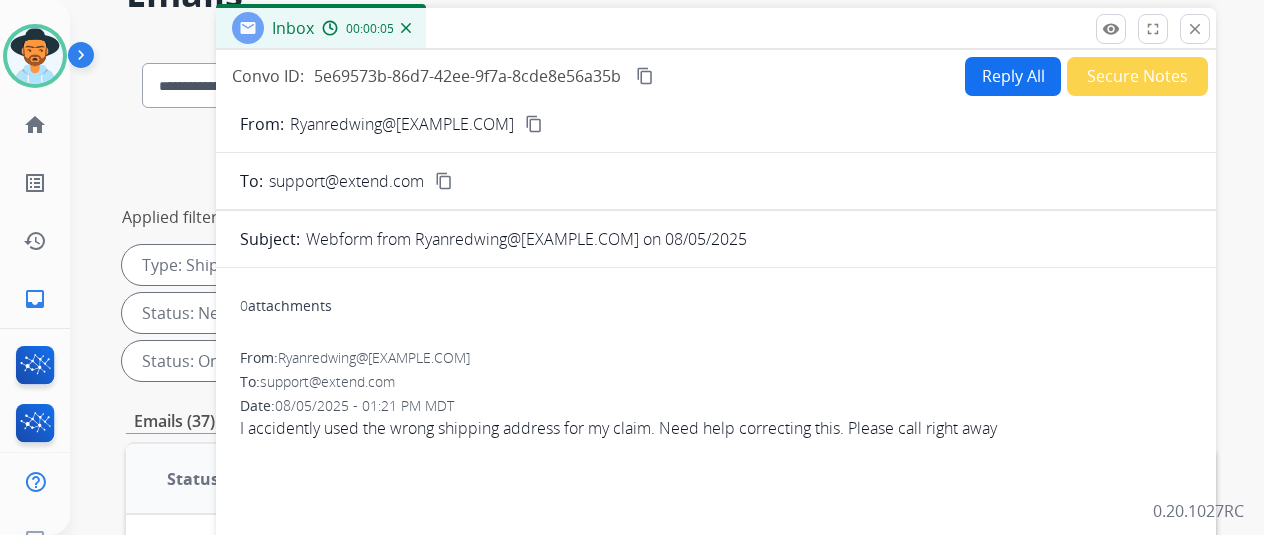 scroll, scrollTop: 0, scrollLeft: 0, axis: both 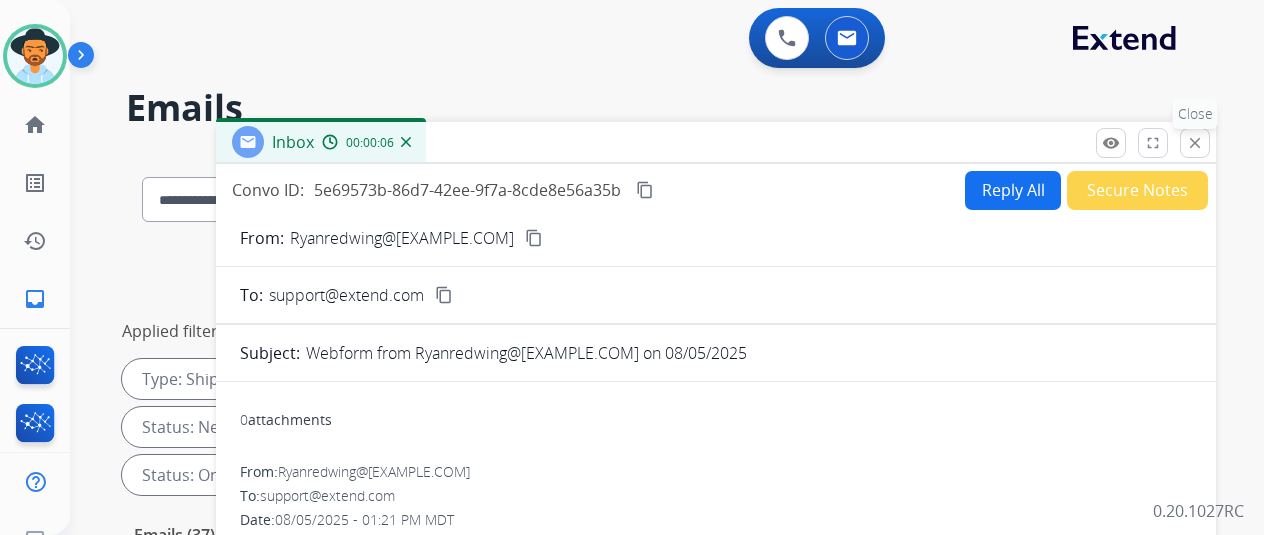 click on "close" at bounding box center (1195, 143) 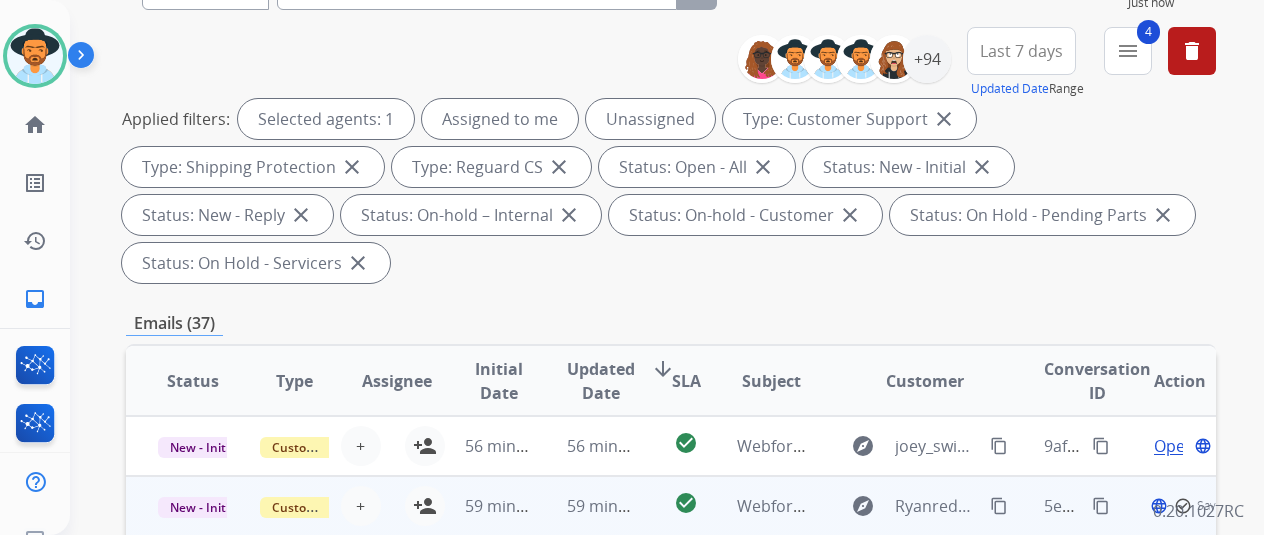 scroll, scrollTop: 400, scrollLeft: 0, axis: vertical 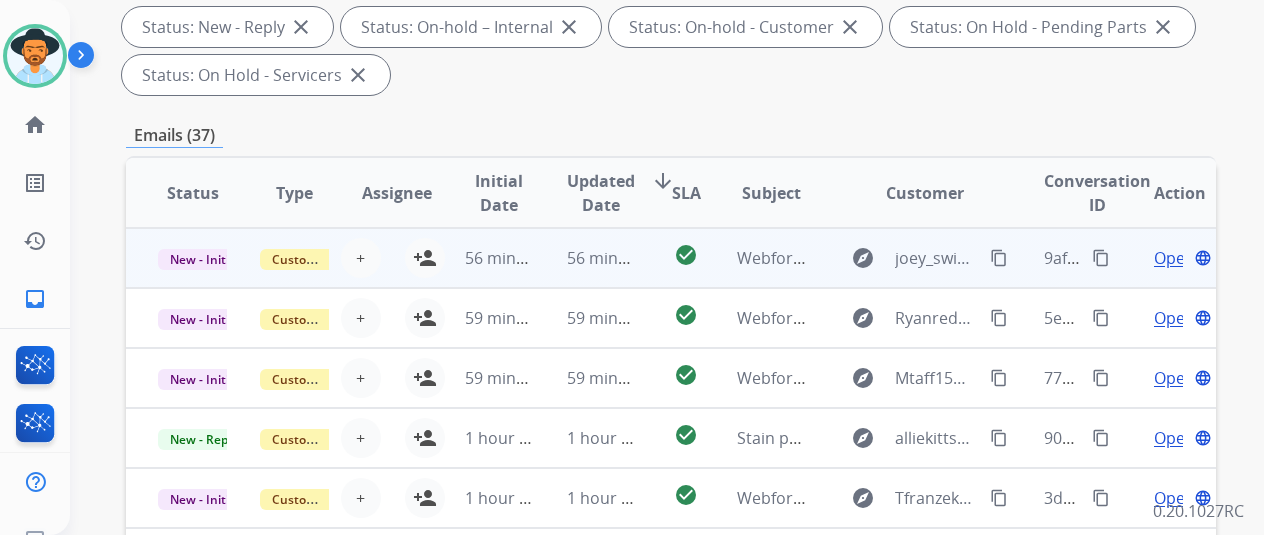 click on "Open" at bounding box center [1174, 258] 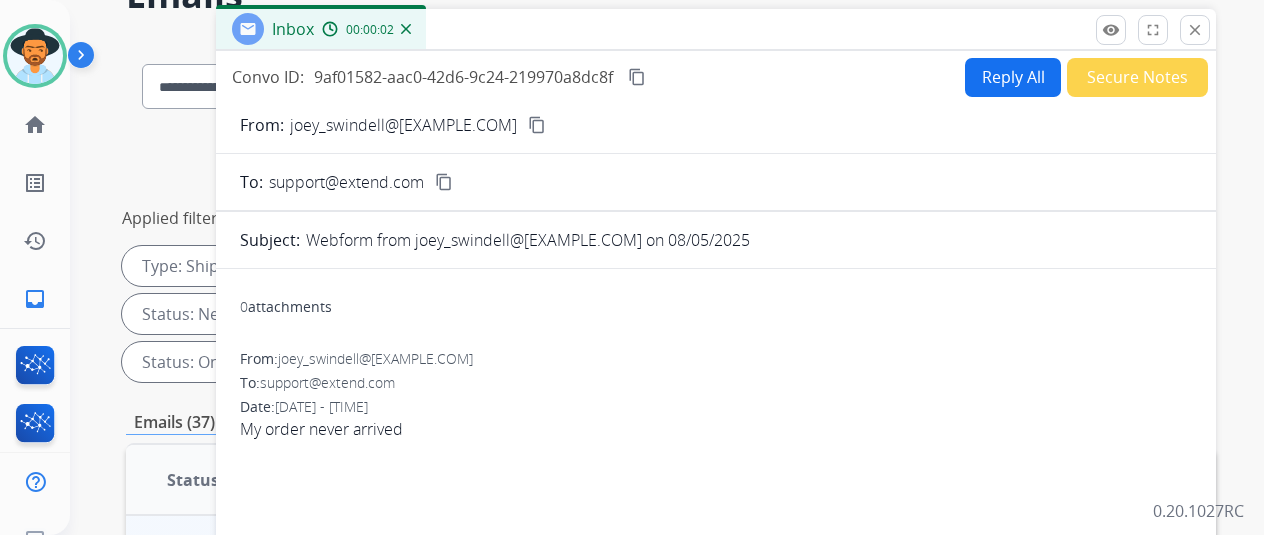 scroll, scrollTop: 100, scrollLeft: 0, axis: vertical 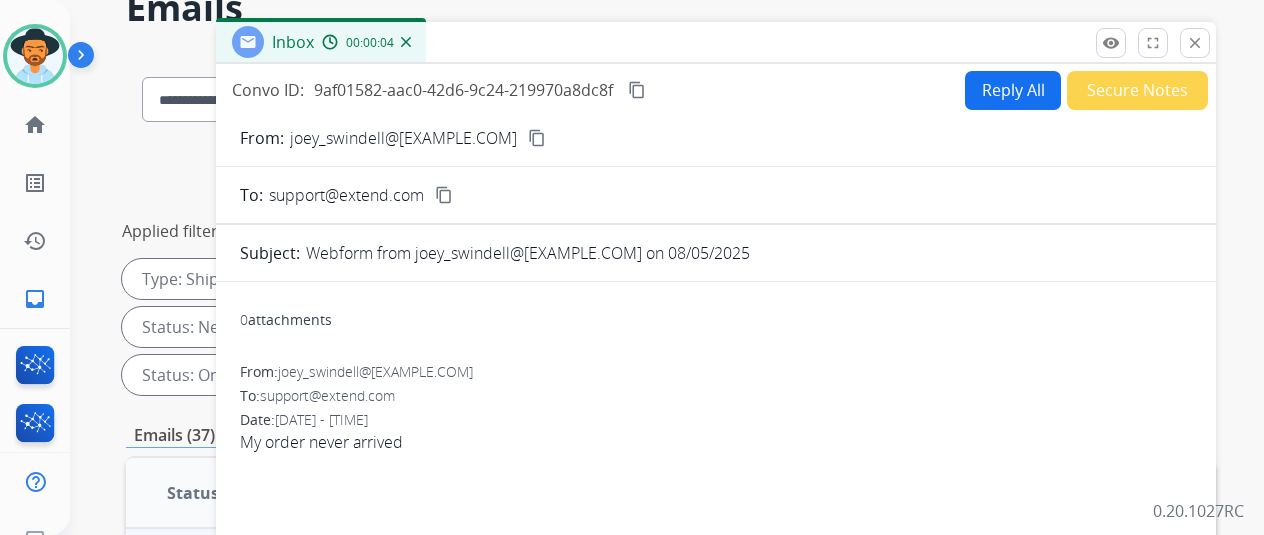 click on "content_copy" at bounding box center [537, 138] 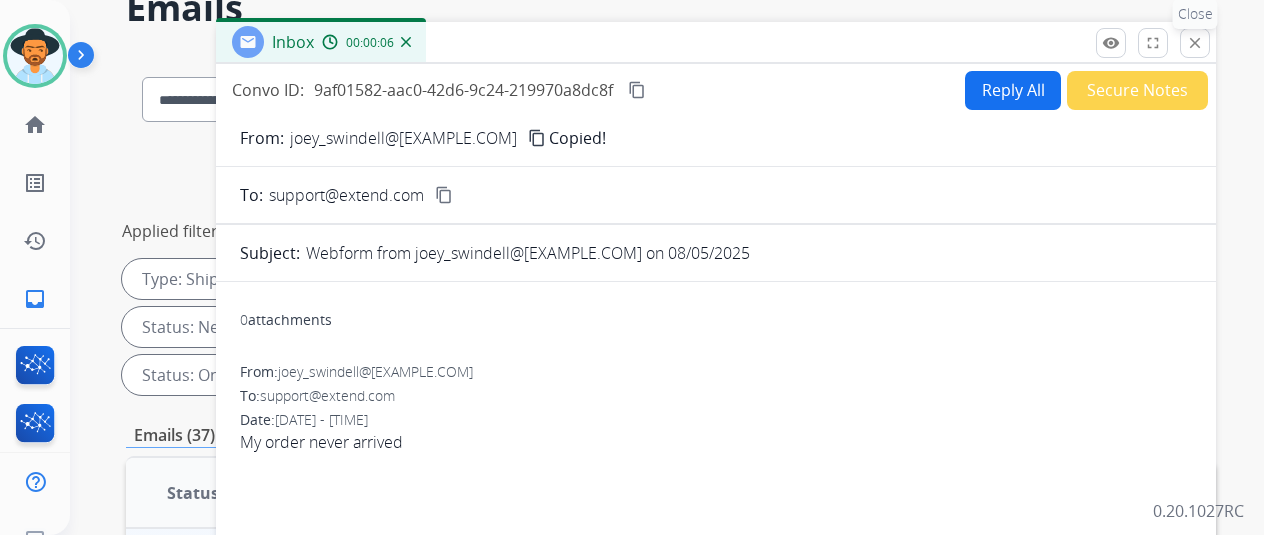click on "close Close" at bounding box center (1195, 43) 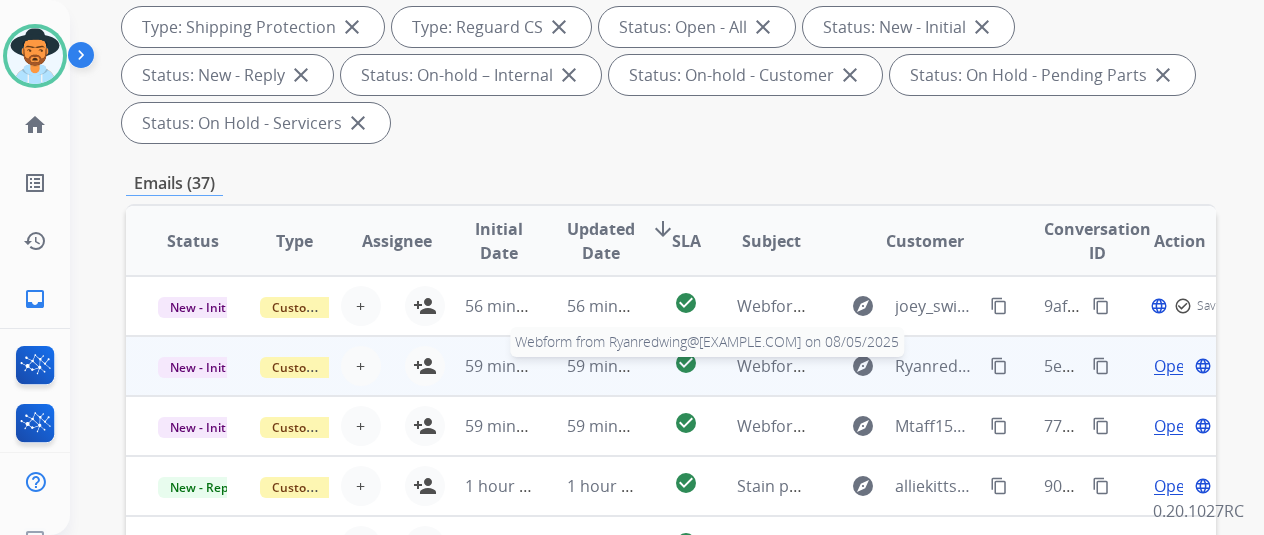 scroll, scrollTop: 400, scrollLeft: 0, axis: vertical 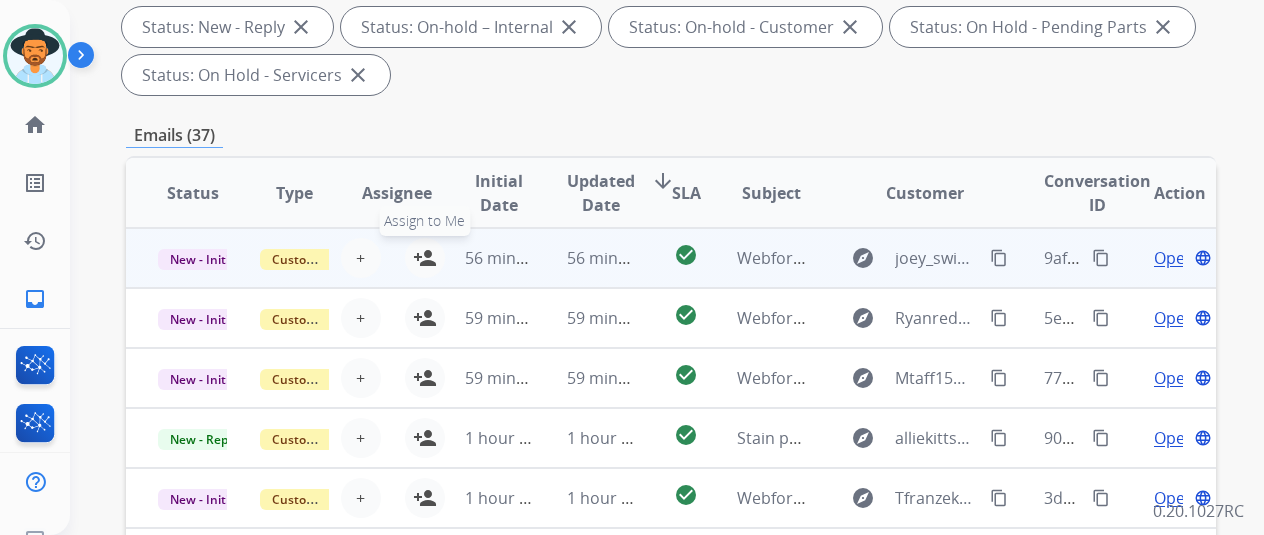 click on "person_add" at bounding box center [425, 258] 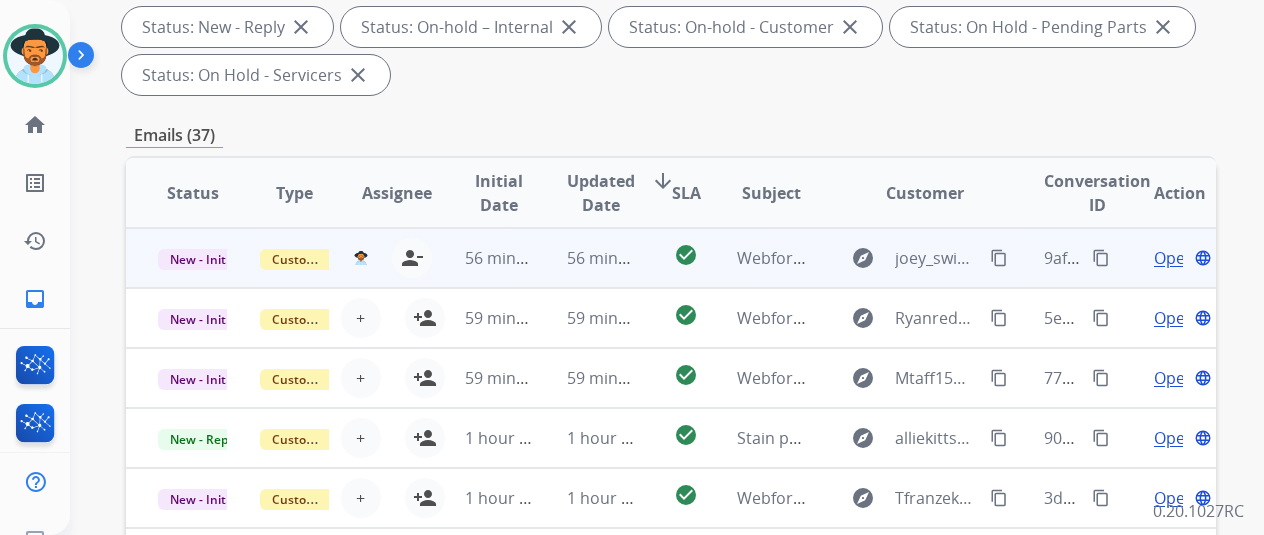 click on "Open" at bounding box center [1174, 258] 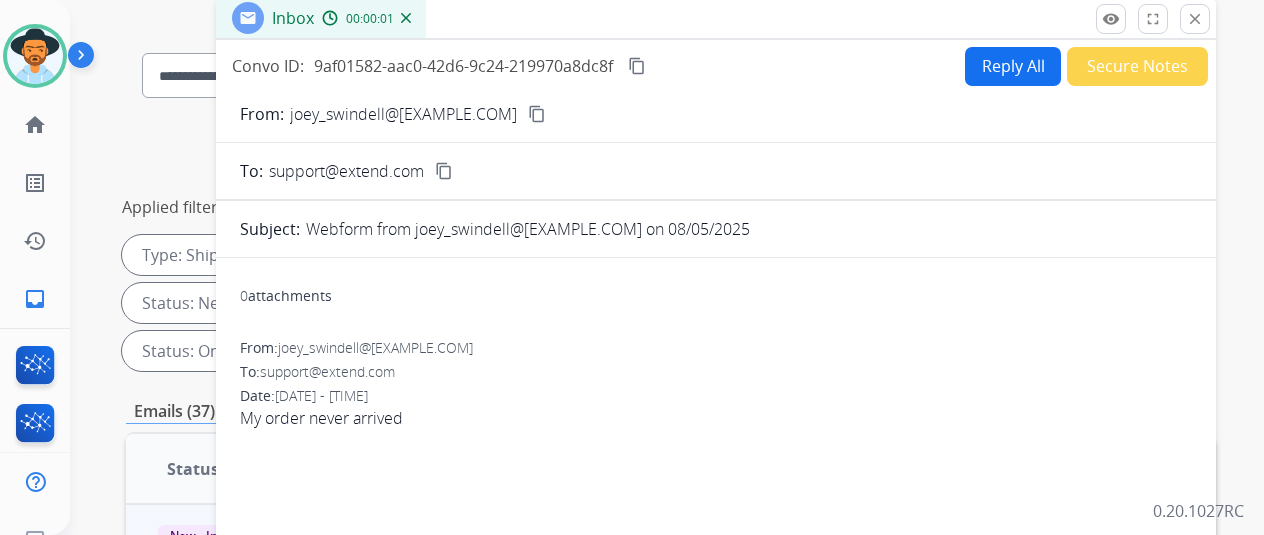 scroll, scrollTop: 100, scrollLeft: 0, axis: vertical 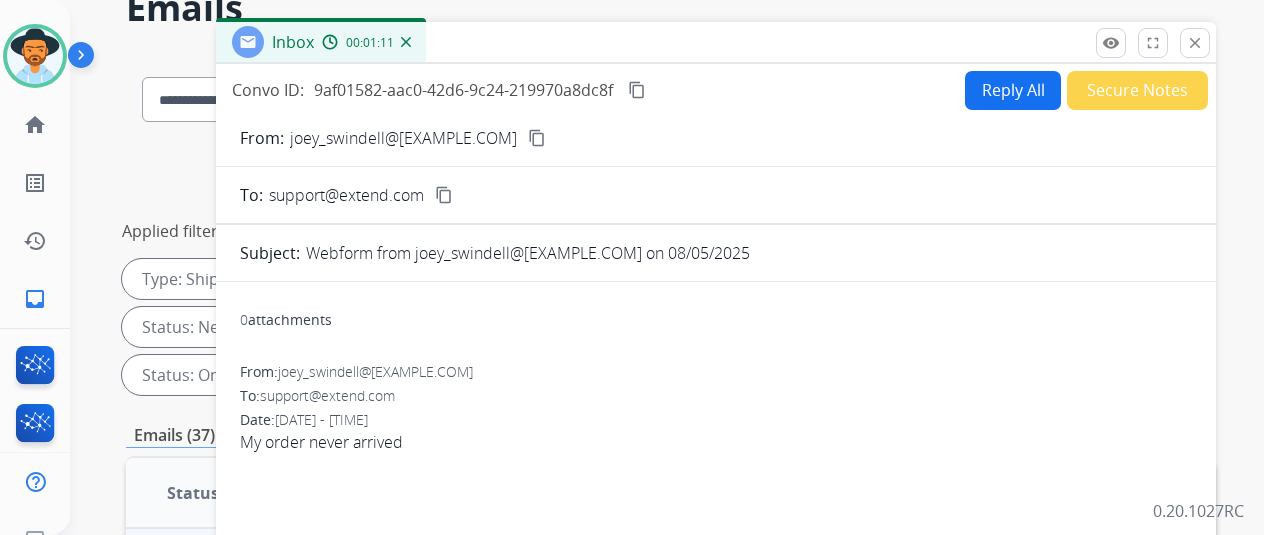 click on "Reply All" at bounding box center [1013, 90] 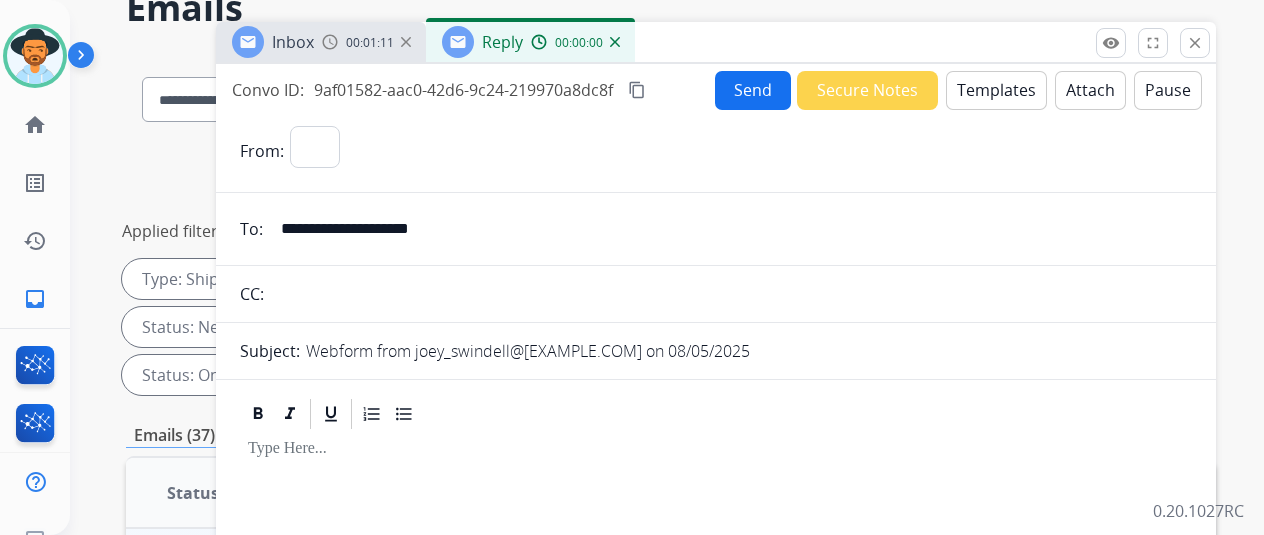 select on "**********" 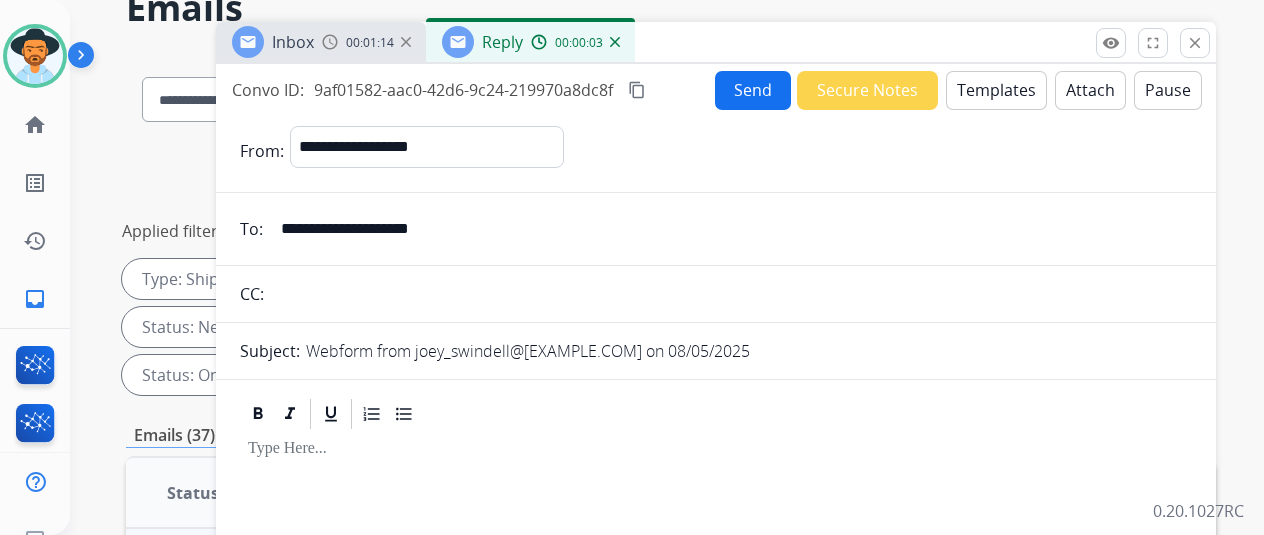 click on "Templates" at bounding box center (996, 90) 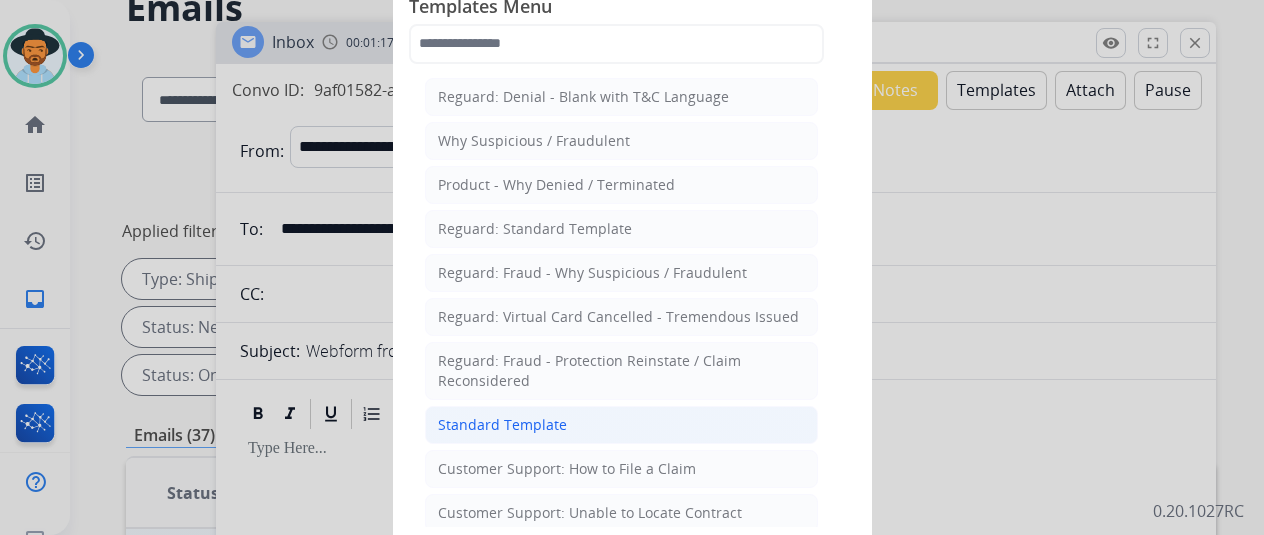 click on "Standard Template" 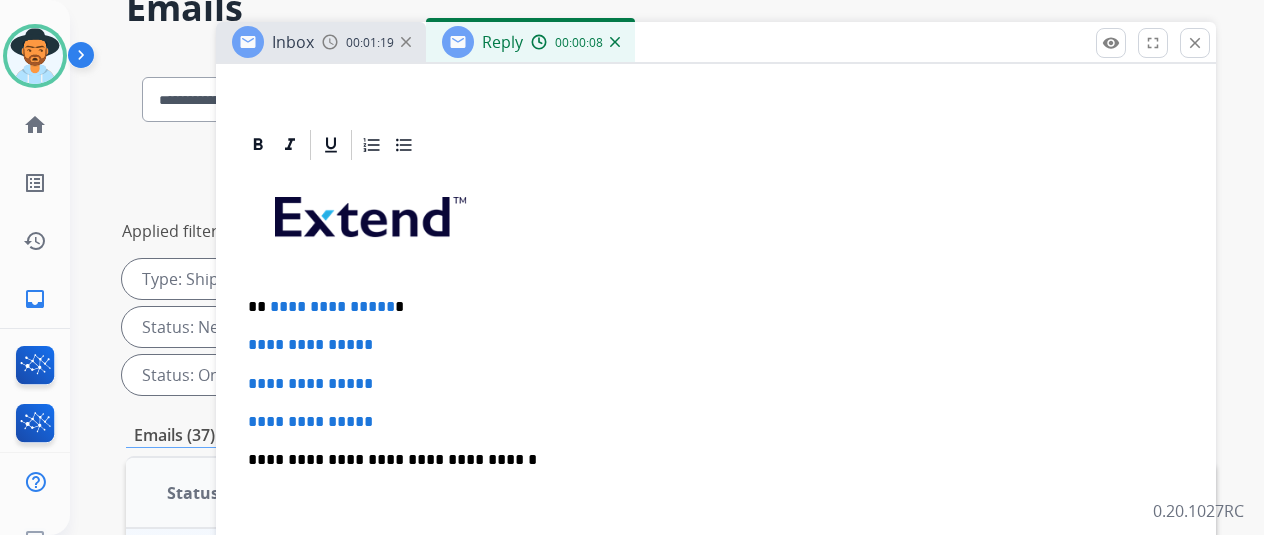 scroll, scrollTop: 398, scrollLeft: 0, axis: vertical 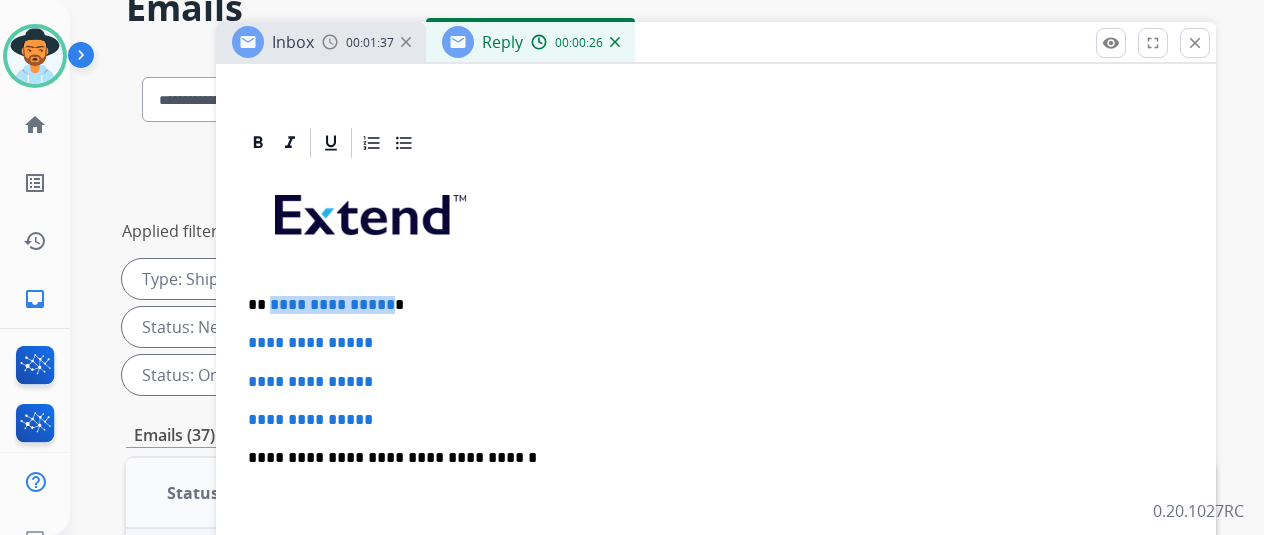 drag, startPoint x: 398, startPoint y: 306, endPoint x: 286, endPoint y: 301, distance: 112.11155 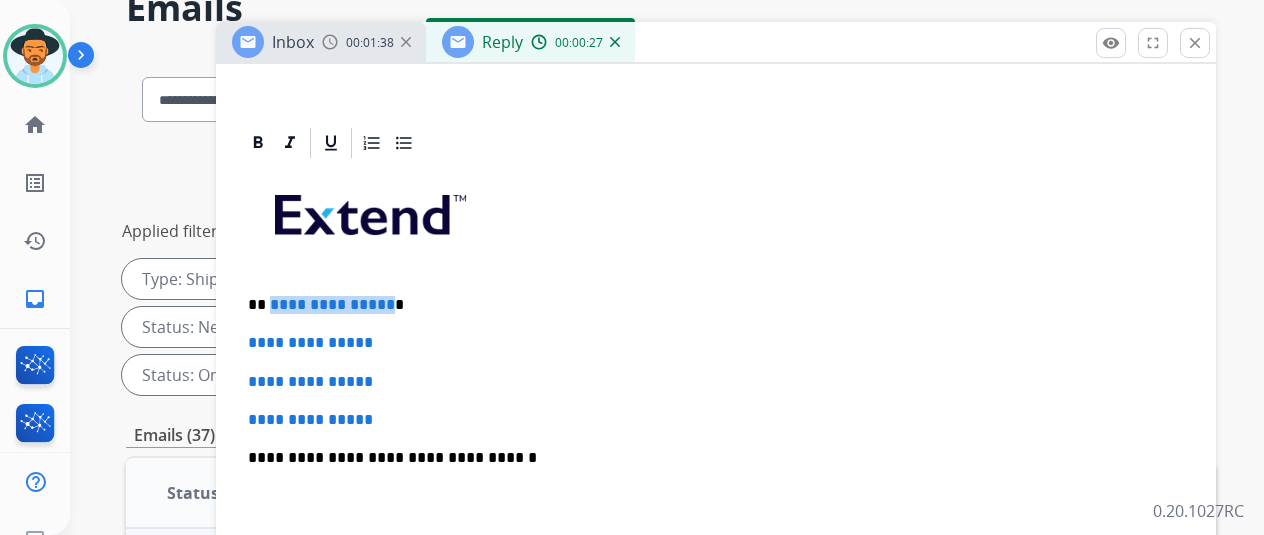type 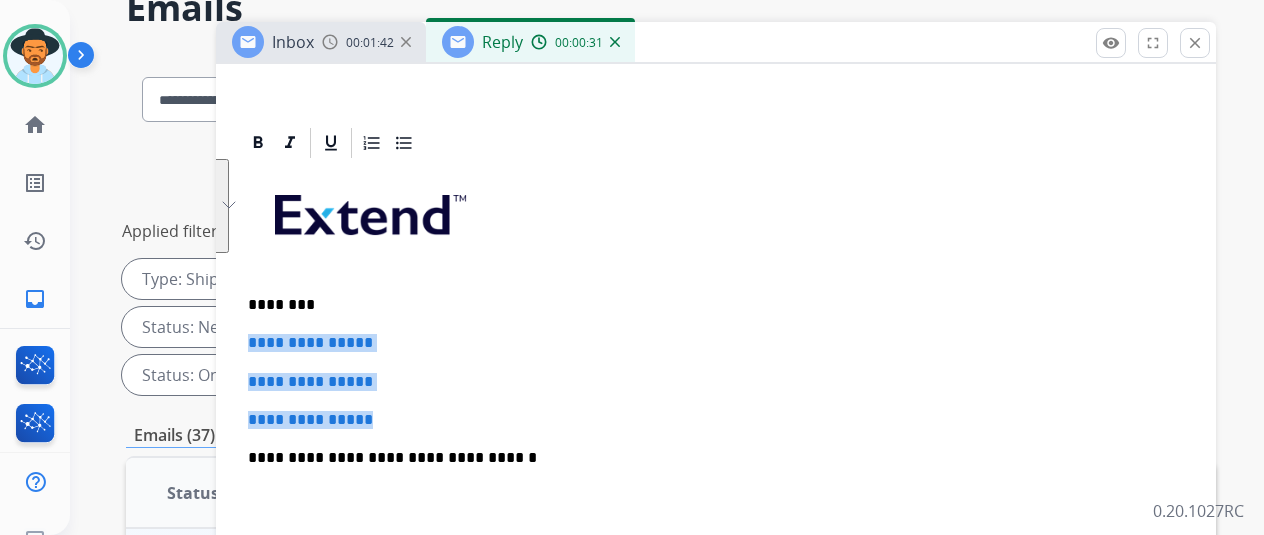 drag, startPoint x: 414, startPoint y: 419, endPoint x: 247, endPoint y: 331, distance: 188.76706 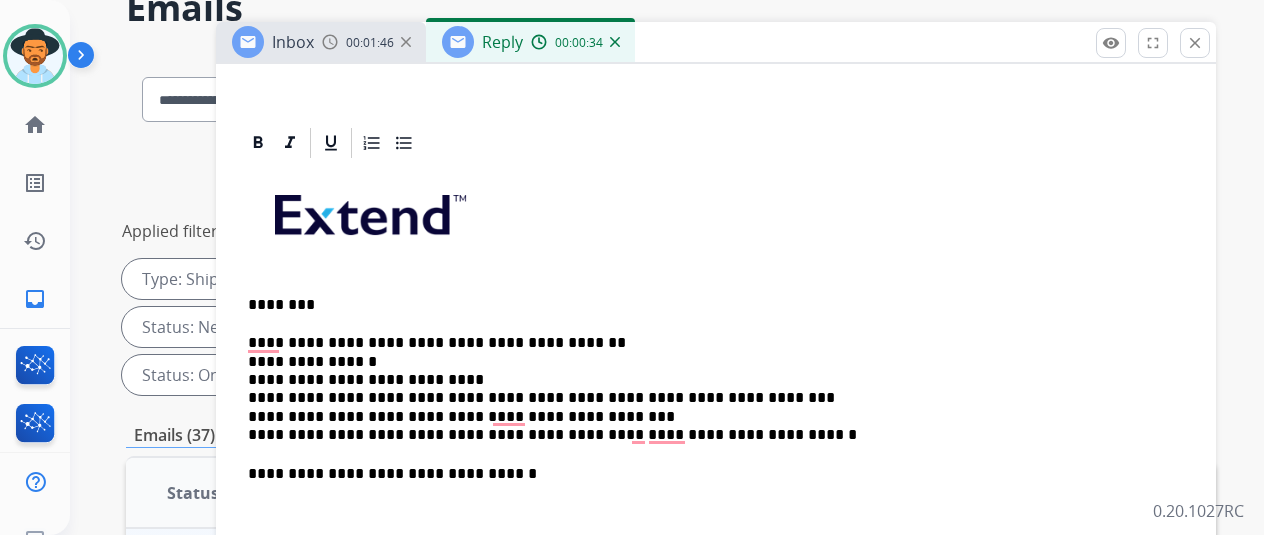 click on "**********" at bounding box center (716, 512) 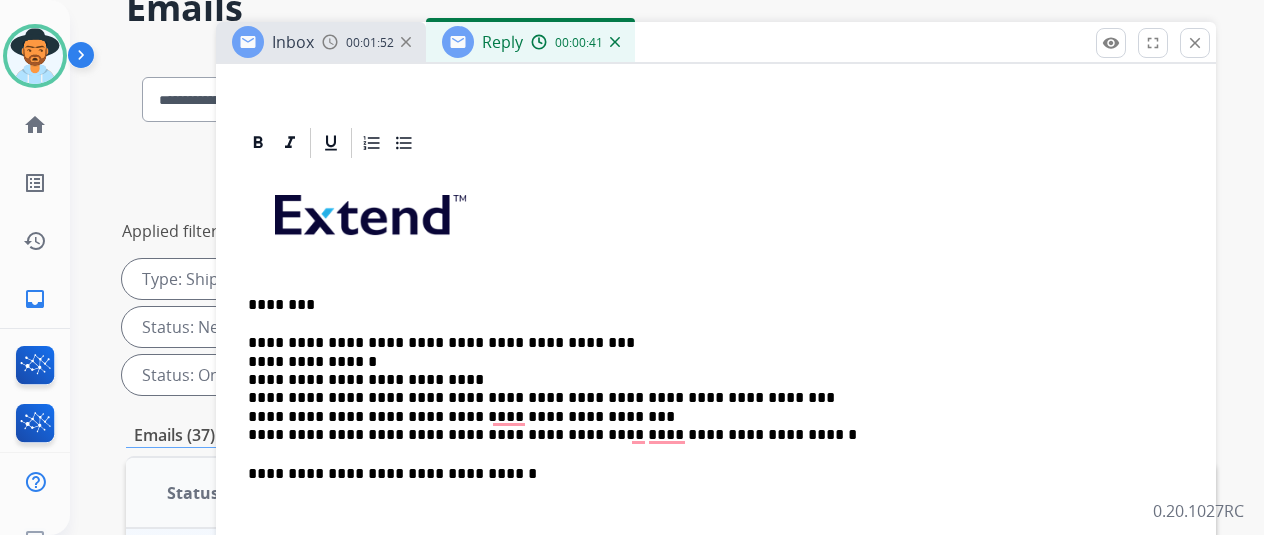 click on "**********" at bounding box center (708, 389) 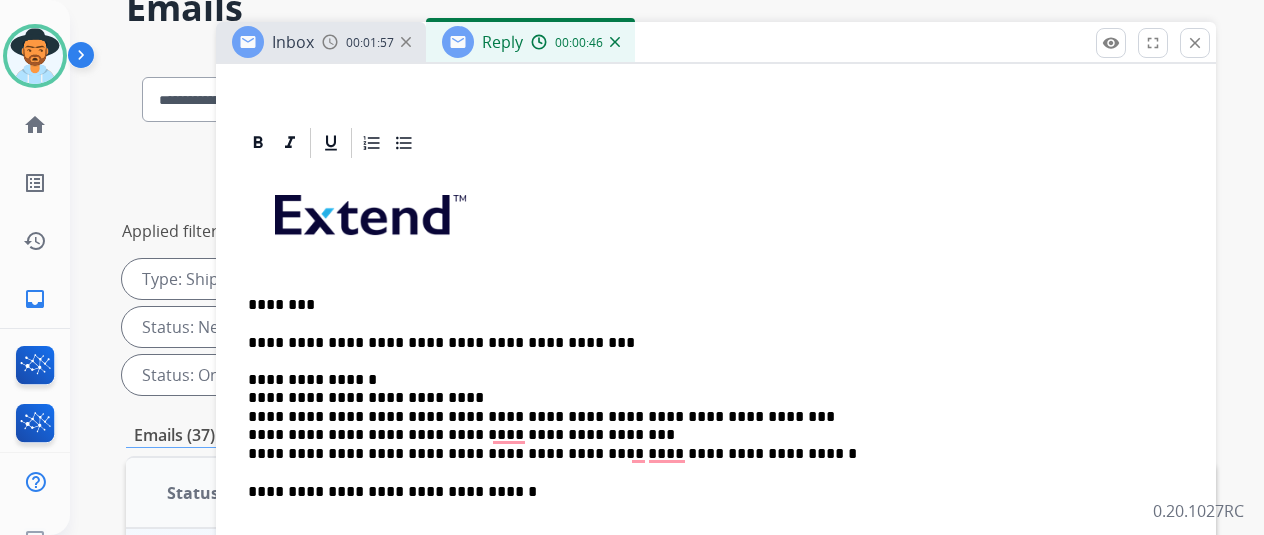 click on "**********" at bounding box center (716, 522) 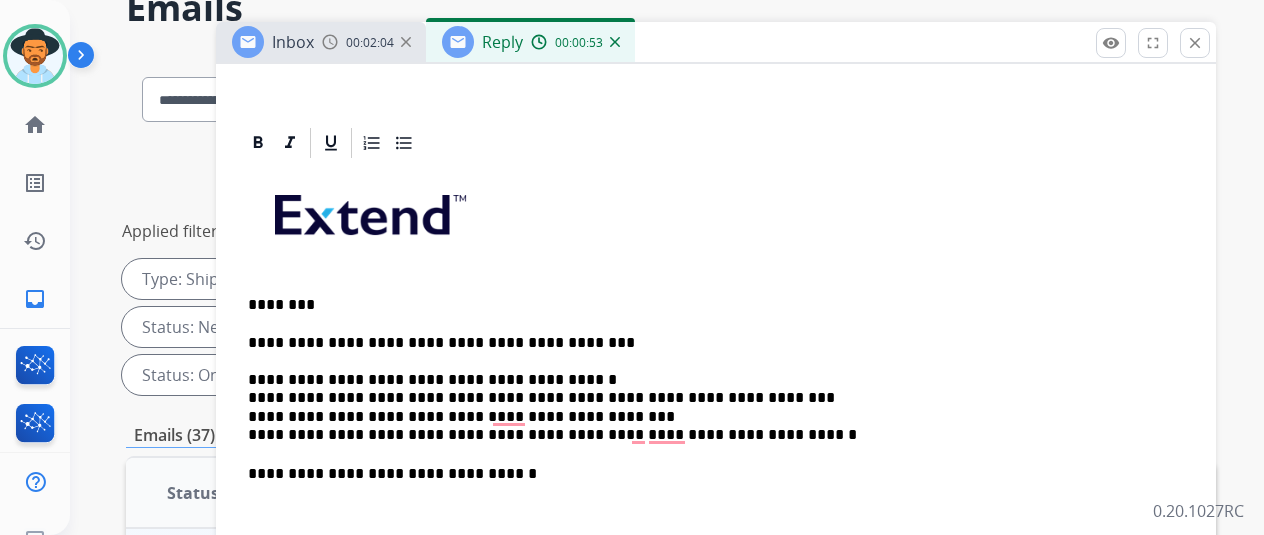 click on "**********" at bounding box center (708, 389) 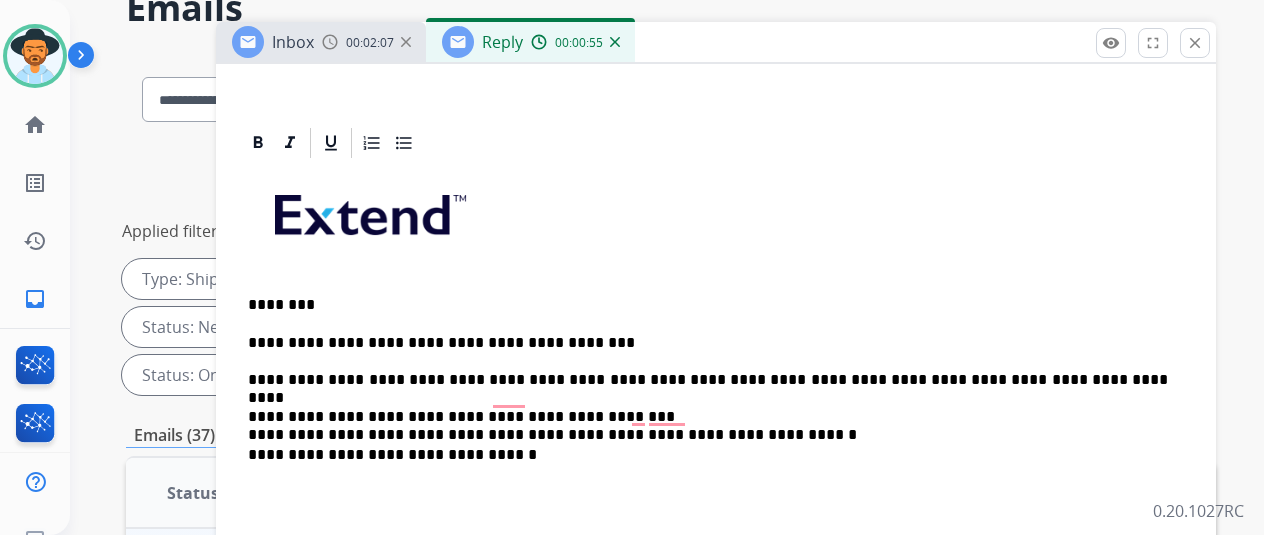scroll, scrollTop: 396, scrollLeft: 0, axis: vertical 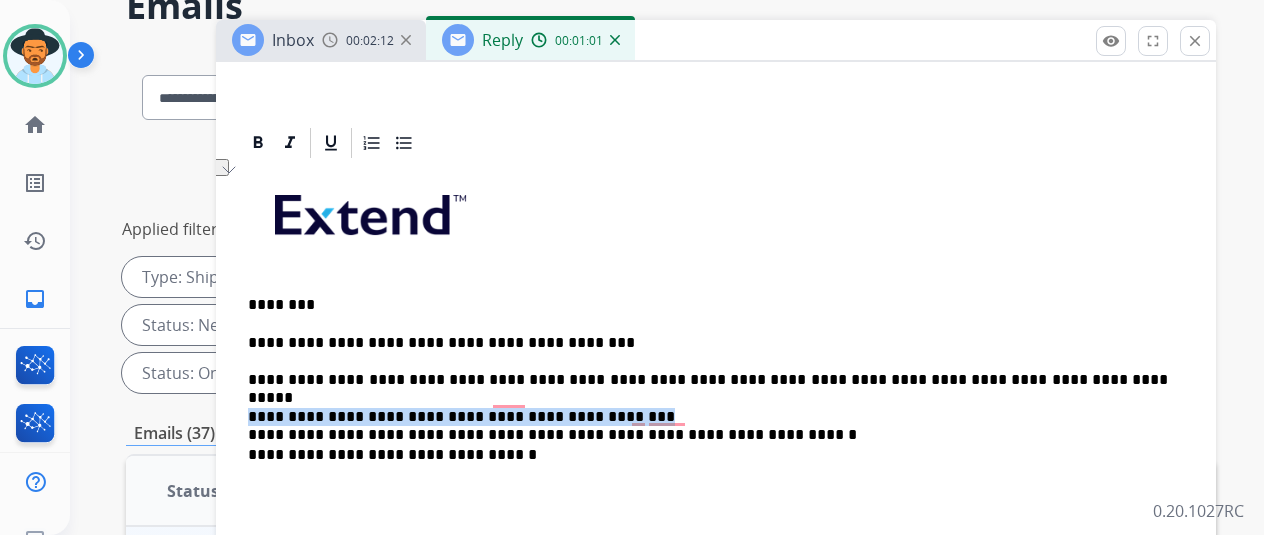 drag, startPoint x: 607, startPoint y: 395, endPoint x: 264, endPoint y: 395, distance: 343 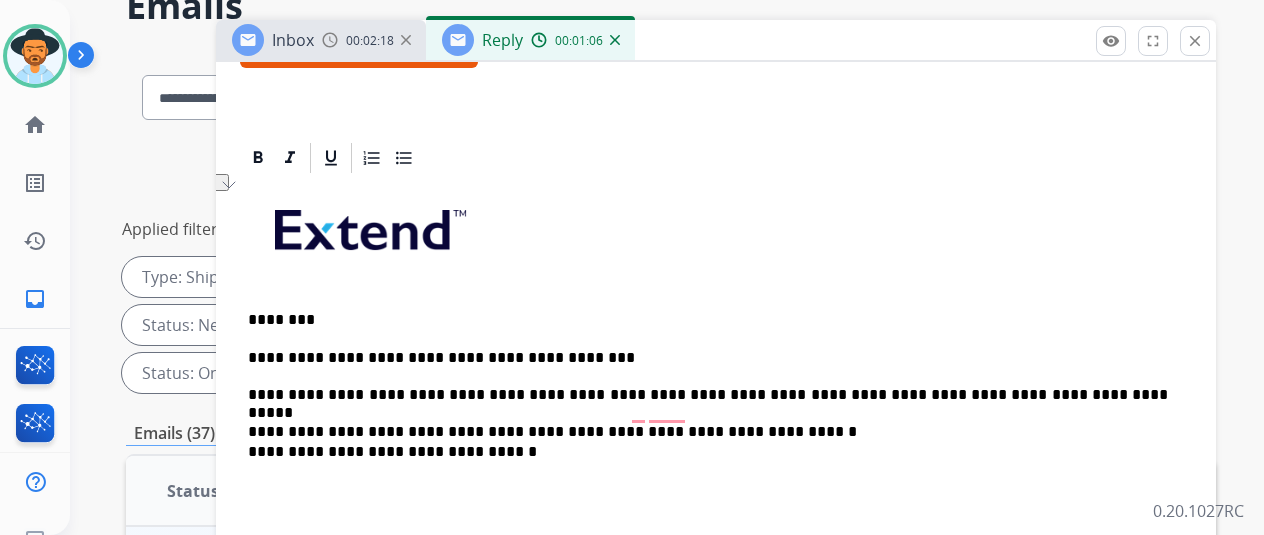 scroll, scrollTop: 377, scrollLeft: 0, axis: vertical 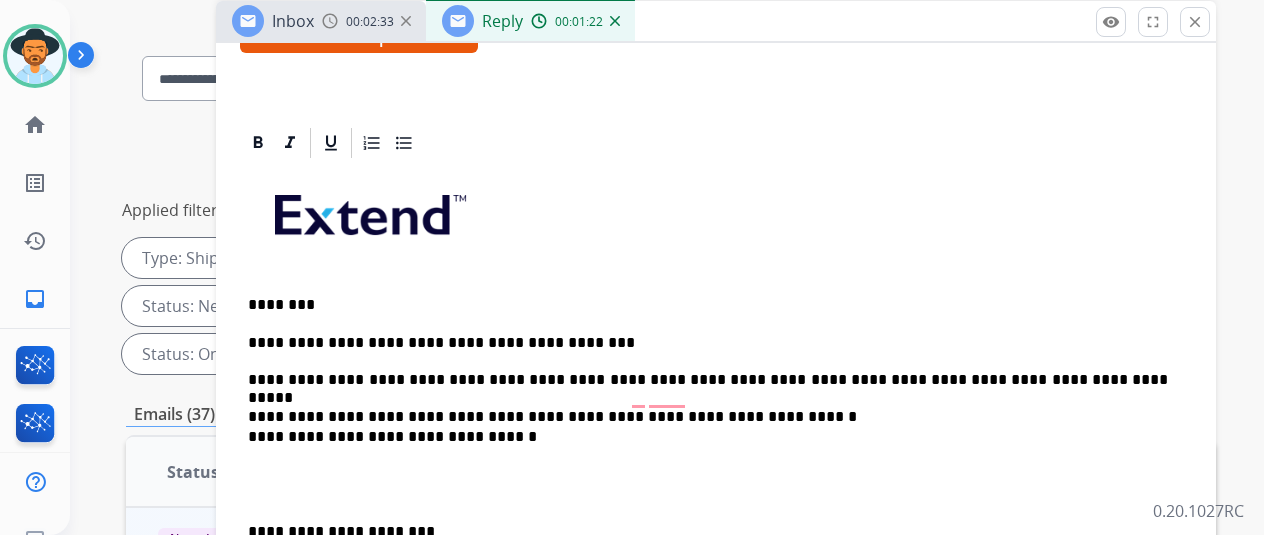 click on "**********" at bounding box center [708, 371] 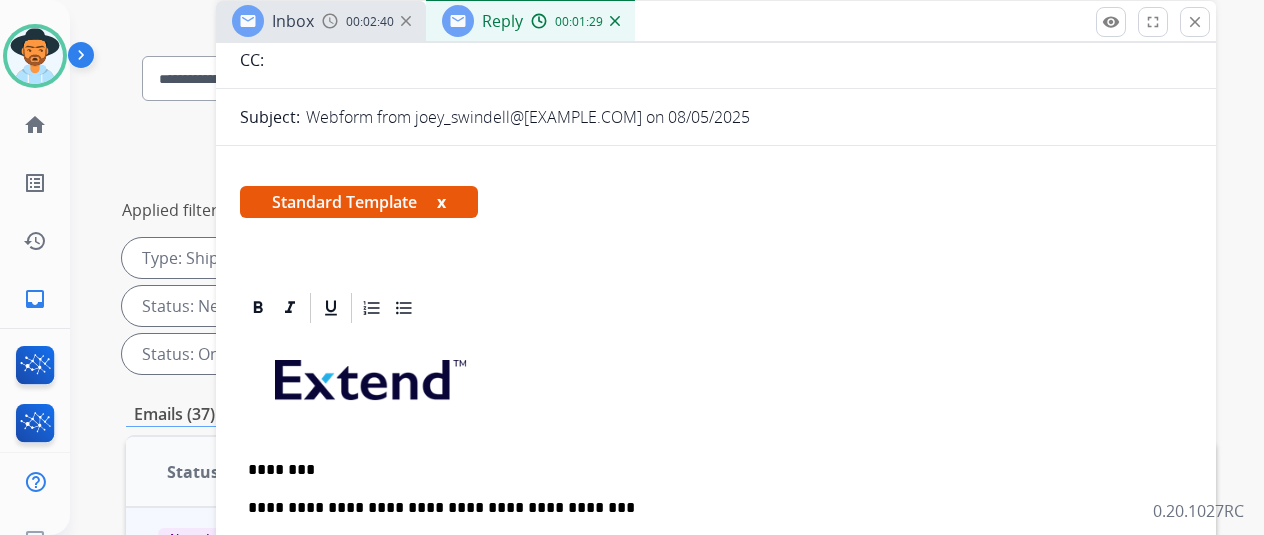 scroll, scrollTop: 0, scrollLeft: 0, axis: both 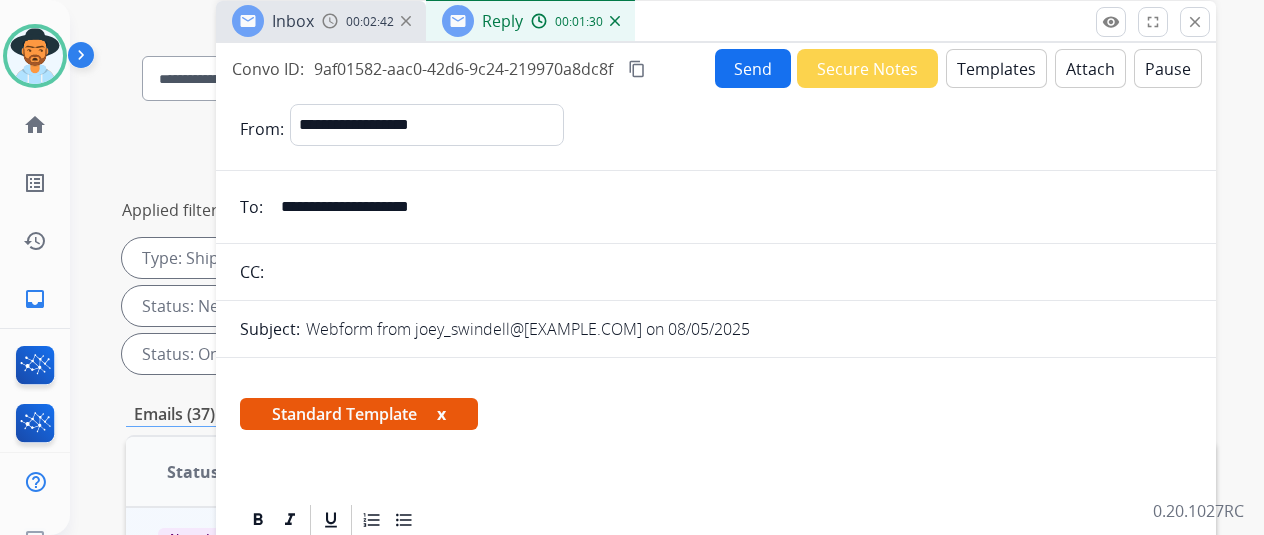 click on "Send" at bounding box center (753, 68) 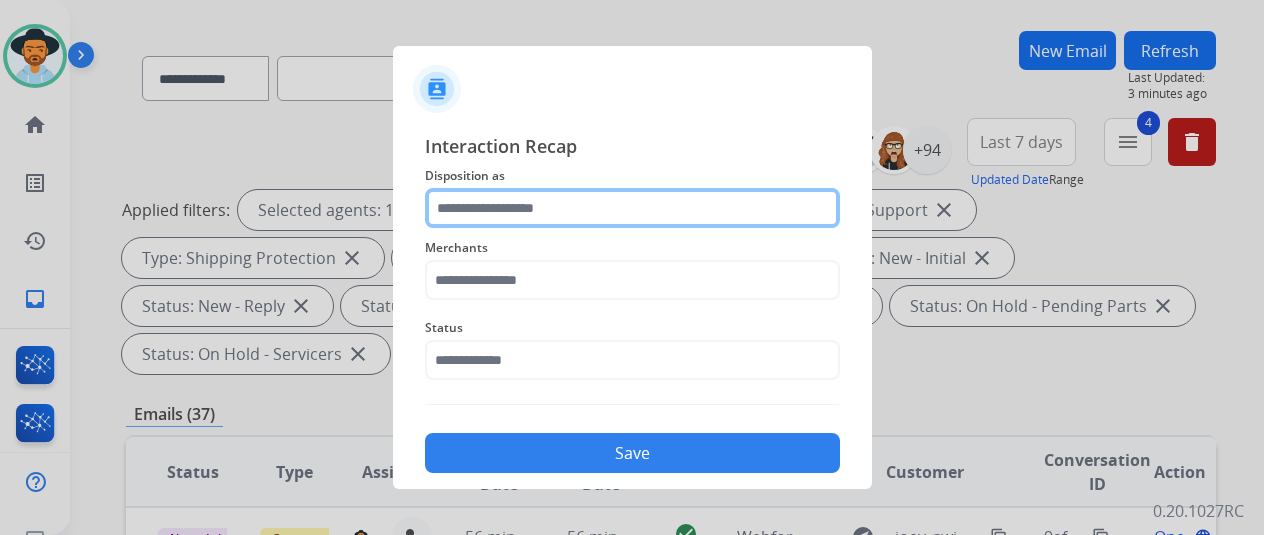 click 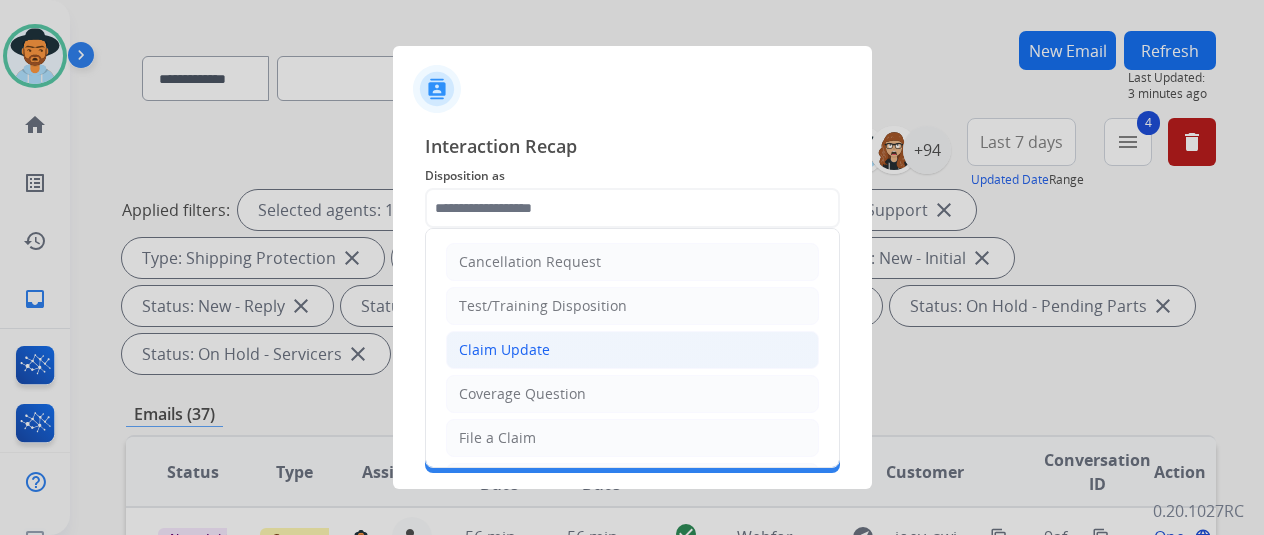 click on "Claim Update" 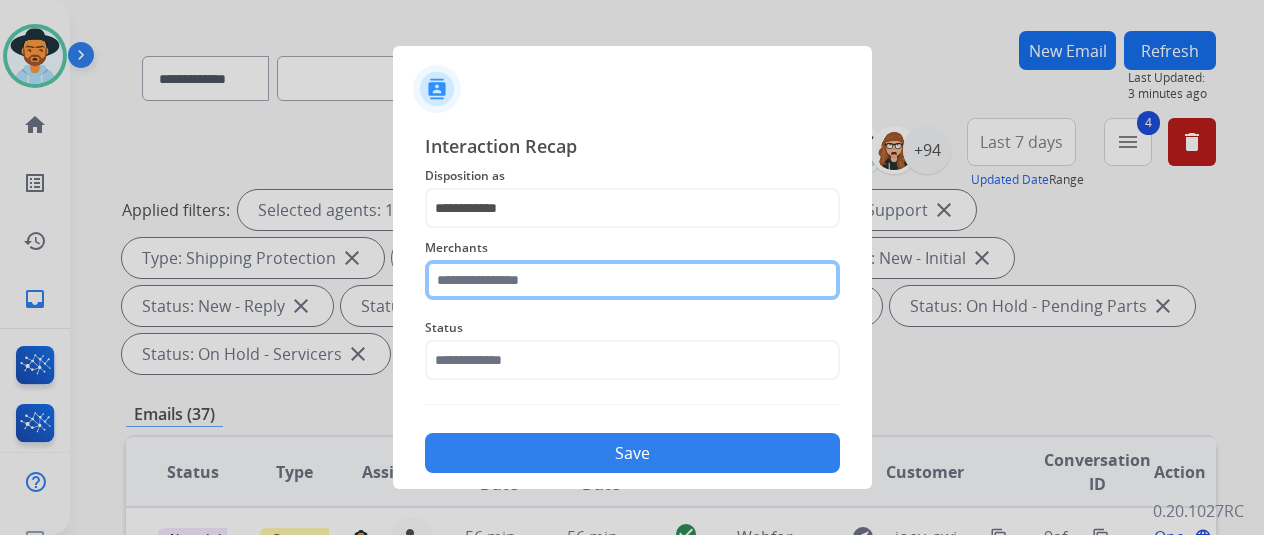 drag, startPoint x: 487, startPoint y: 274, endPoint x: 508, endPoint y: 186, distance: 90.47099 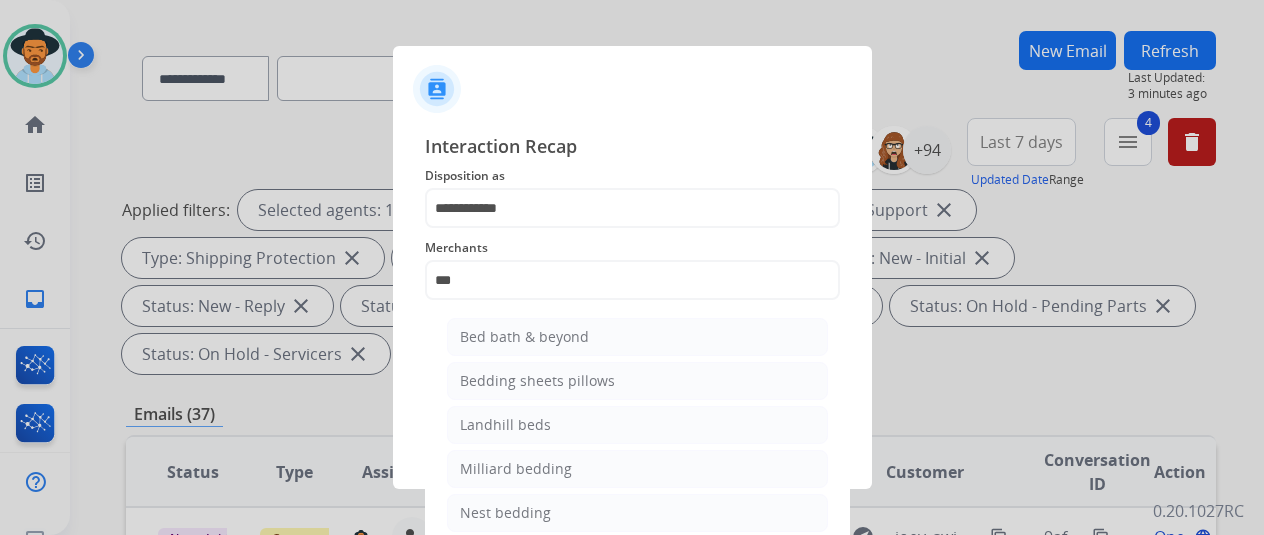 click on "Bed bath & beyond" 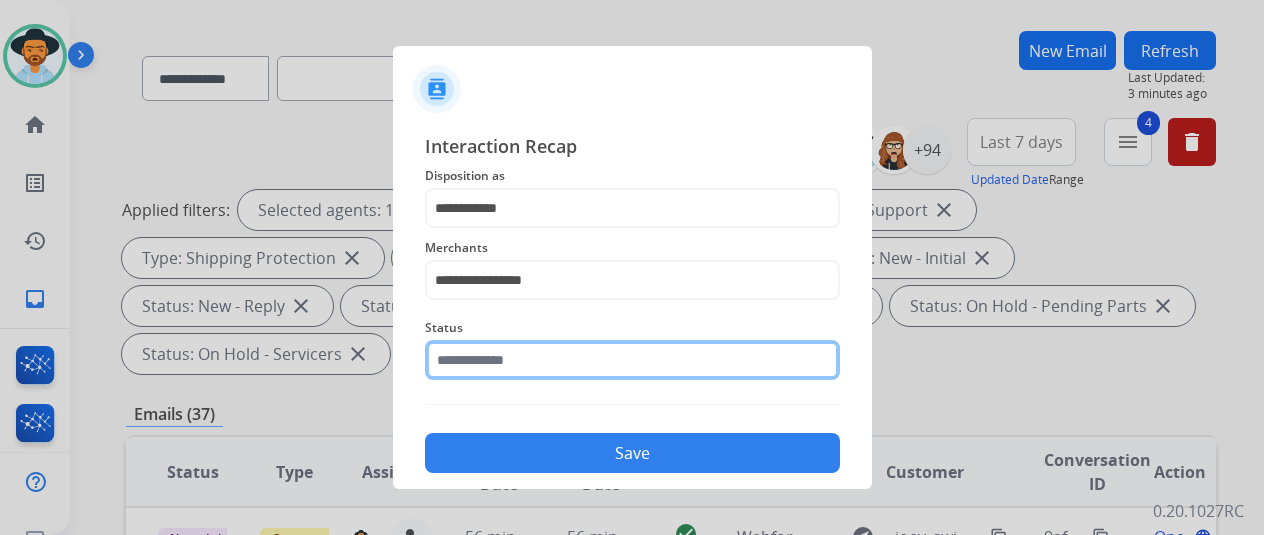 click 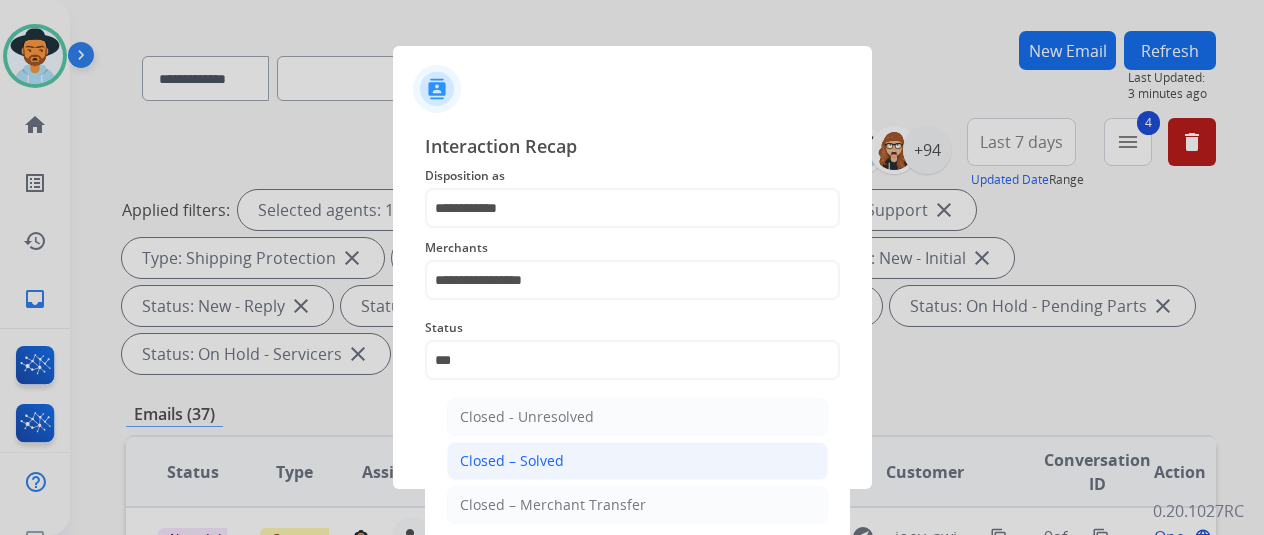 click on "Closed – Solved" 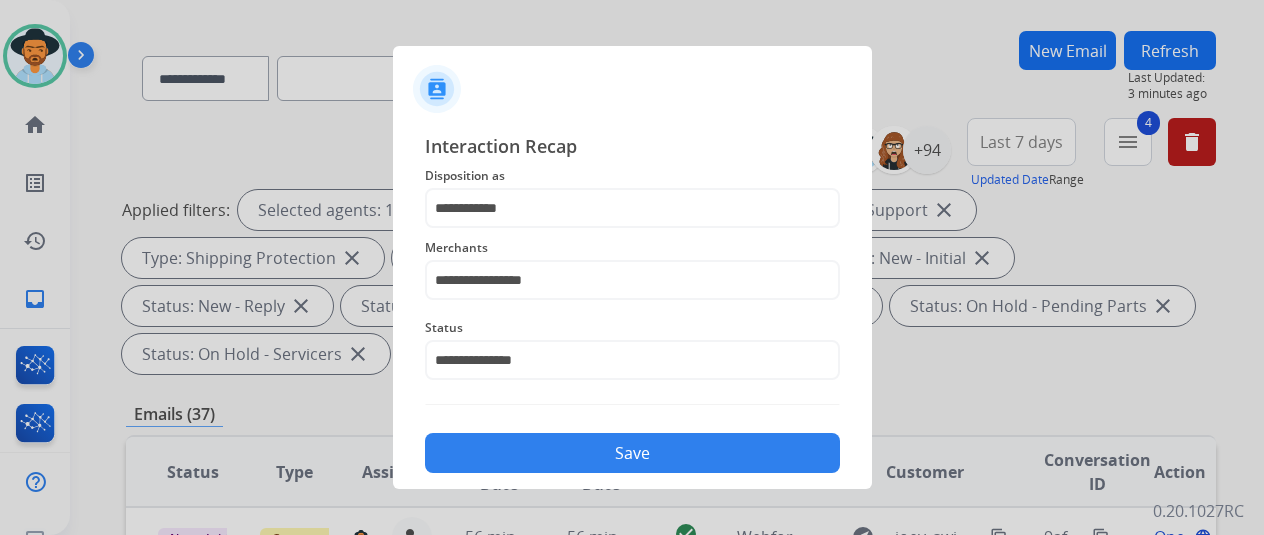 click on "Save" 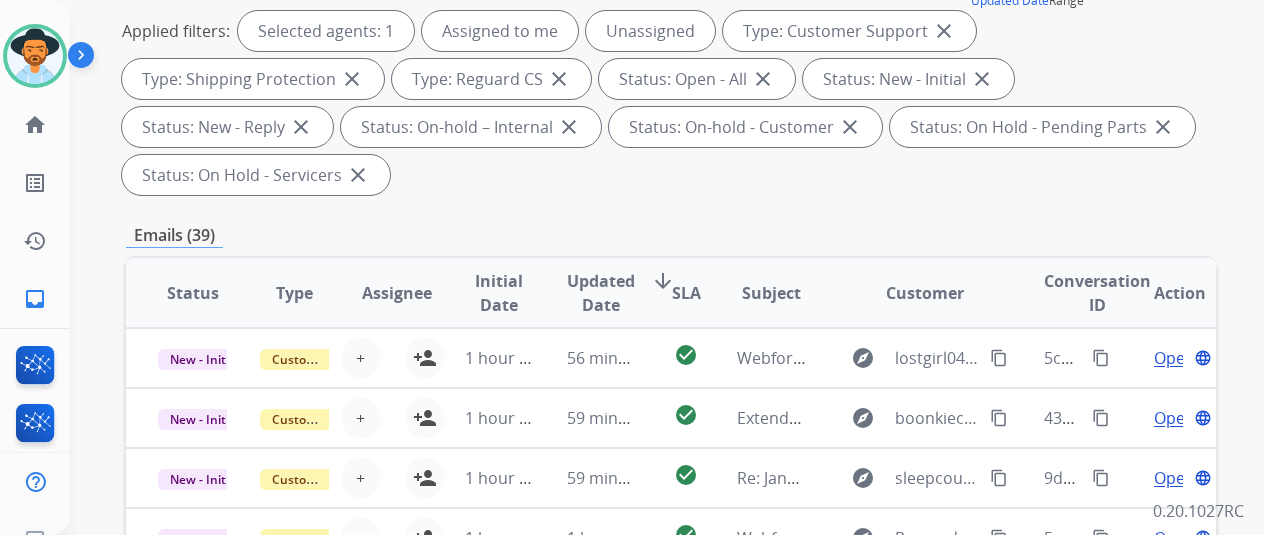 scroll, scrollTop: 0, scrollLeft: 0, axis: both 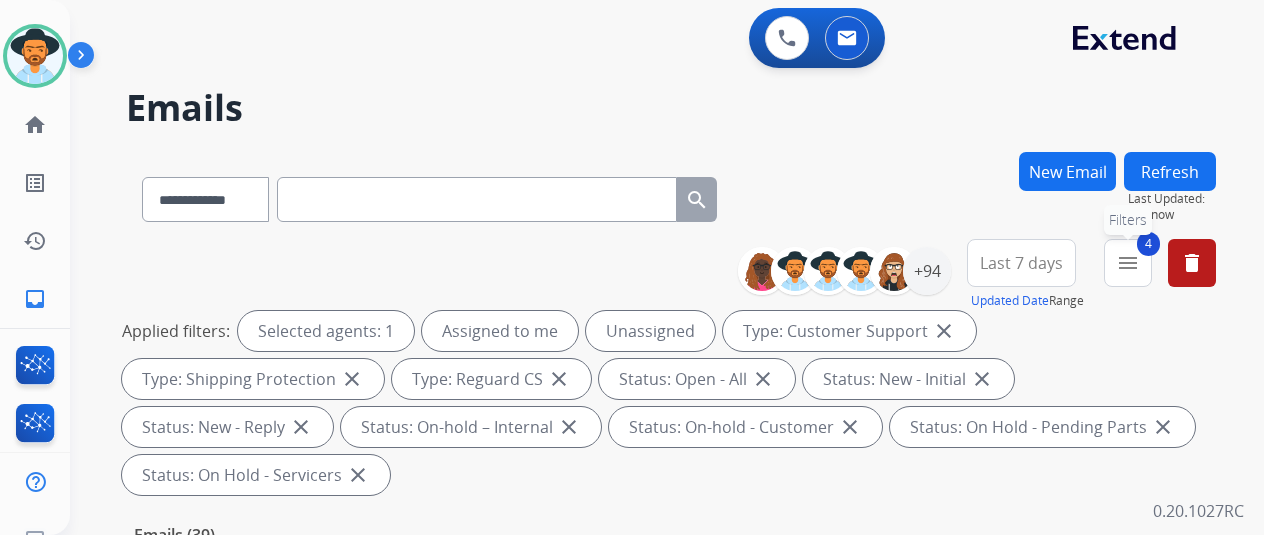 click on "menu" at bounding box center [1128, 263] 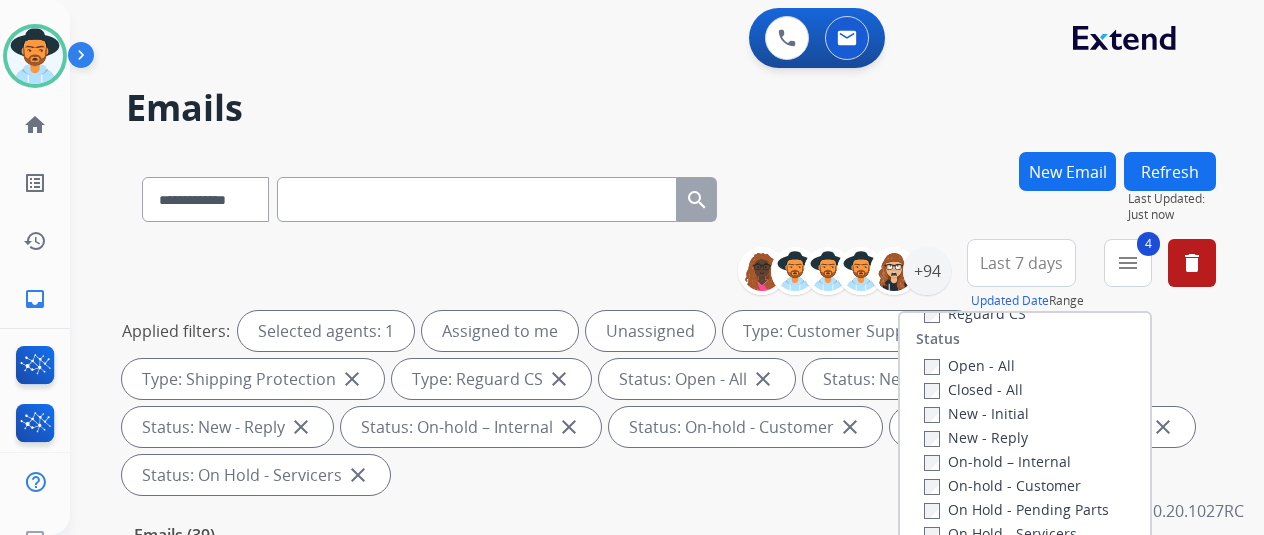 scroll, scrollTop: 128, scrollLeft: 0, axis: vertical 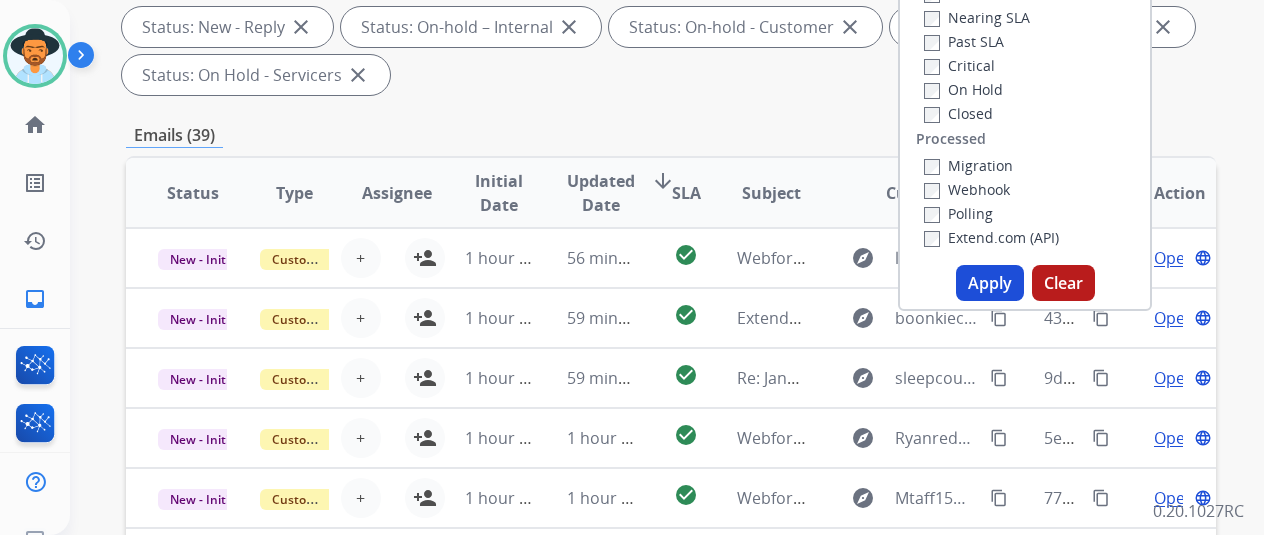 click on "Apply" at bounding box center [990, 283] 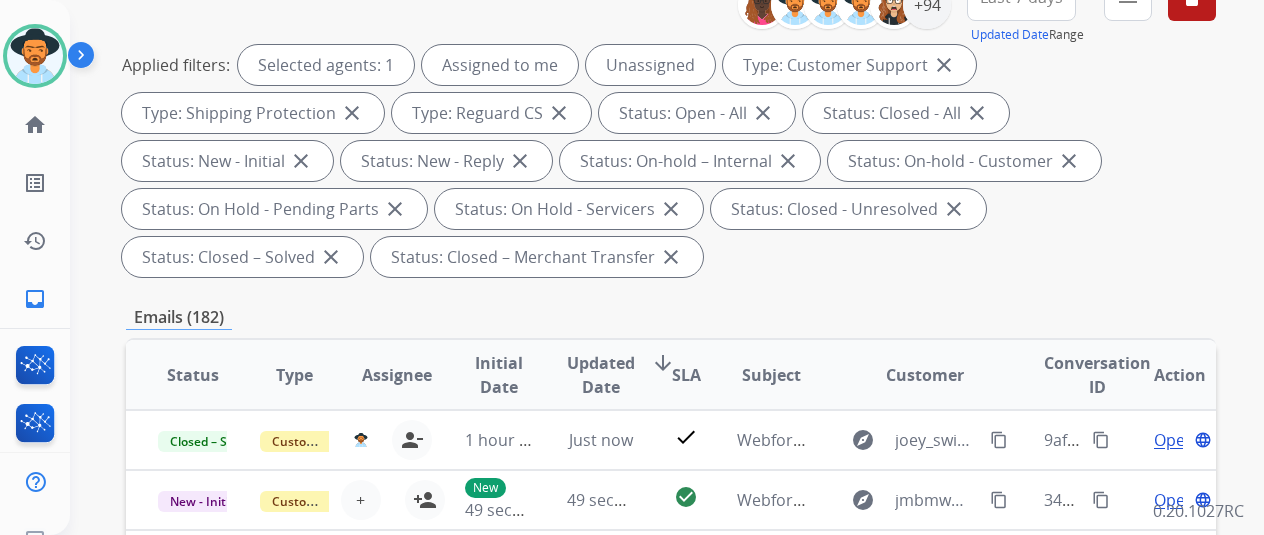 scroll, scrollTop: 300, scrollLeft: 0, axis: vertical 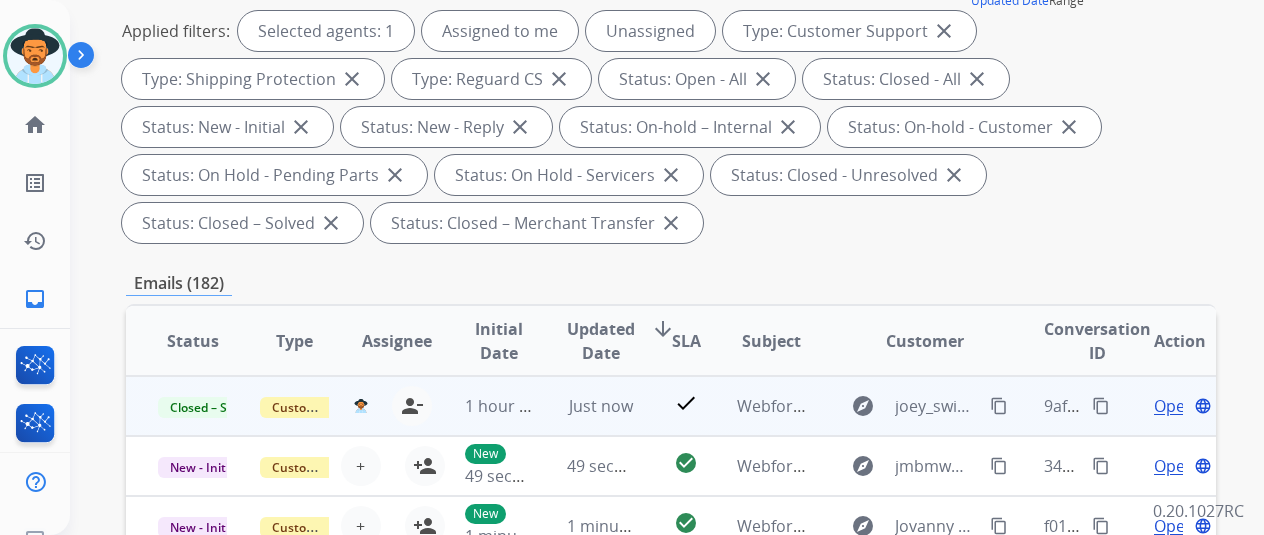 click on "content_copy" at bounding box center (1101, 406) 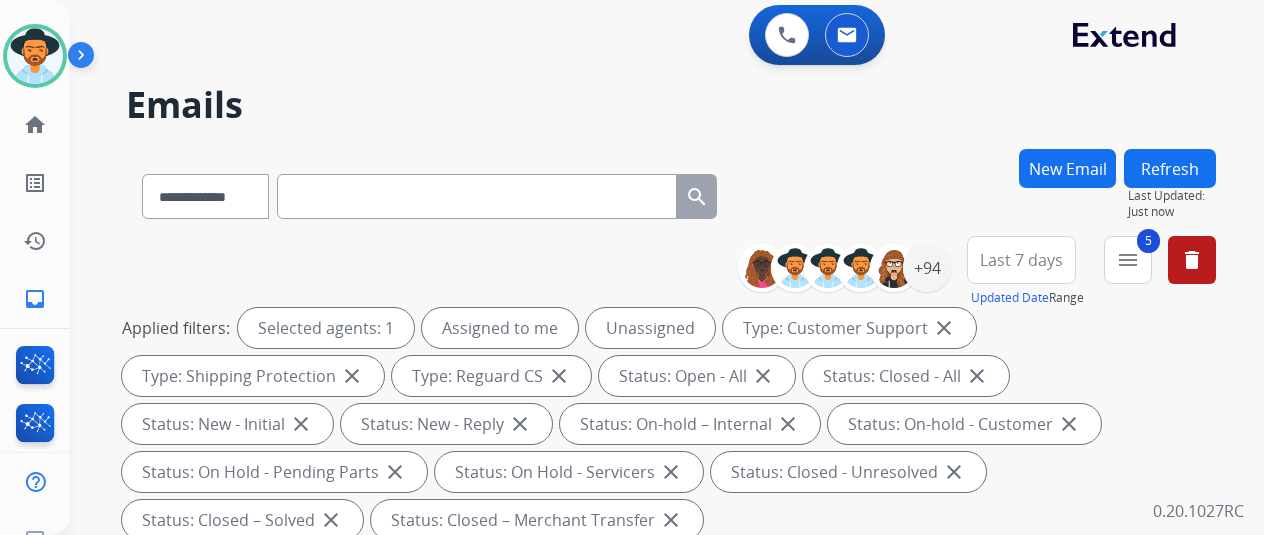 scroll, scrollTop: 0, scrollLeft: 0, axis: both 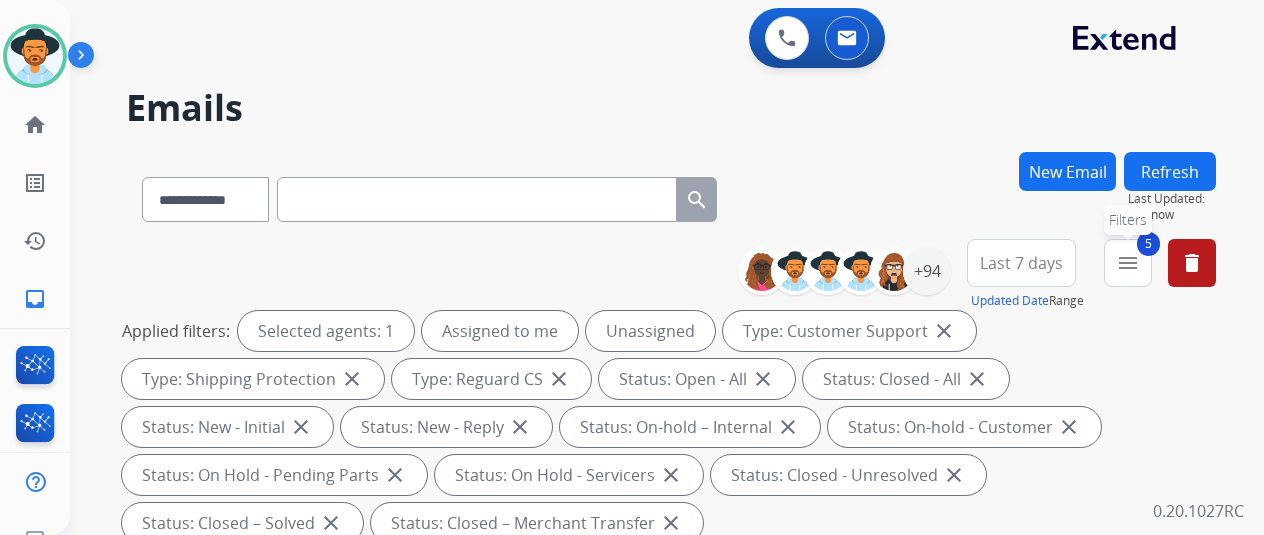 click on "5 menu  Filters" at bounding box center [1128, 263] 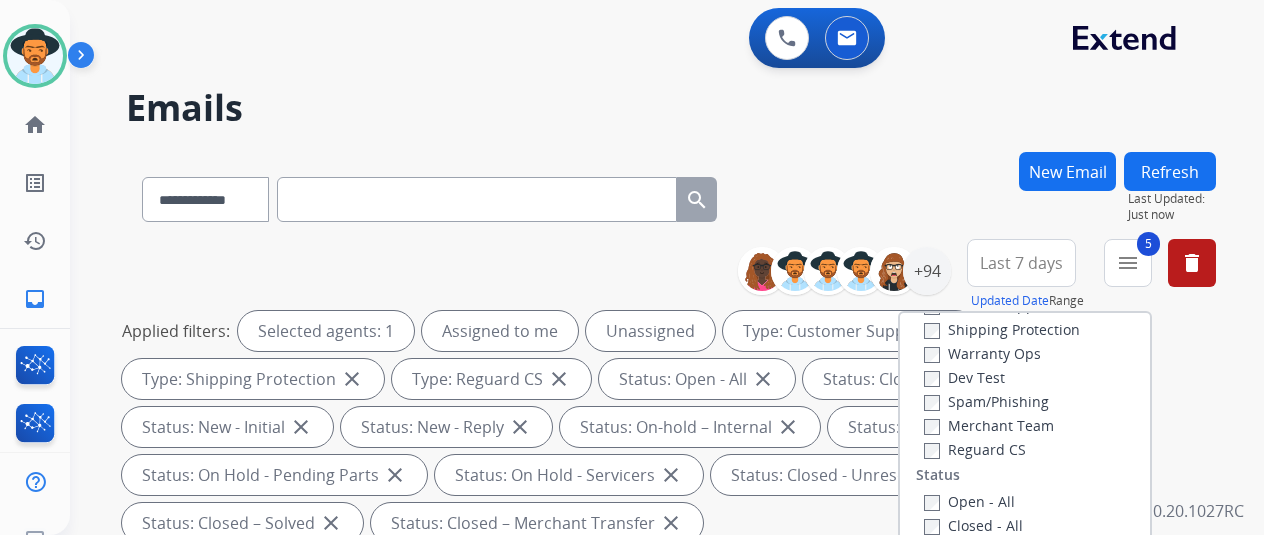 scroll, scrollTop: 228, scrollLeft: 0, axis: vertical 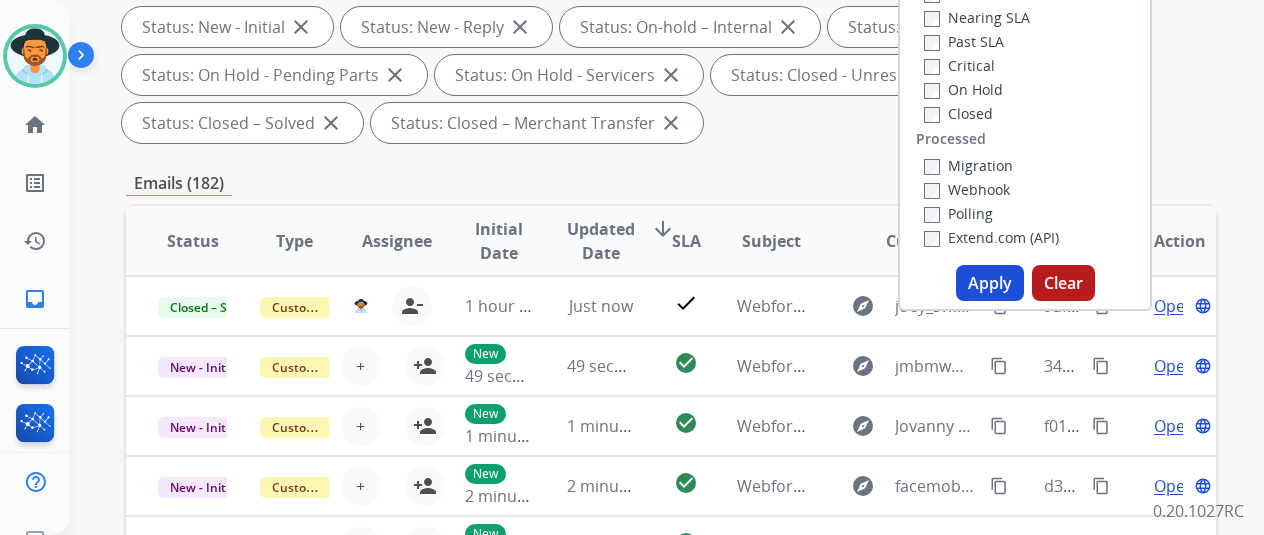click on "Apply" at bounding box center [990, 283] 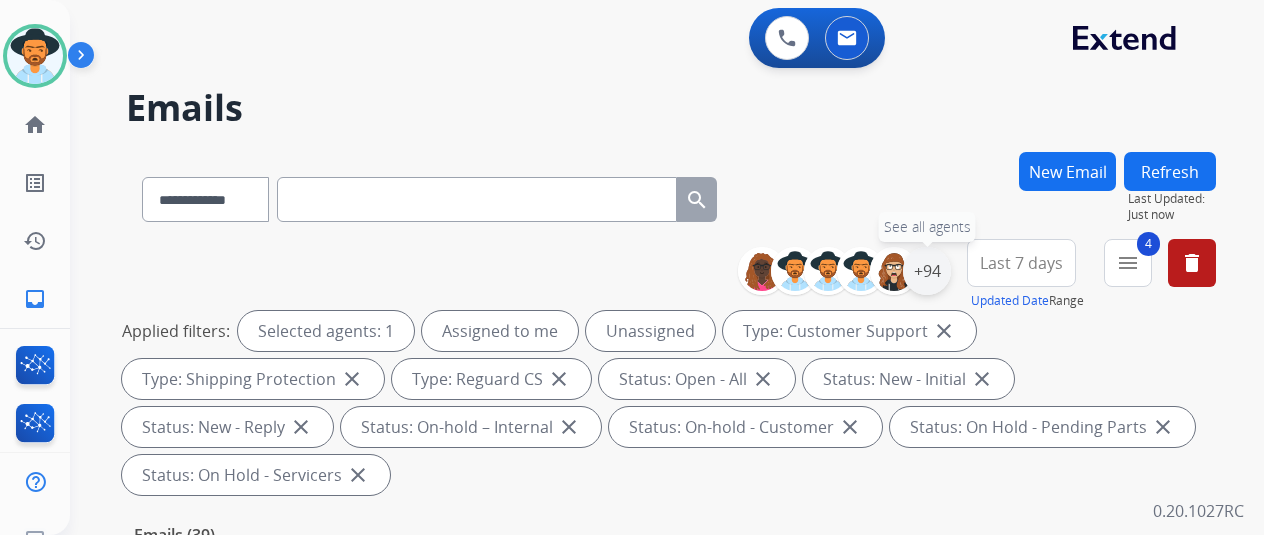 click on "+94" at bounding box center [927, 271] 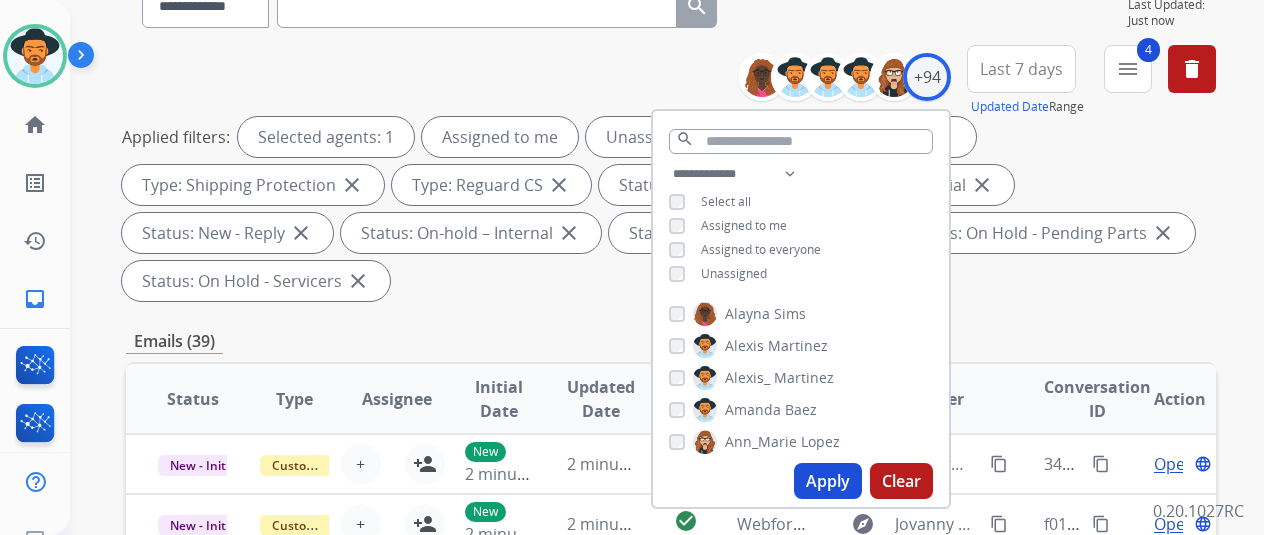 scroll, scrollTop: 200, scrollLeft: 0, axis: vertical 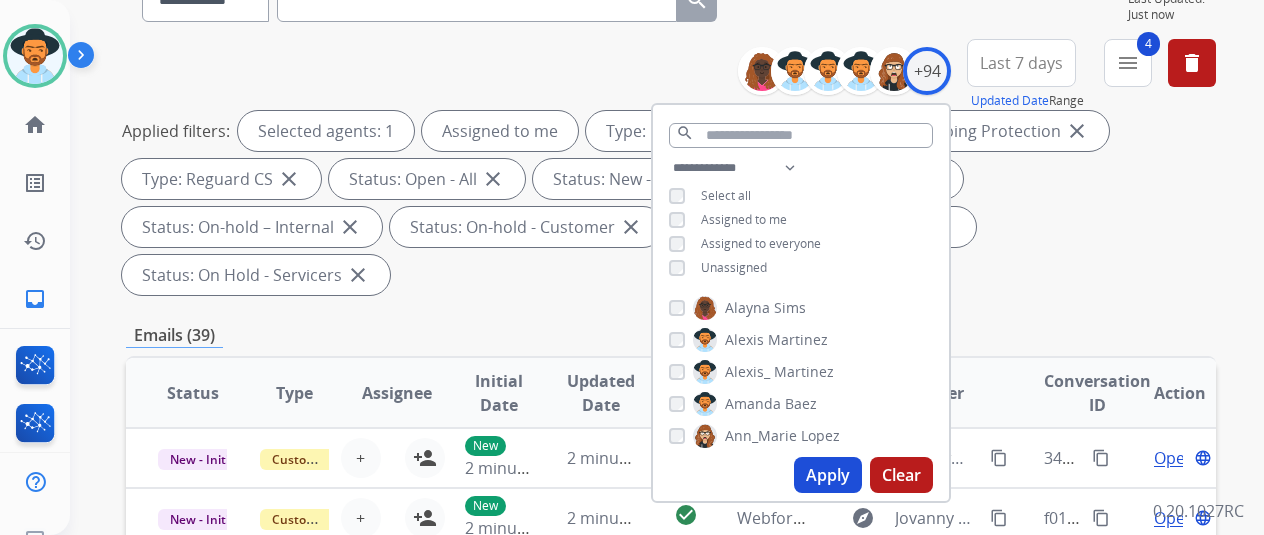 click on "Apply" at bounding box center (828, 475) 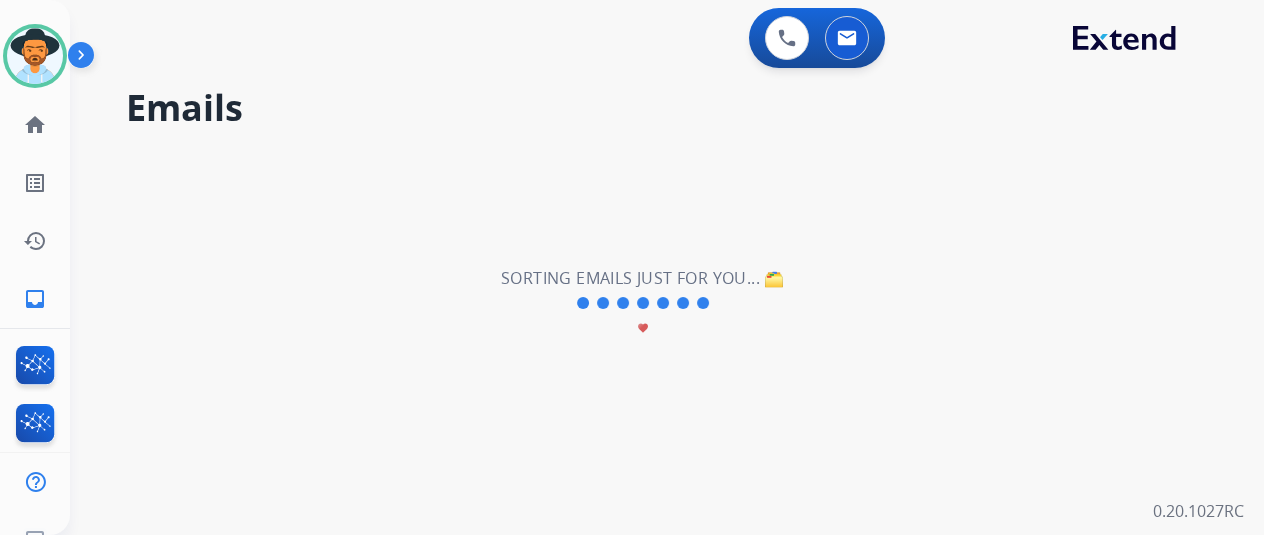 scroll, scrollTop: 0, scrollLeft: 0, axis: both 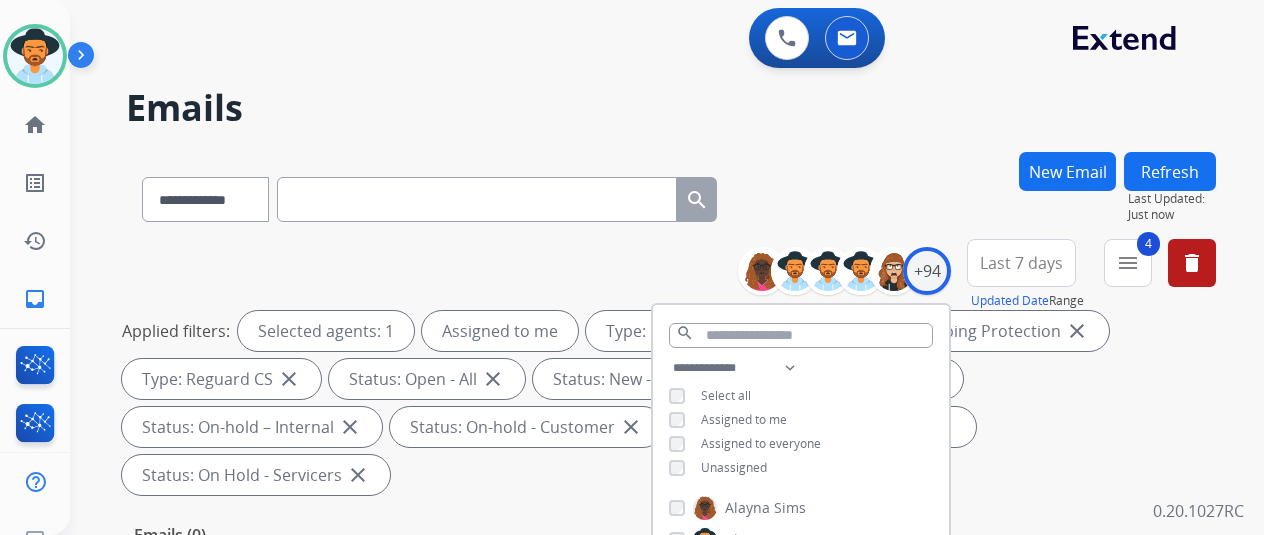 click on "**********" at bounding box center (671, 195) 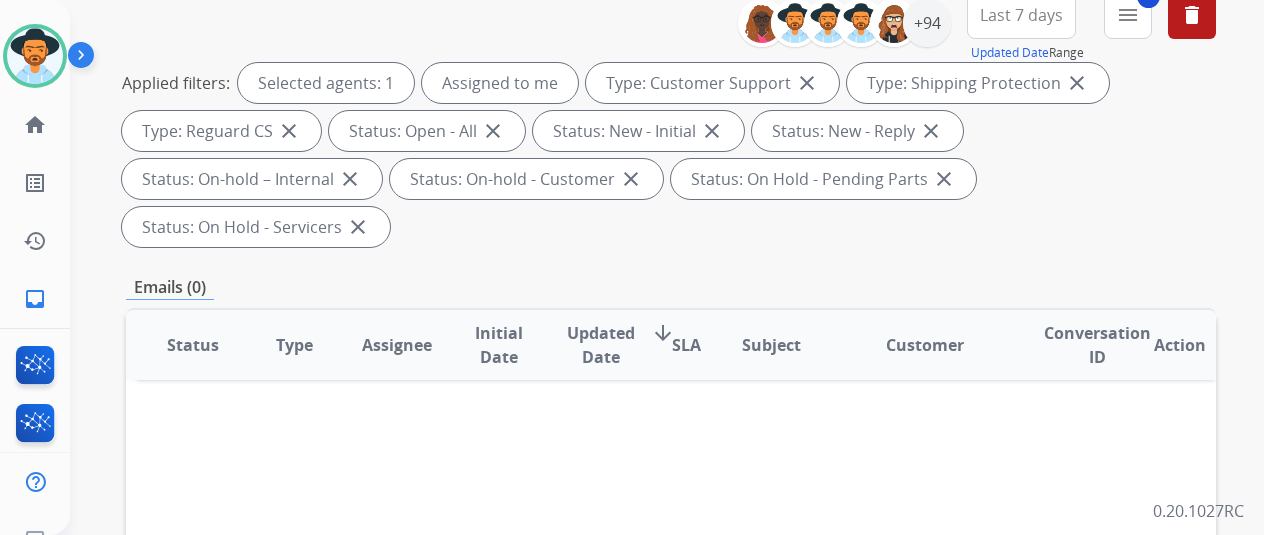 scroll, scrollTop: 0, scrollLeft: 0, axis: both 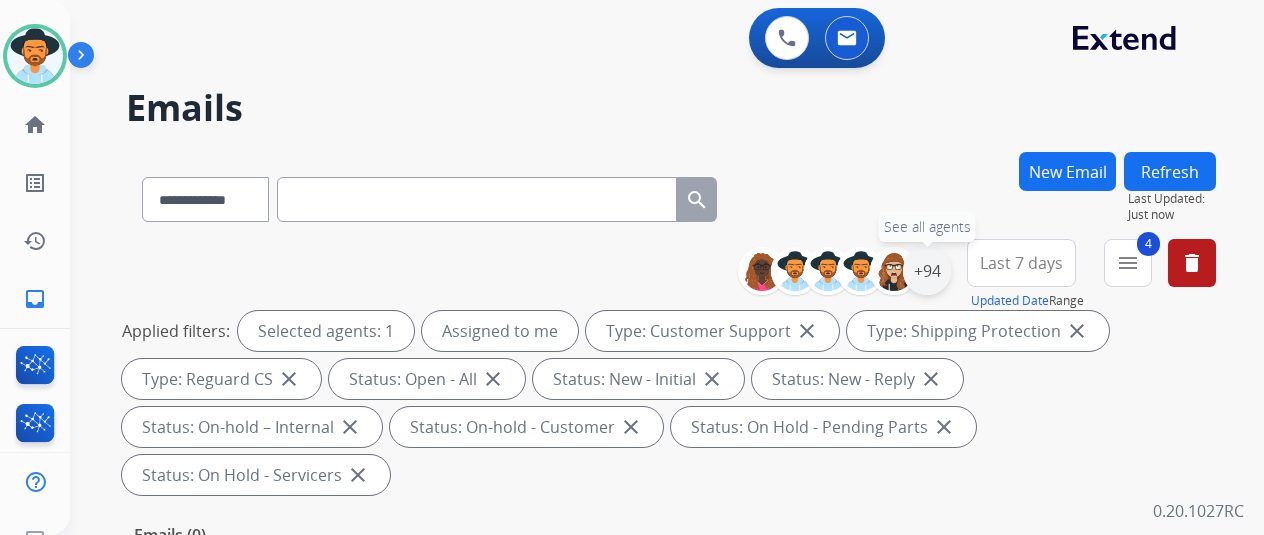click on "+94" at bounding box center (927, 271) 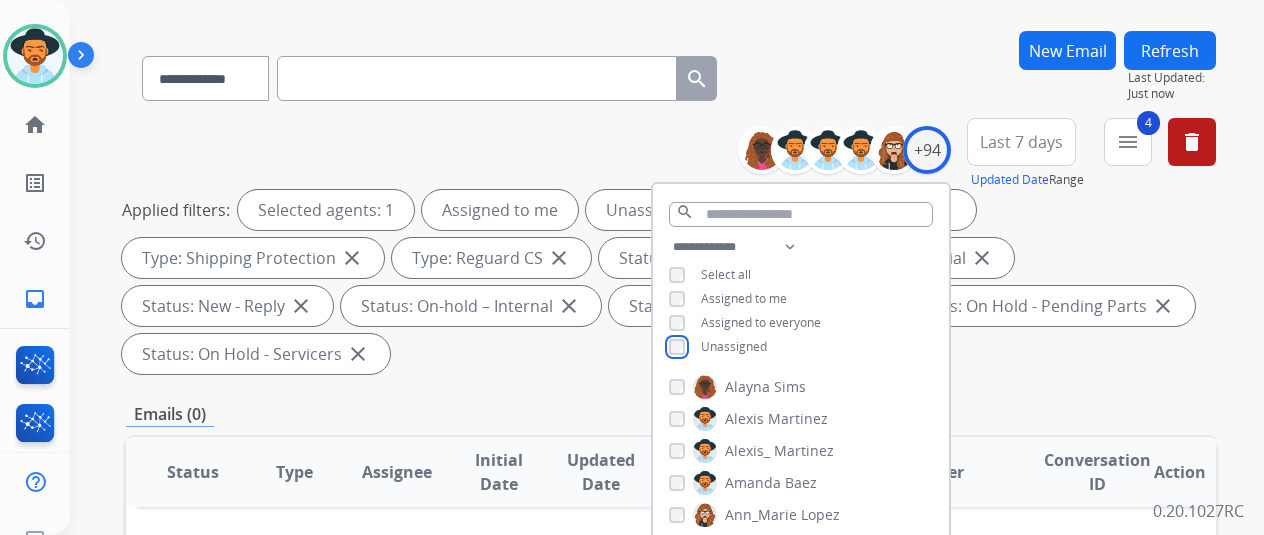 scroll, scrollTop: 300, scrollLeft: 0, axis: vertical 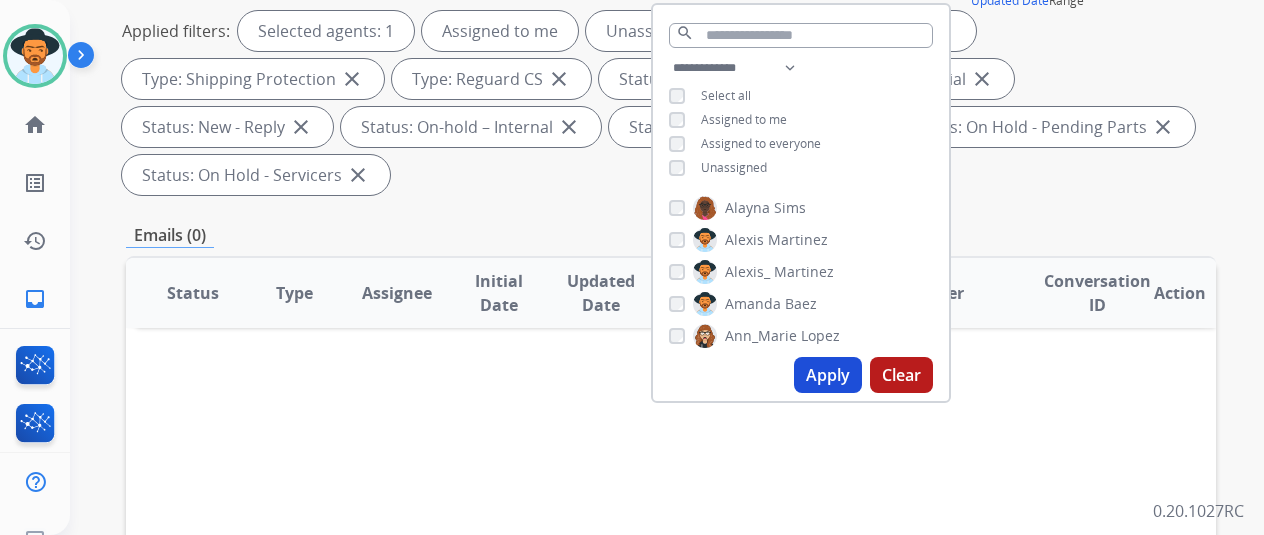 click on "Apply" at bounding box center (828, 375) 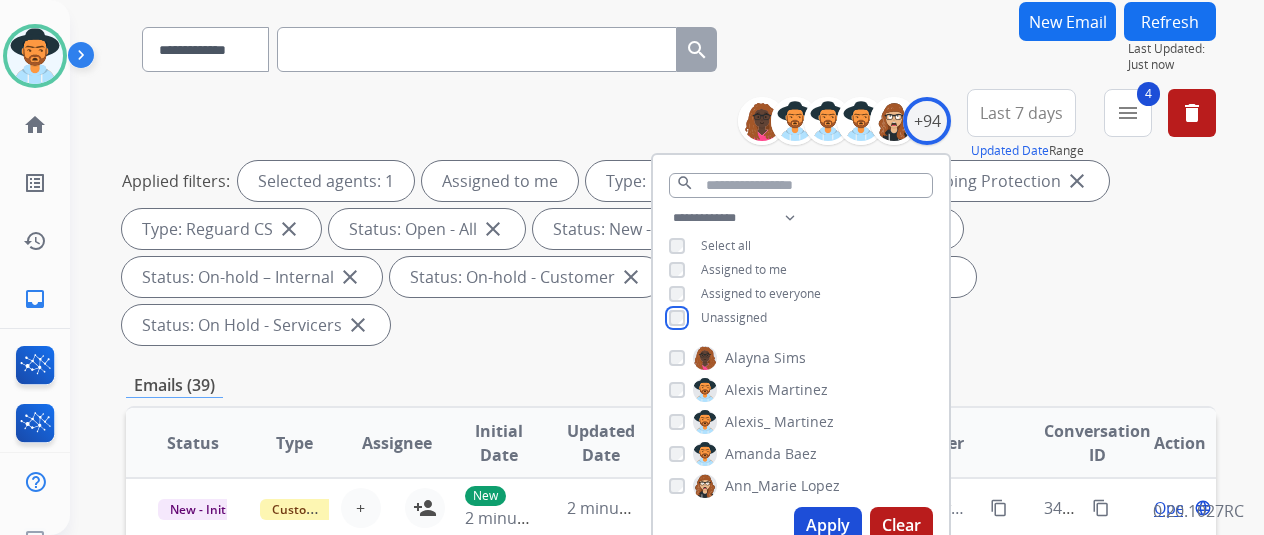 scroll, scrollTop: 400, scrollLeft: 0, axis: vertical 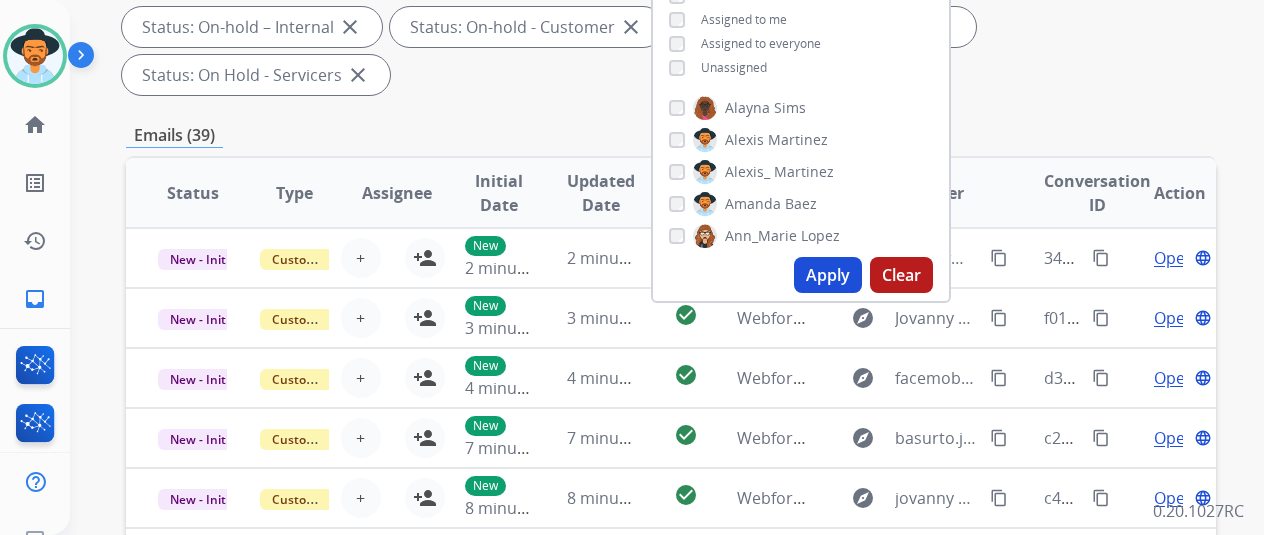 click on "Apply" at bounding box center (828, 275) 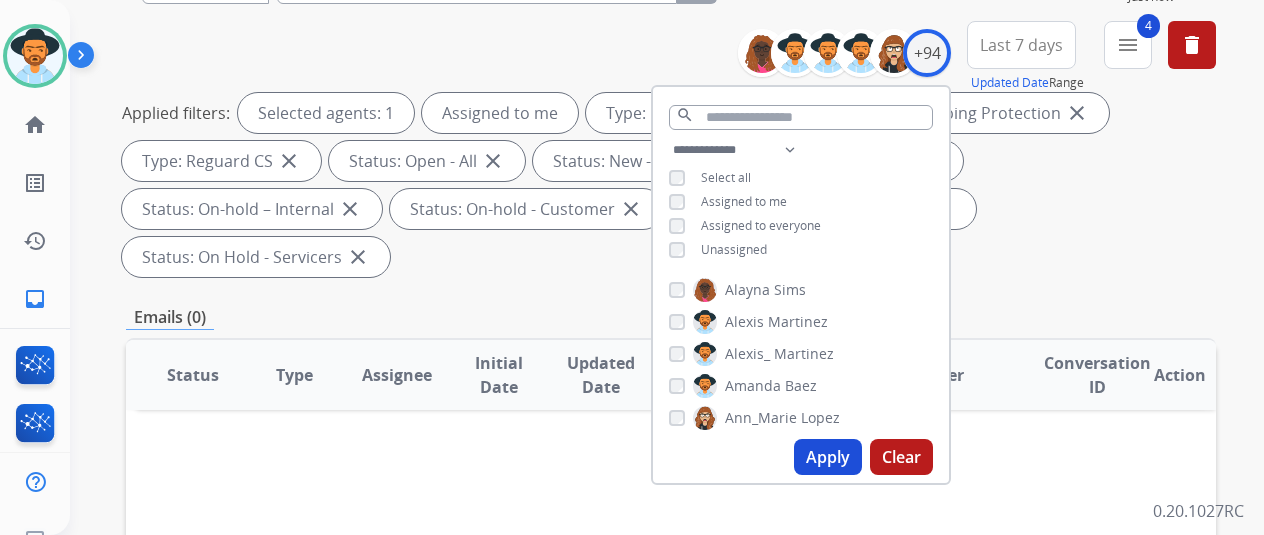 scroll, scrollTop: 200, scrollLeft: 0, axis: vertical 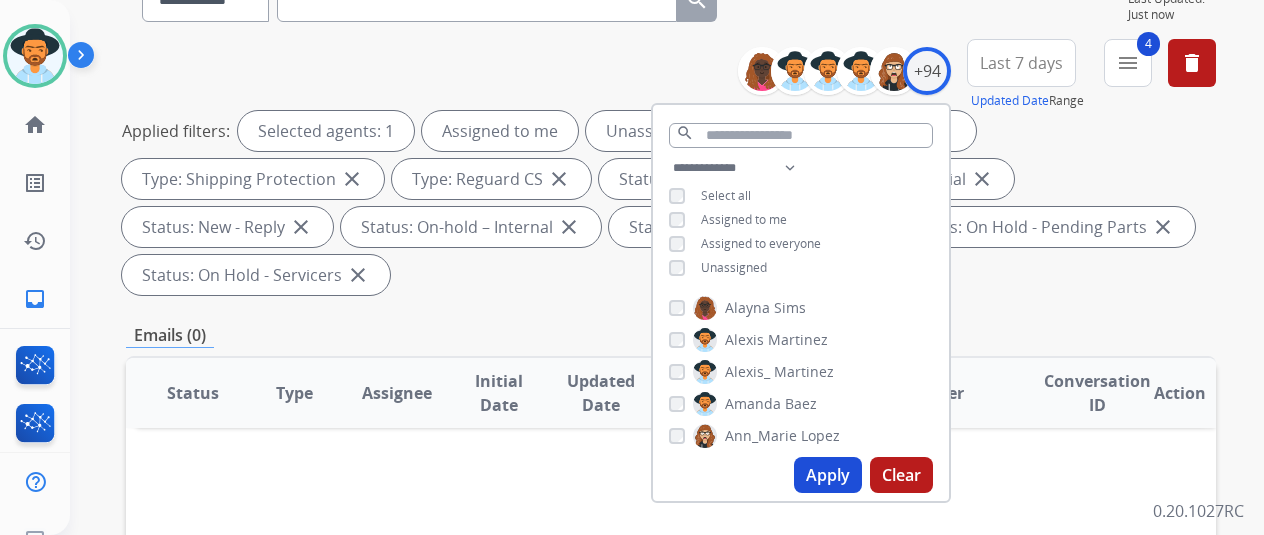 click on "Apply" at bounding box center (828, 475) 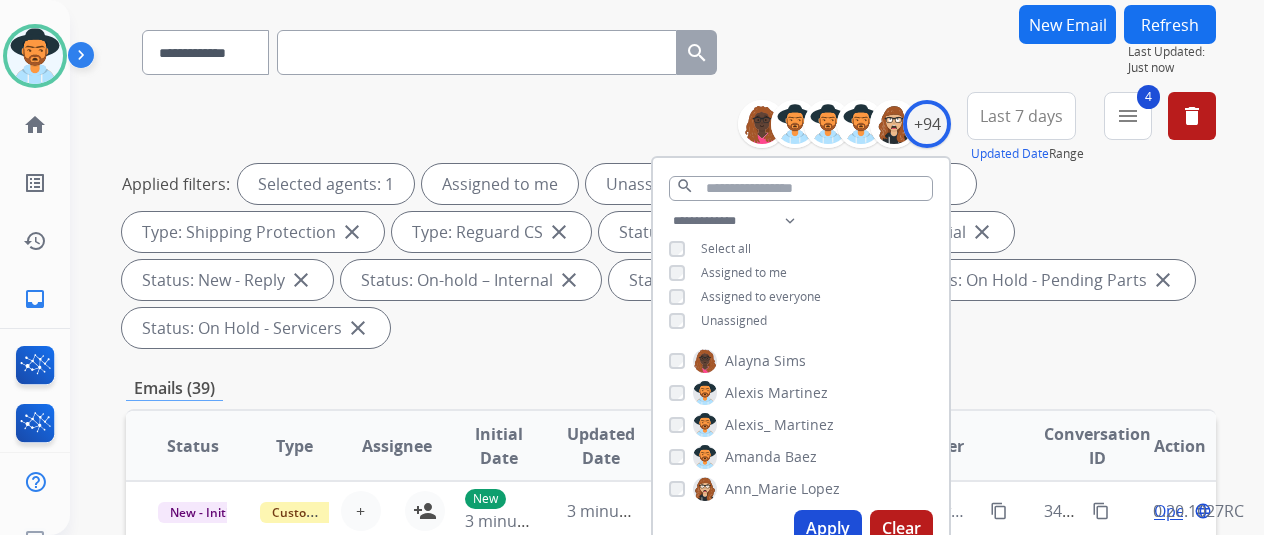 scroll, scrollTop: 400, scrollLeft: 0, axis: vertical 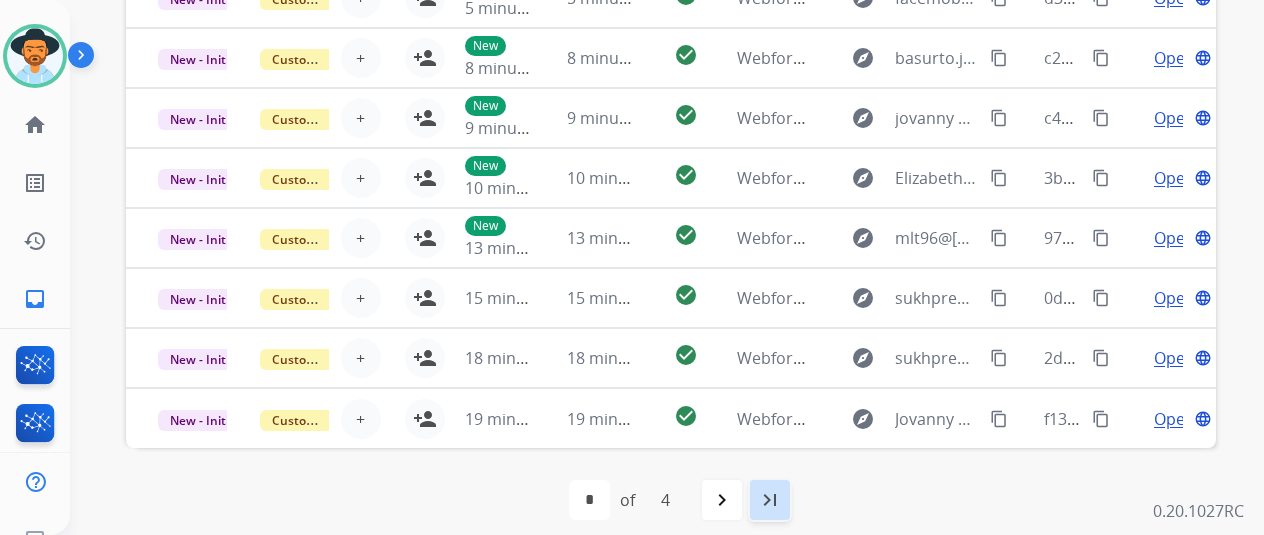 click on "last_page" at bounding box center [770, 500] 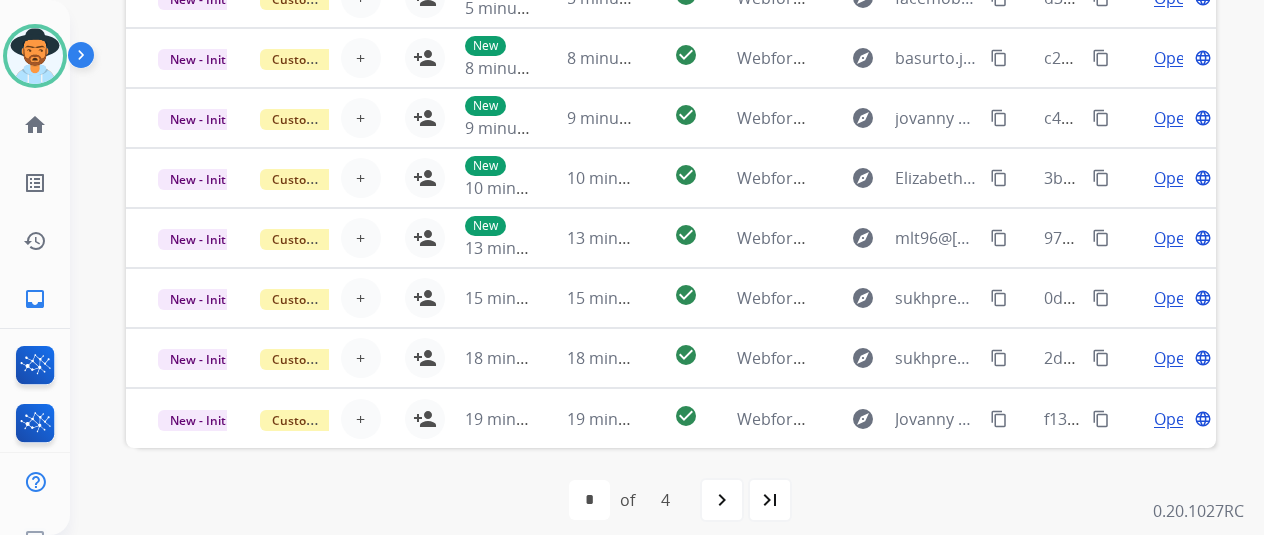 scroll, scrollTop: 0, scrollLeft: 0, axis: both 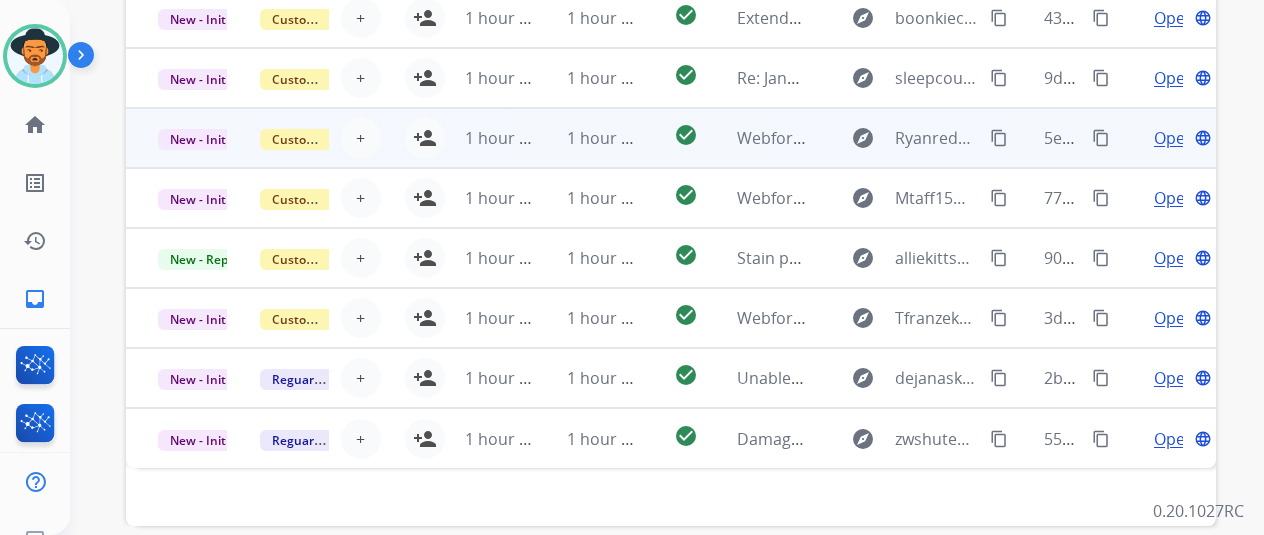click on "Open" at bounding box center [1174, 138] 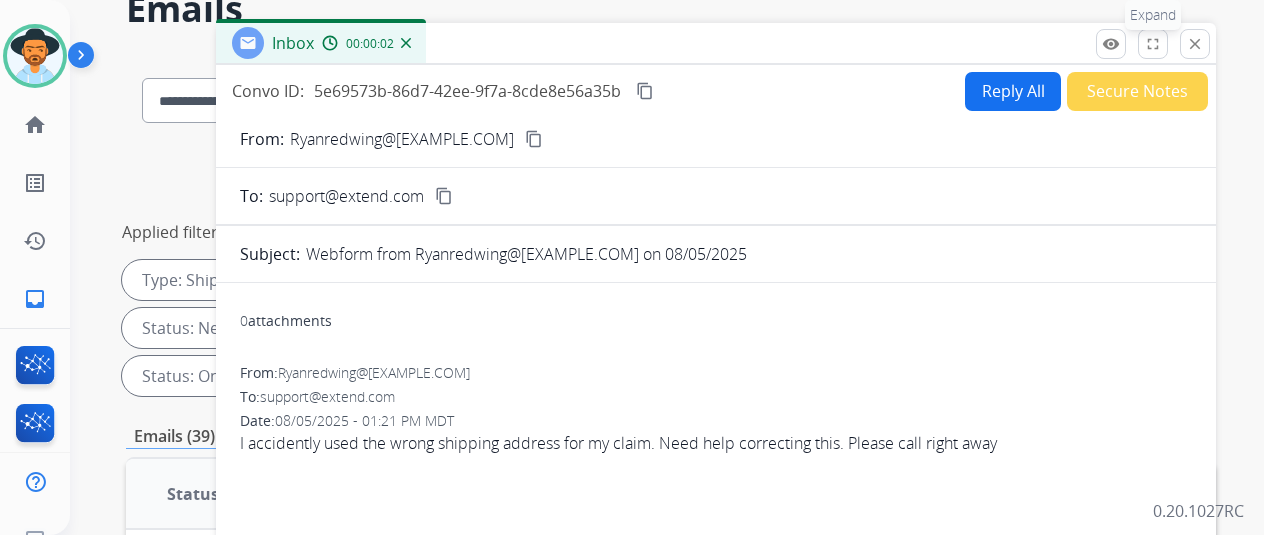 scroll, scrollTop: 0, scrollLeft: 0, axis: both 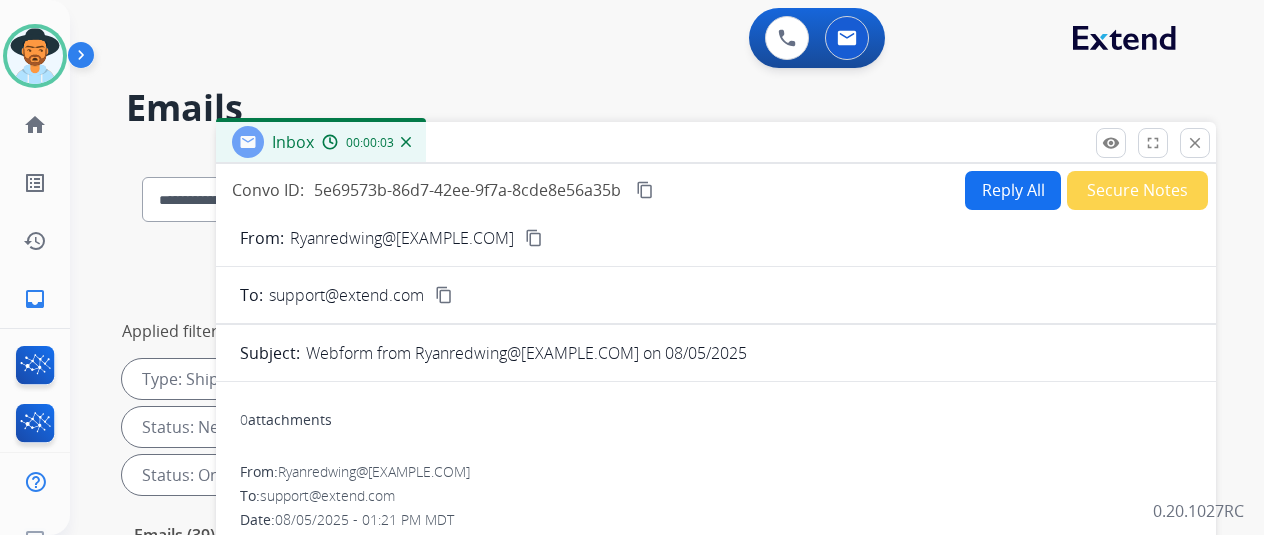 click on "close" at bounding box center [1195, 143] 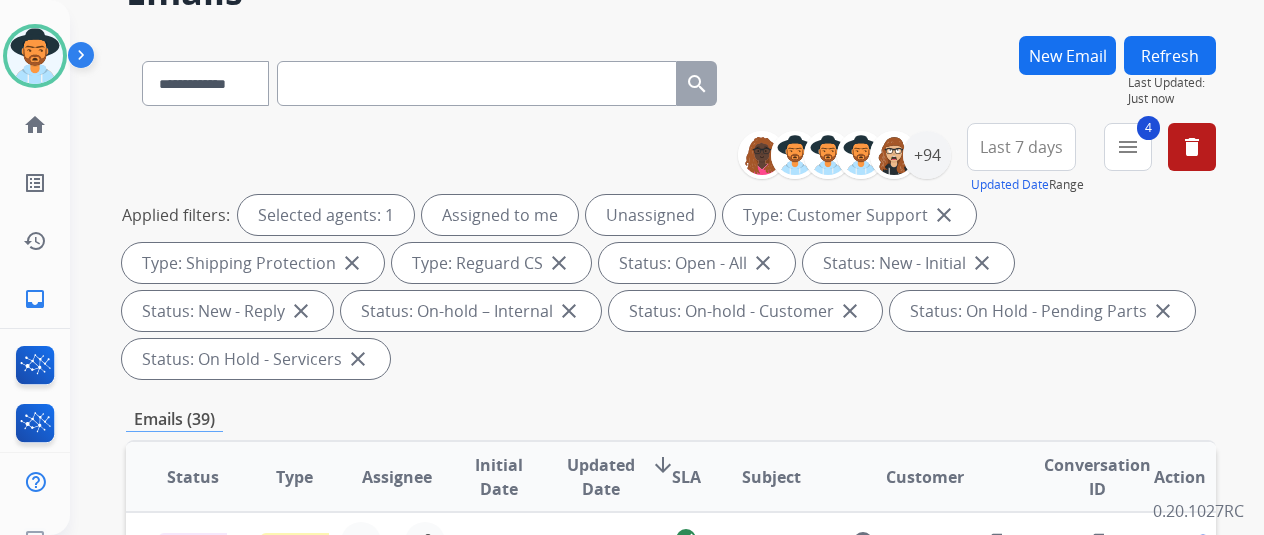 scroll, scrollTop: 300, scrollLeft: 0, axis: vertical 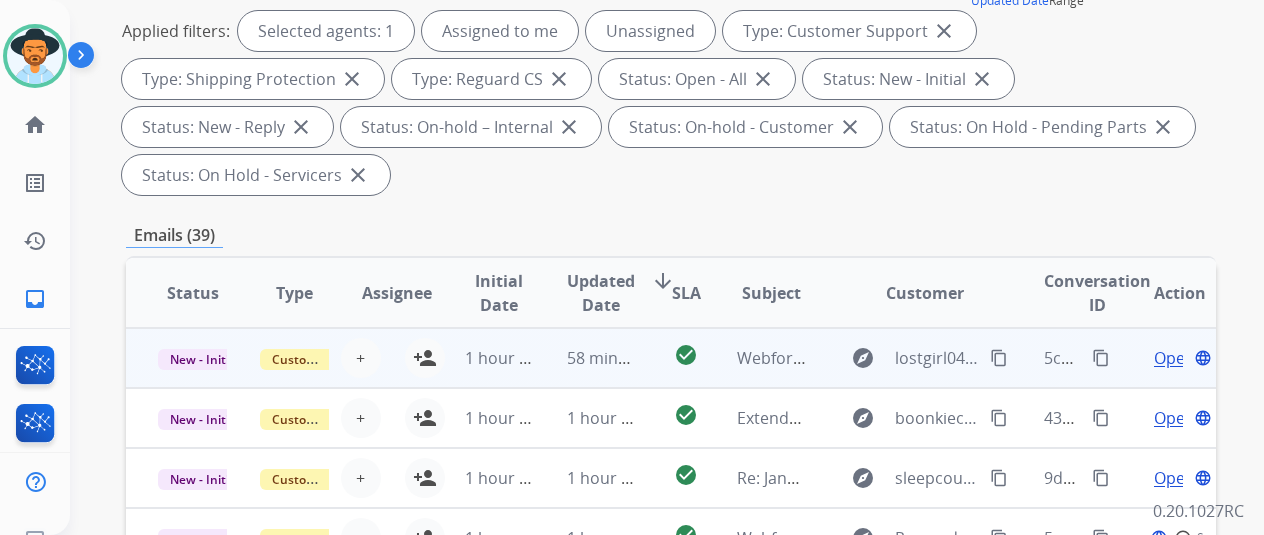 click on "Open" at bounding box center [1174, 358] 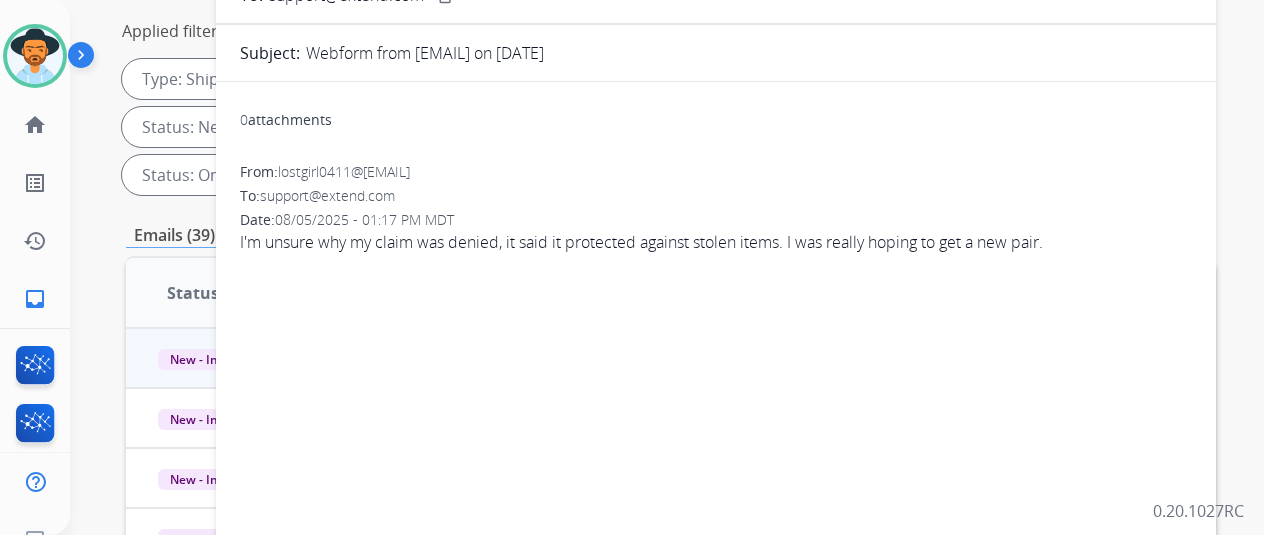 scroll, scrollTop: 100, scrollLeft: 0, axis: vertical 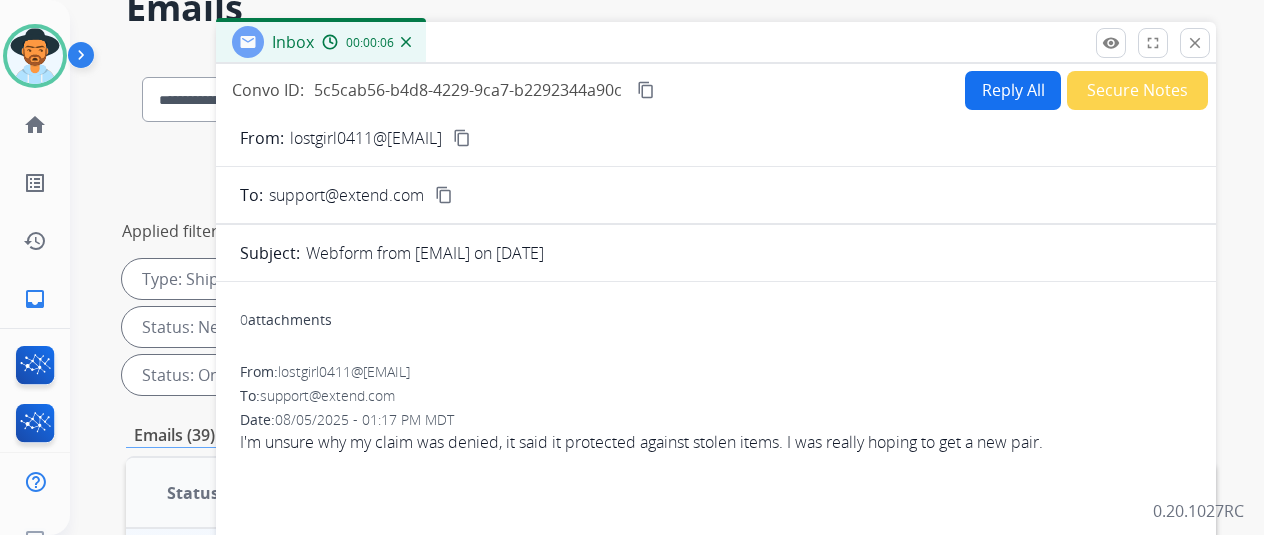 click on "content_copy" at bounding box center [462, 138] 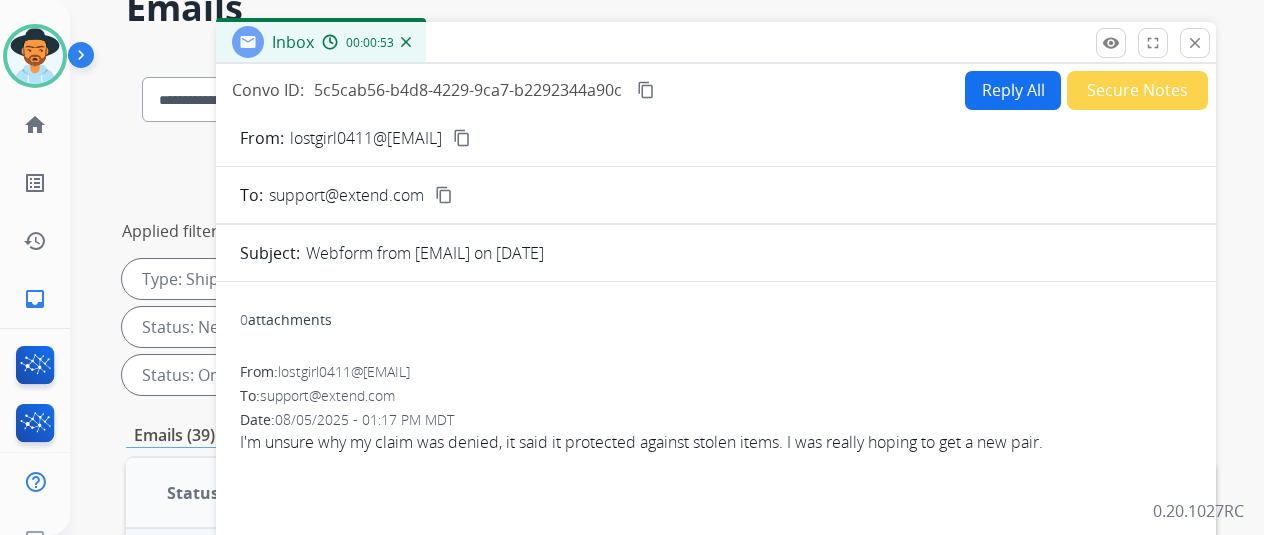 click at bounding box center (406, 42) 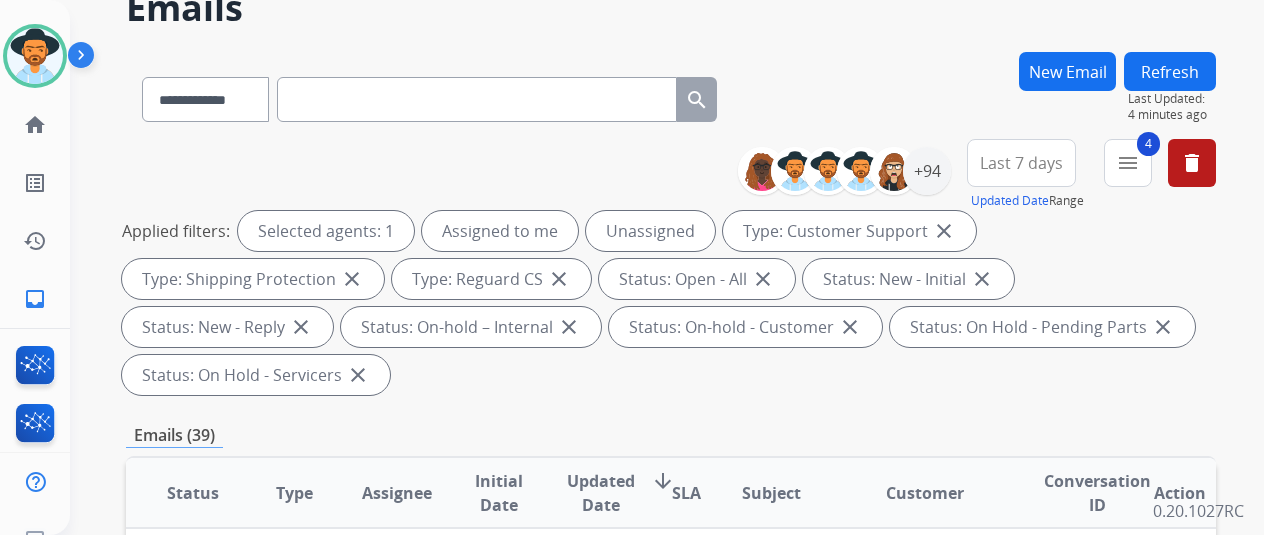 scroll, scrollTop: 500, scrollLeft: 0, axis: vertical 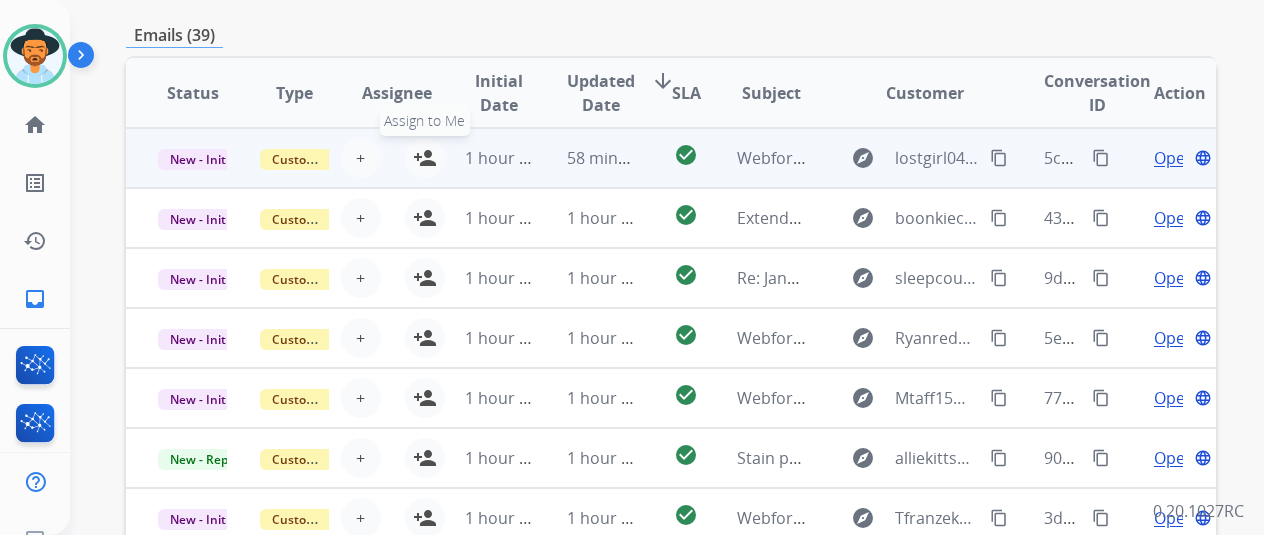 click on "person_add" at bounding box center [425, 158] 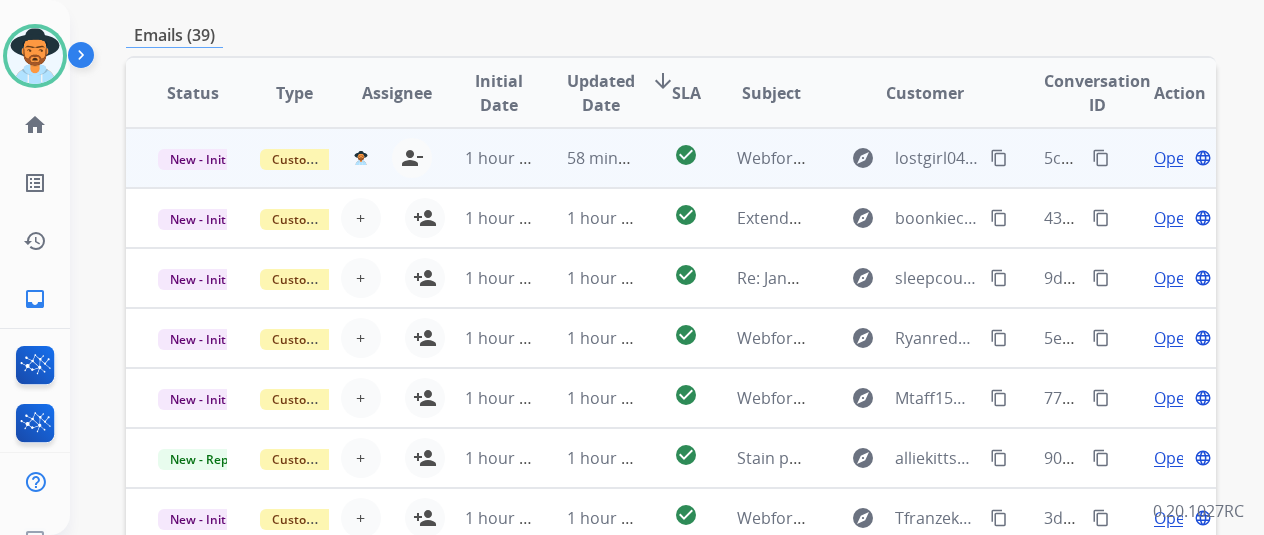 click on "Open" at bounding box center [1174, 158] 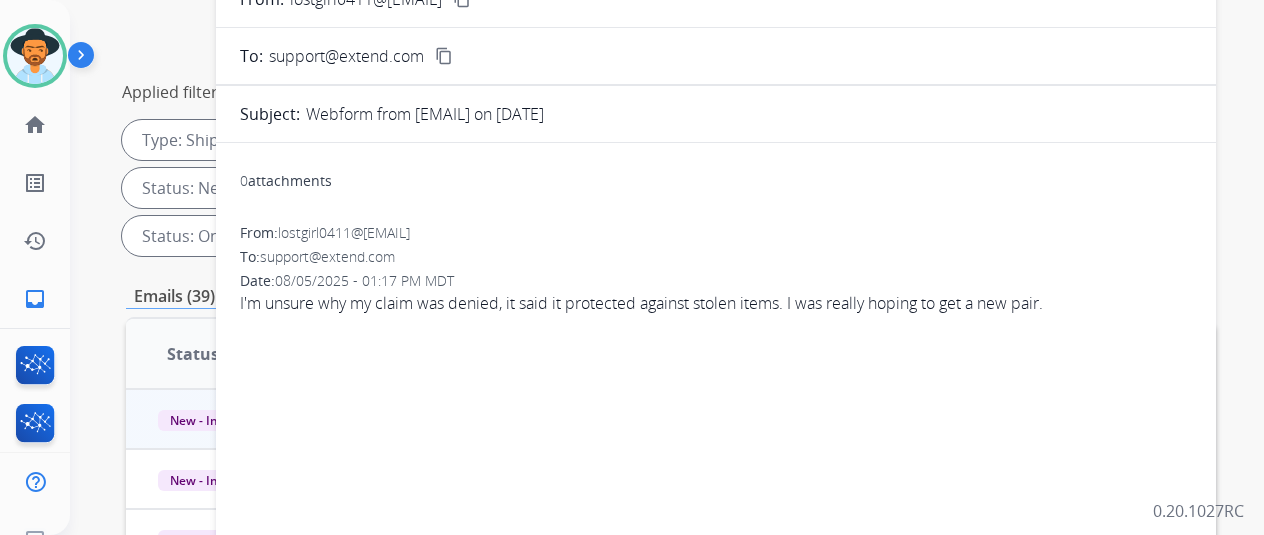 scroll, scrollTop: 100, scrollLeft: 0, axis: vertical 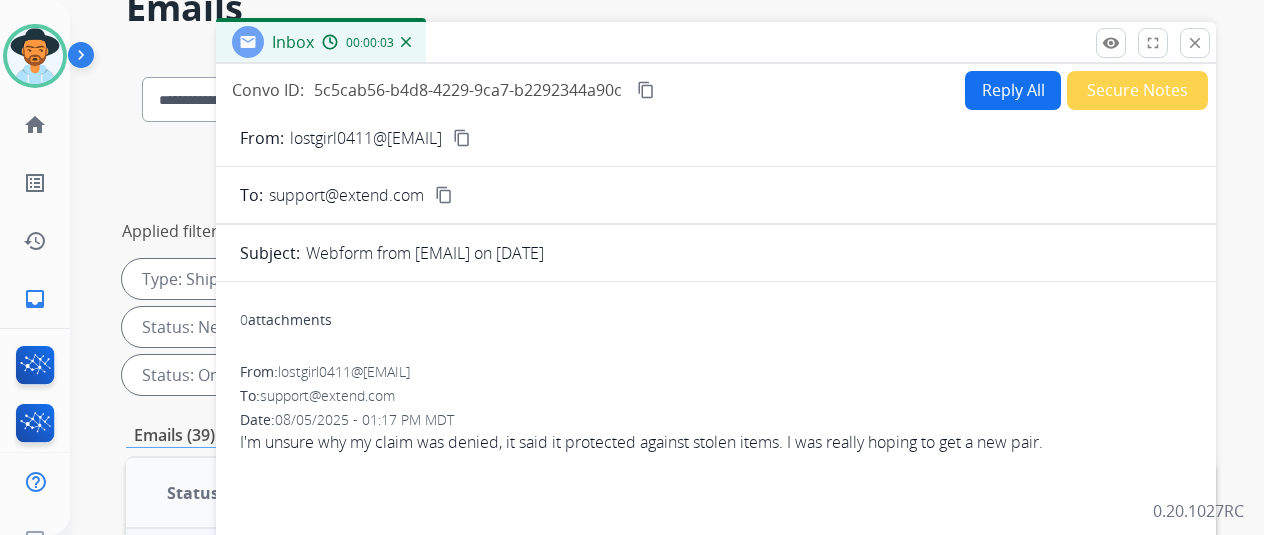 click on "Reply All" at bounding box center (1013, 90) 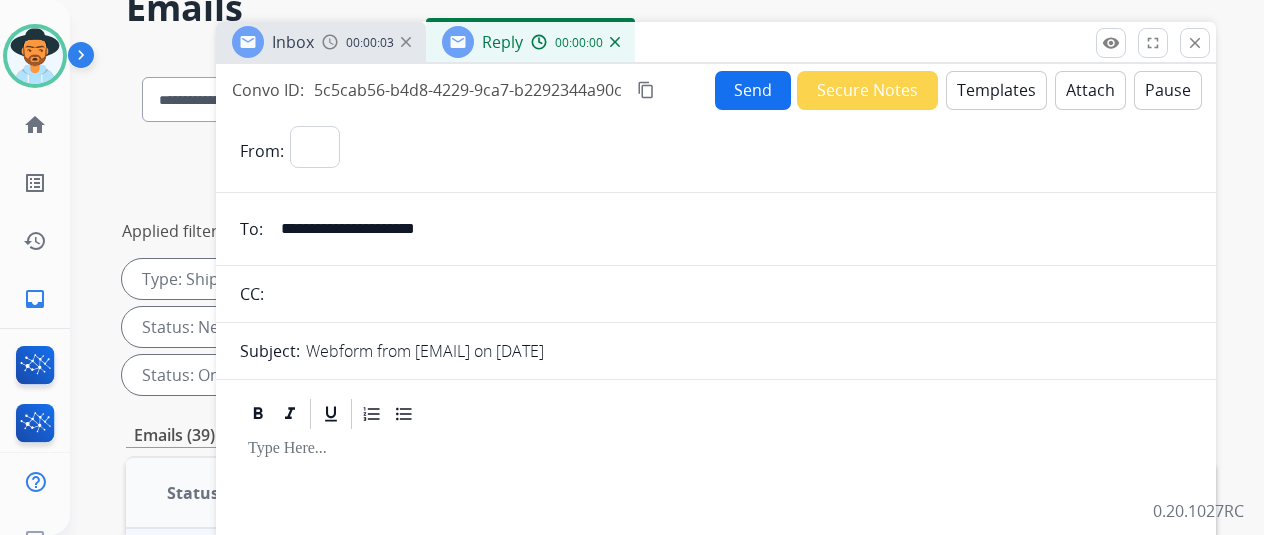 select on "**********" 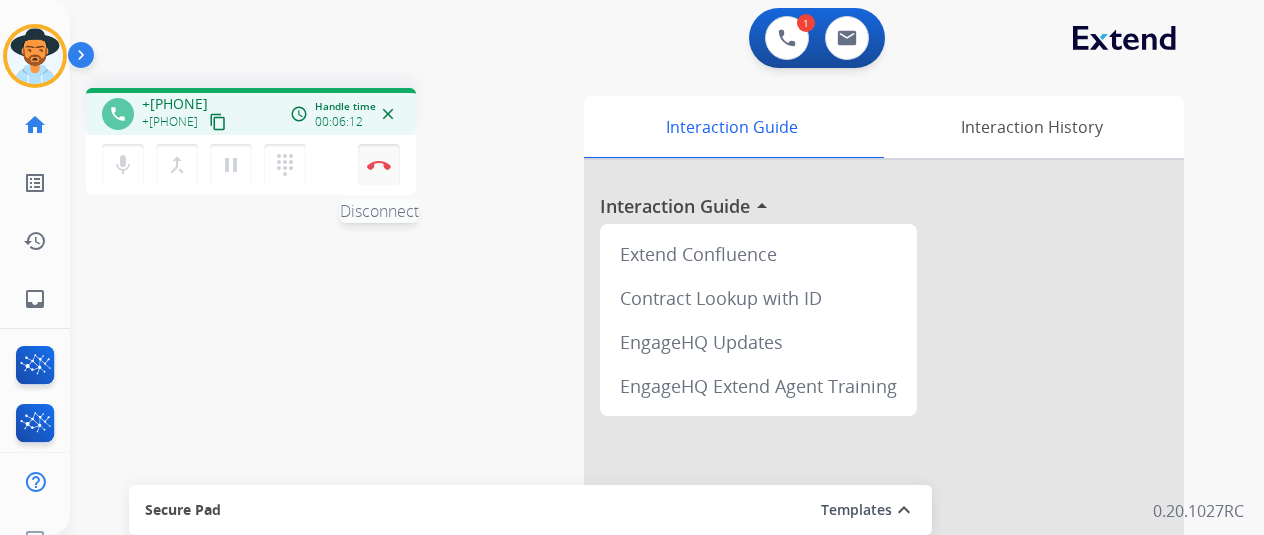 click on "Disconnect" at bounding box center [379, 165] 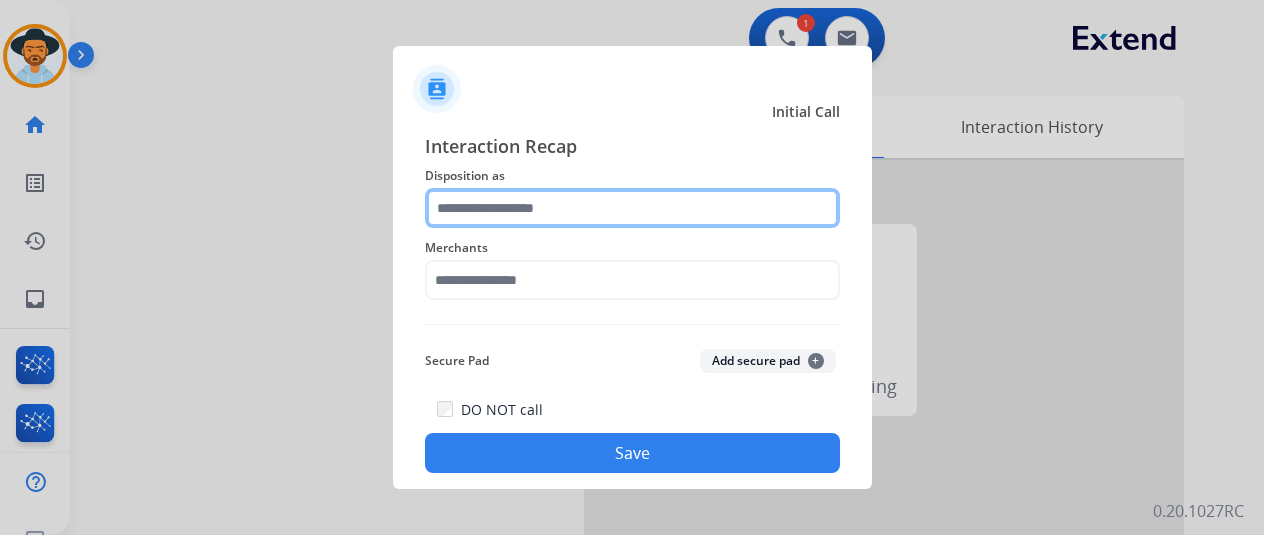 click 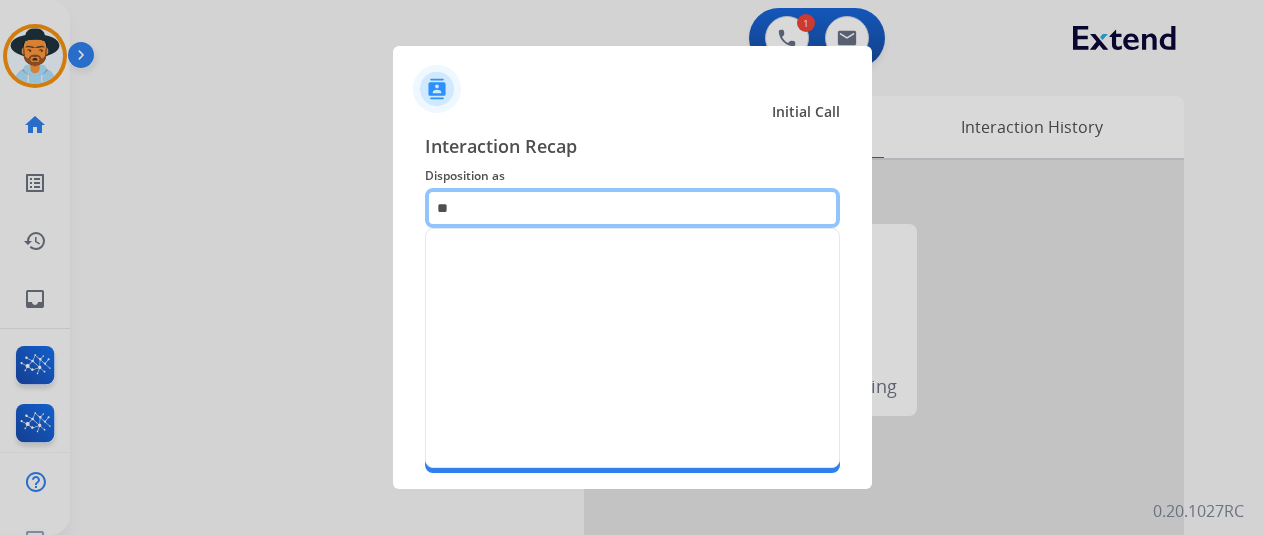 click on "**" 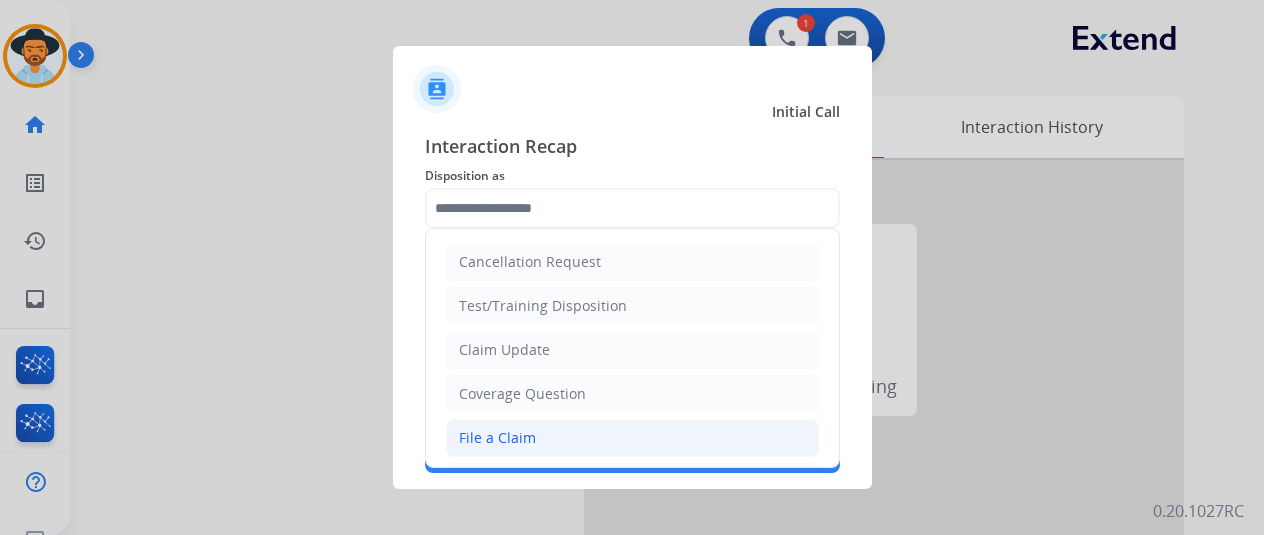 click on "File a Claim" 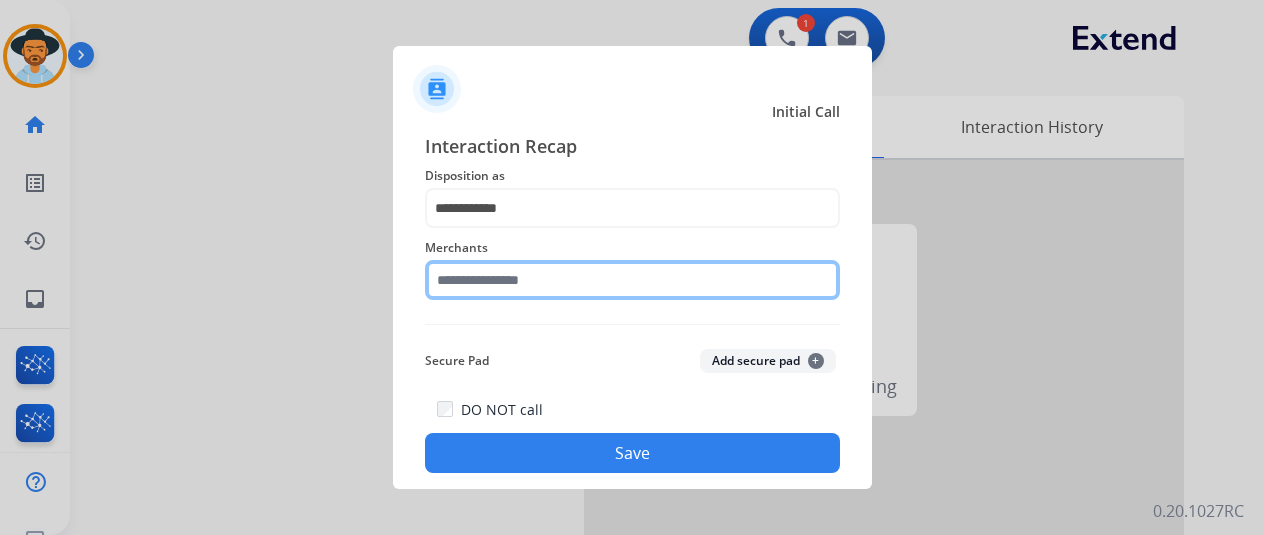 click 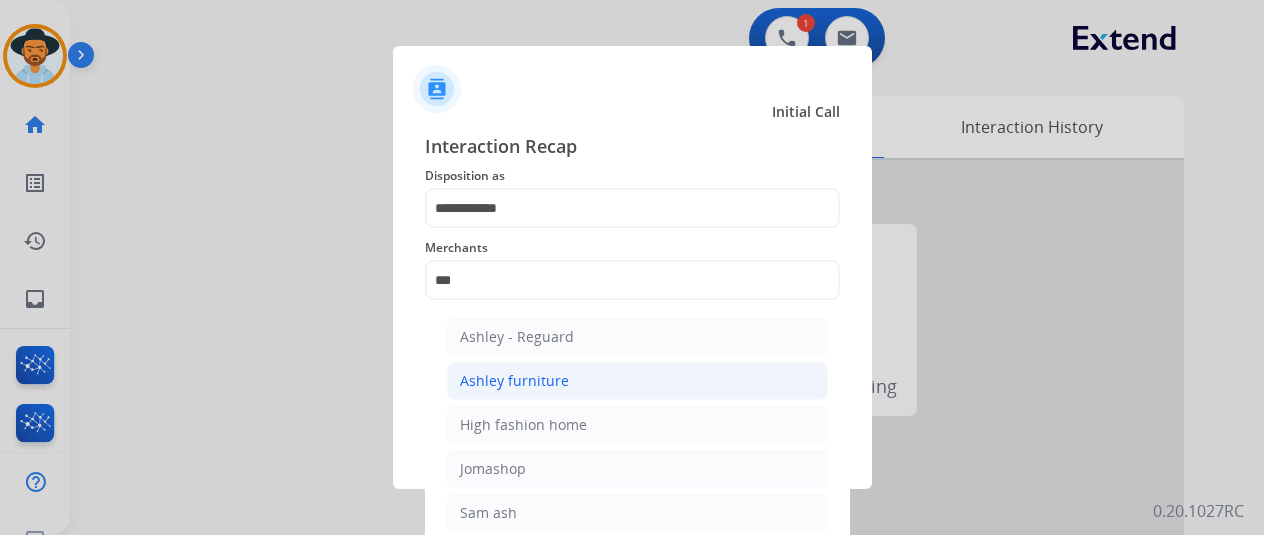 click on "Ashley furniture" 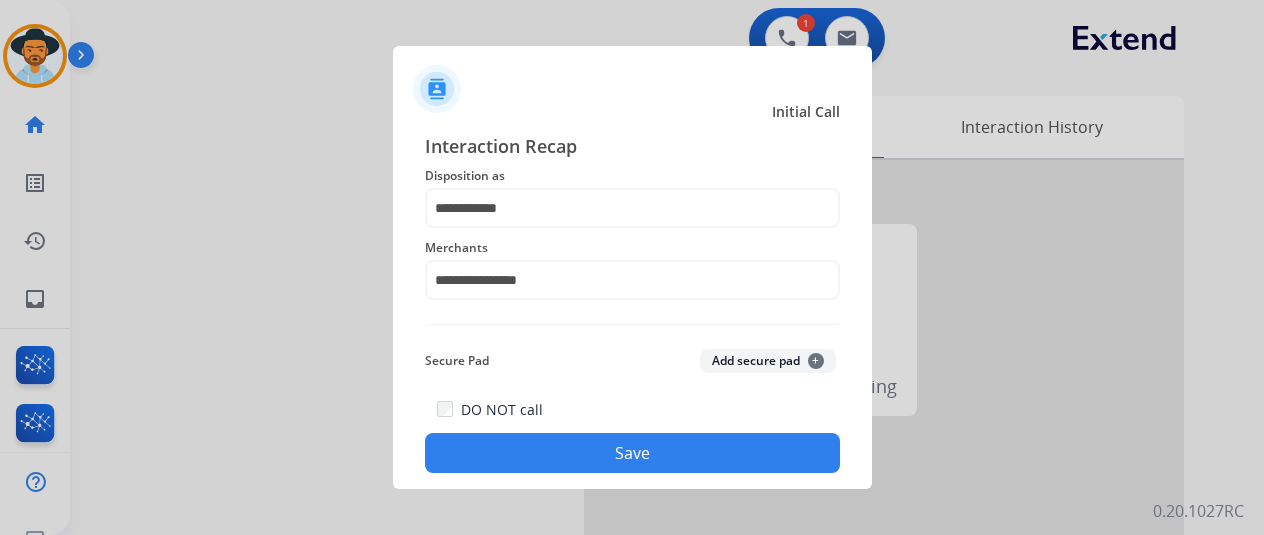 click on "Save" 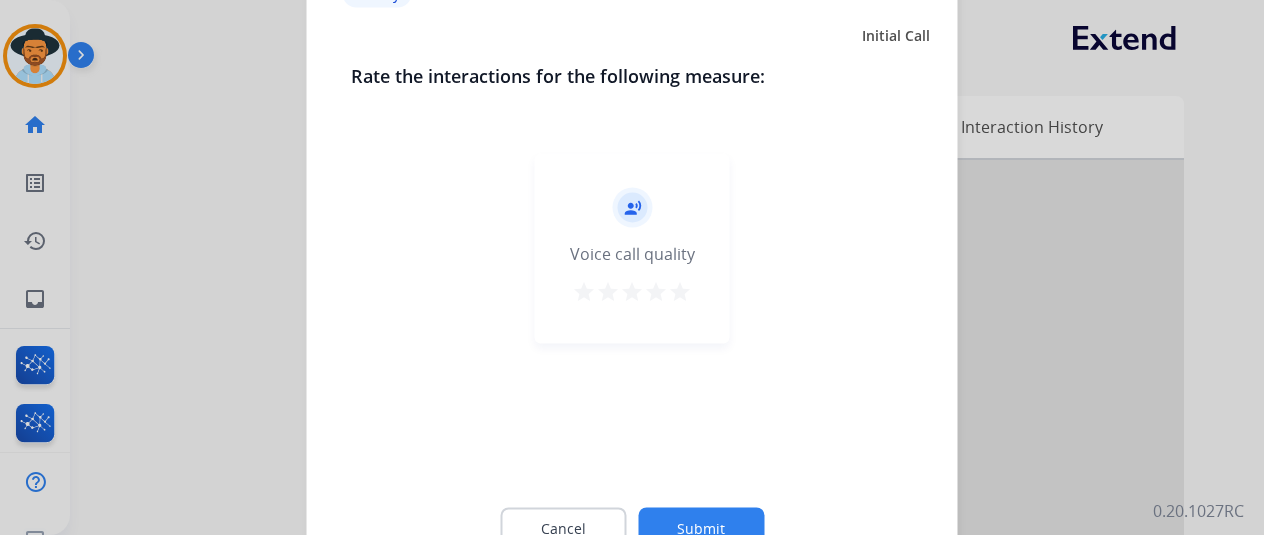 click on "Submit" 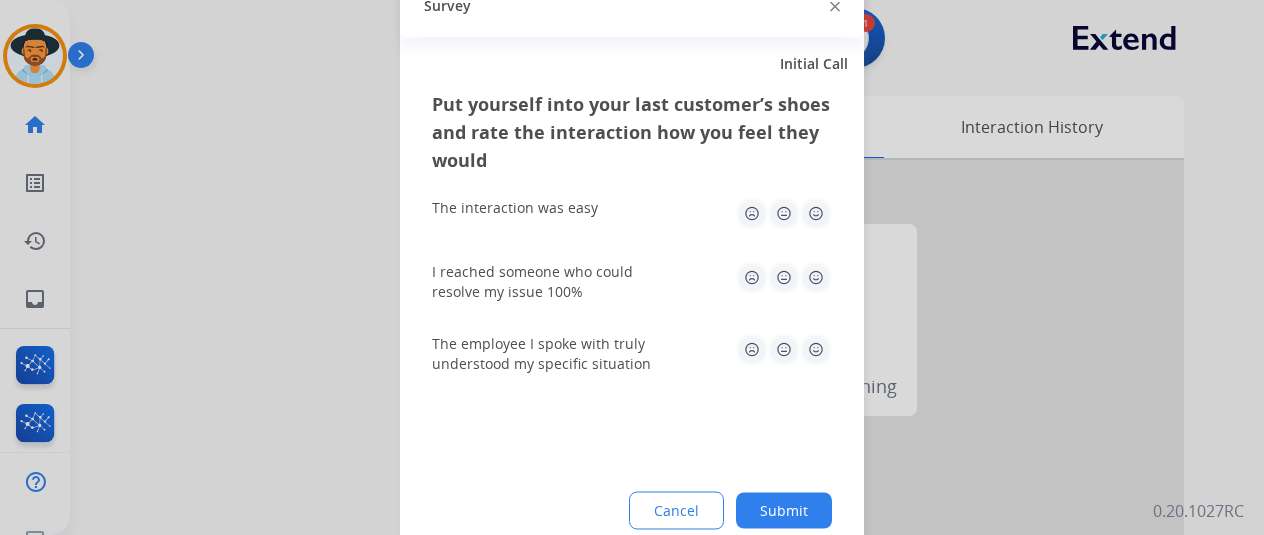 click on "Submit" 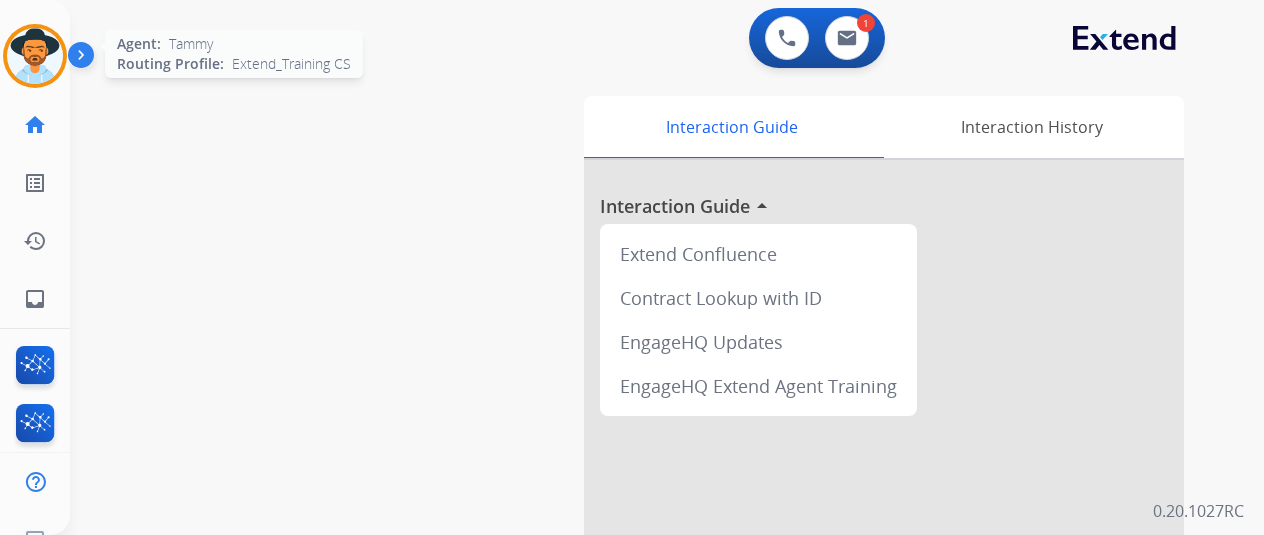 click at bounding box center [35, 56] 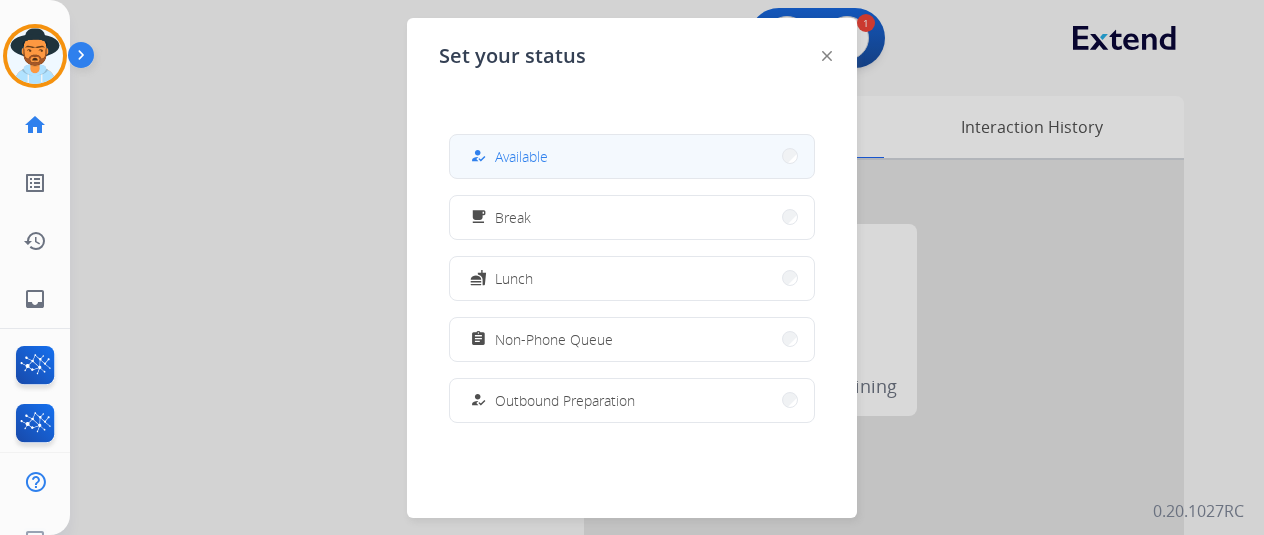 click on "how_to_reg Available" at bounding box center (507, 156) 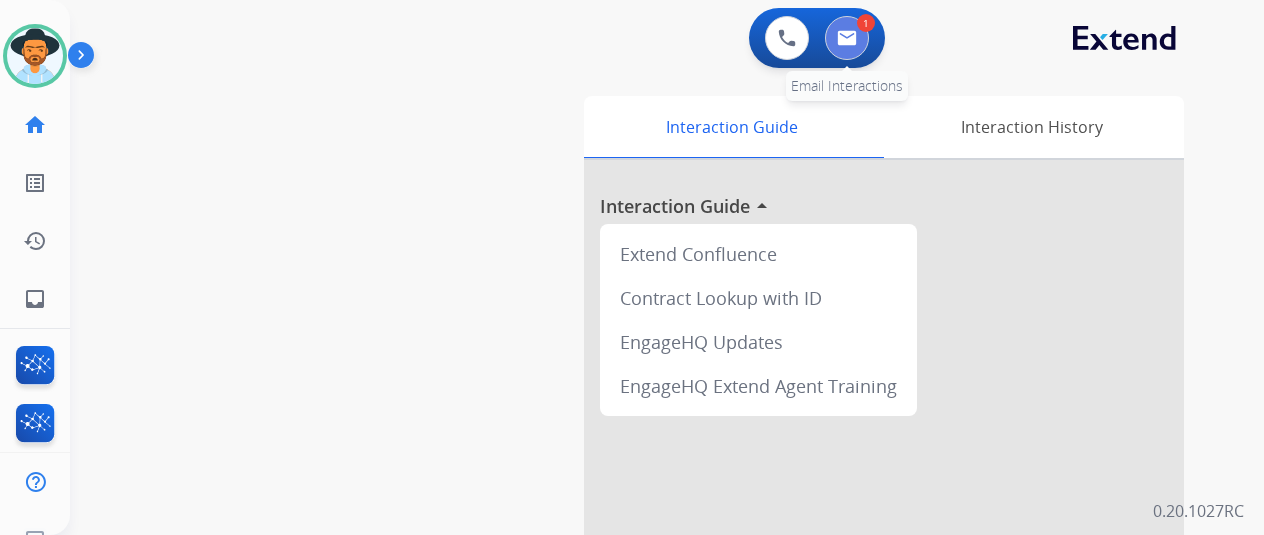 click at bounding box center (847, 38) 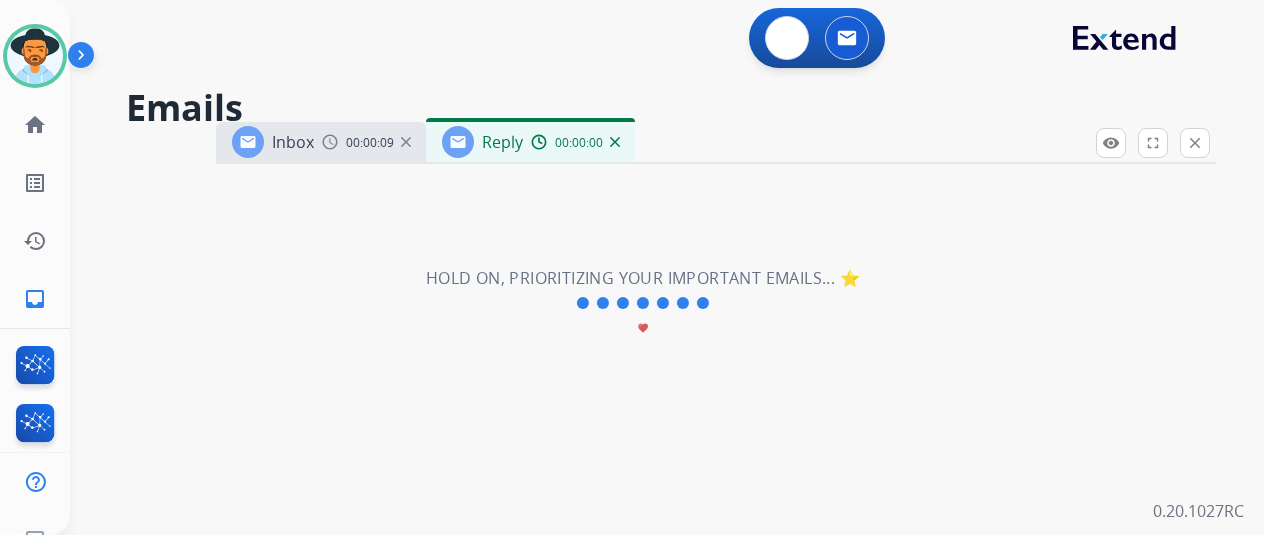 select on "**********" 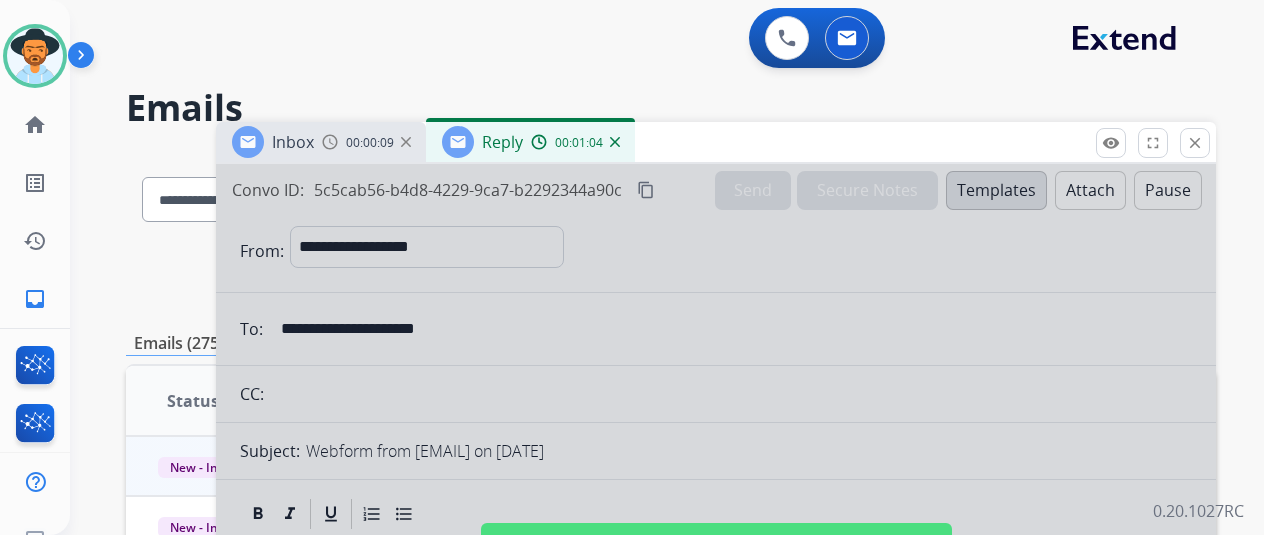 click at bounding box center [716, 537] 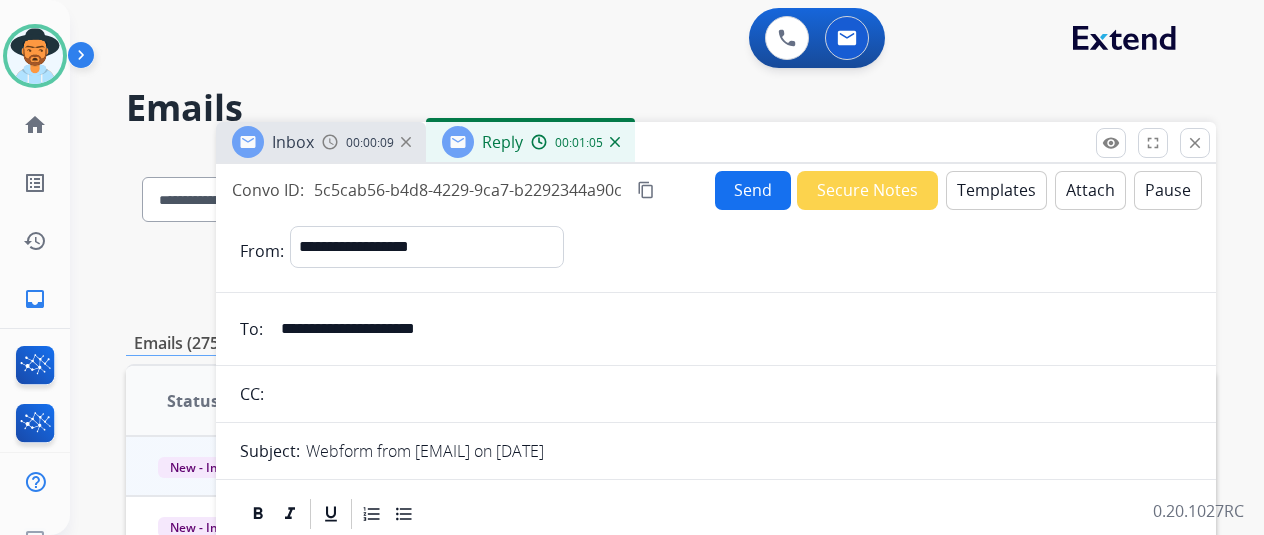 click on "Templates" at bounding box center (996, 190) 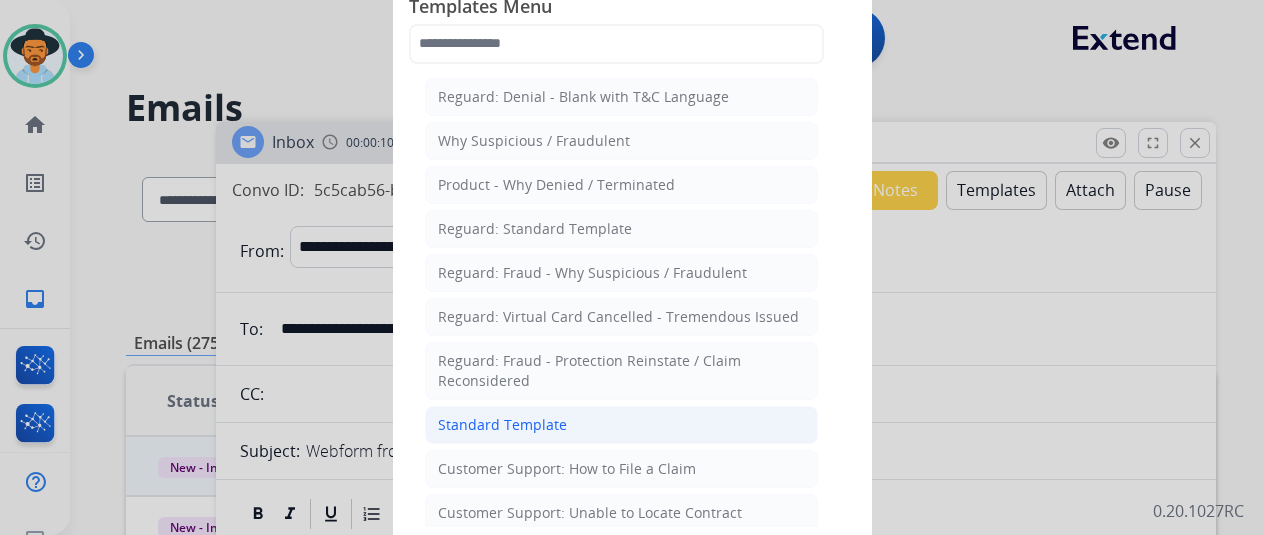 click on "Standard Template" 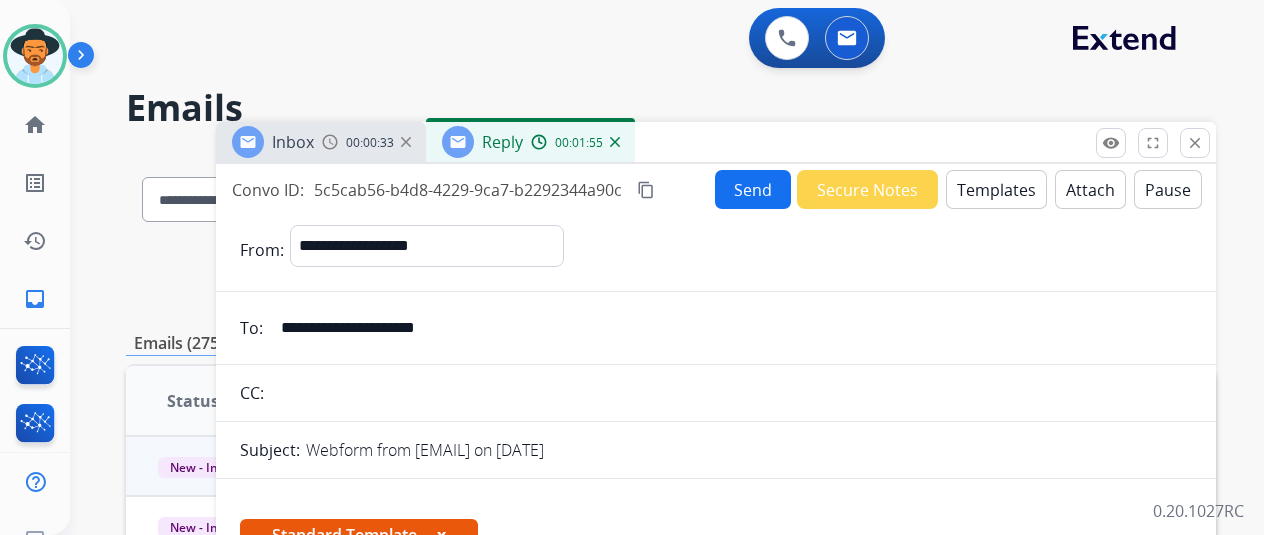 click on "Templates" at bounding box center [996, 189] 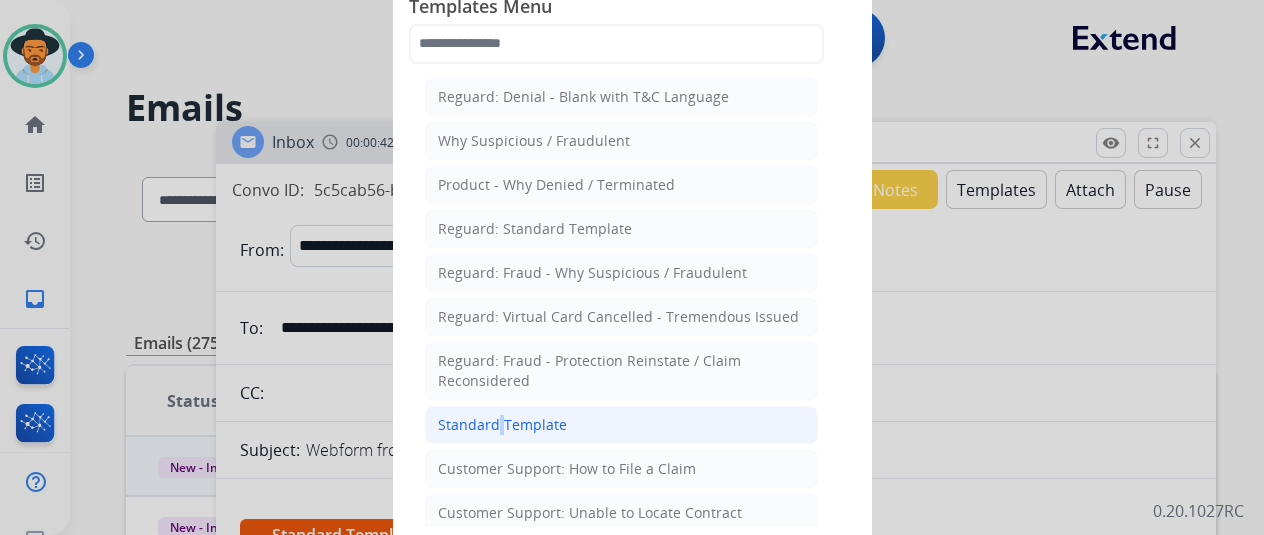 click on "Standard Template" 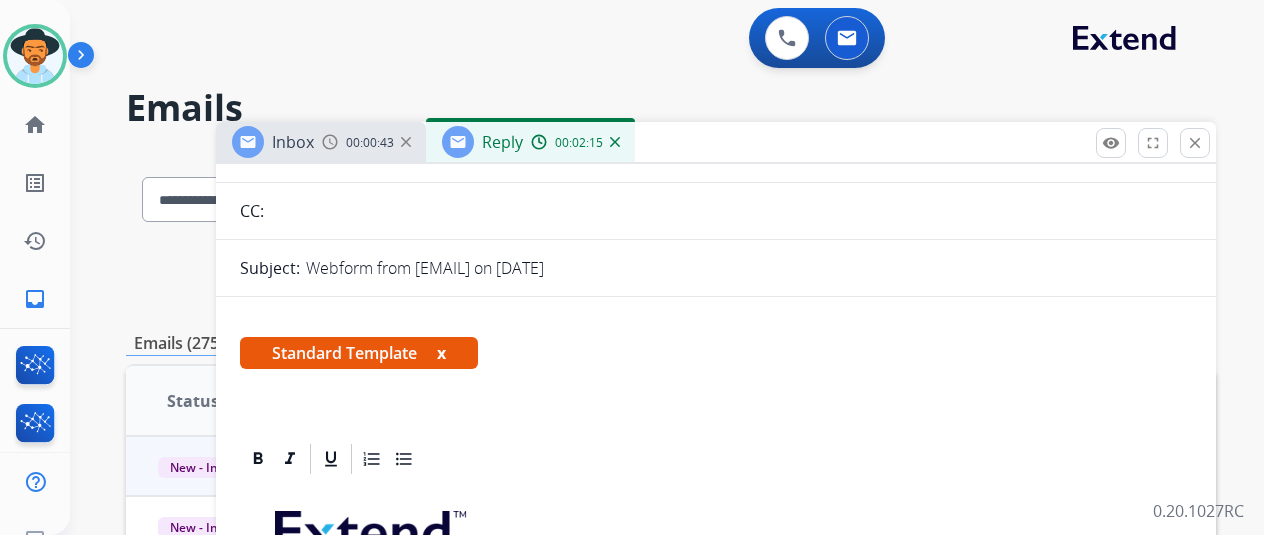scroll, scrollTop: 400, scrollLeft: 0, axis: vertical 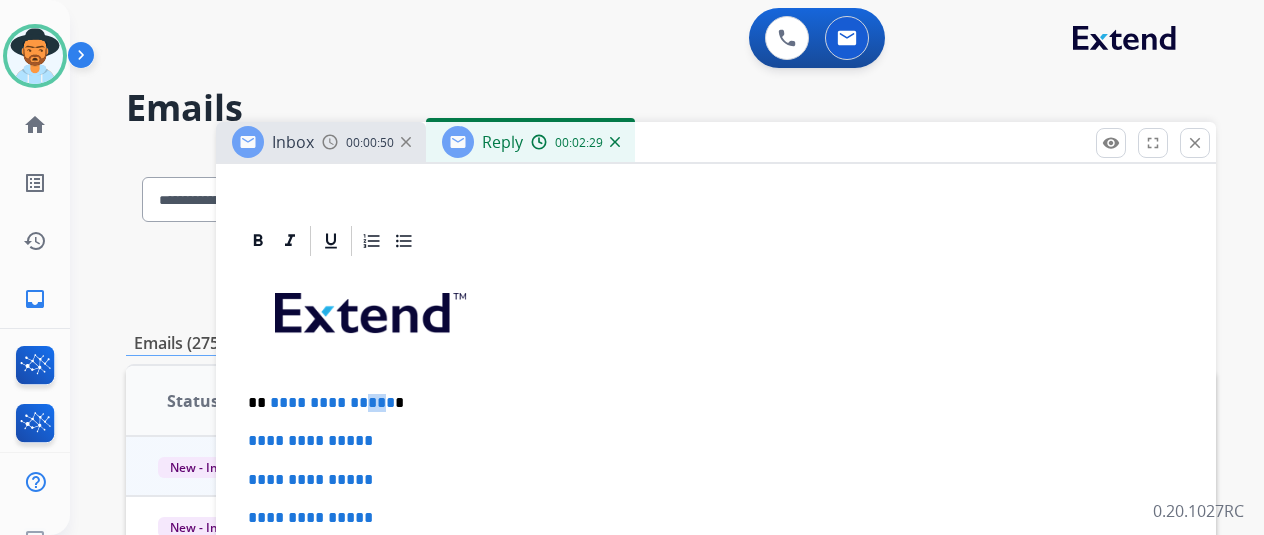 drag, startPoint x: 393, startPoint y: 402, endPoint x: 378, endPoint y: 403, distance: 15.033297 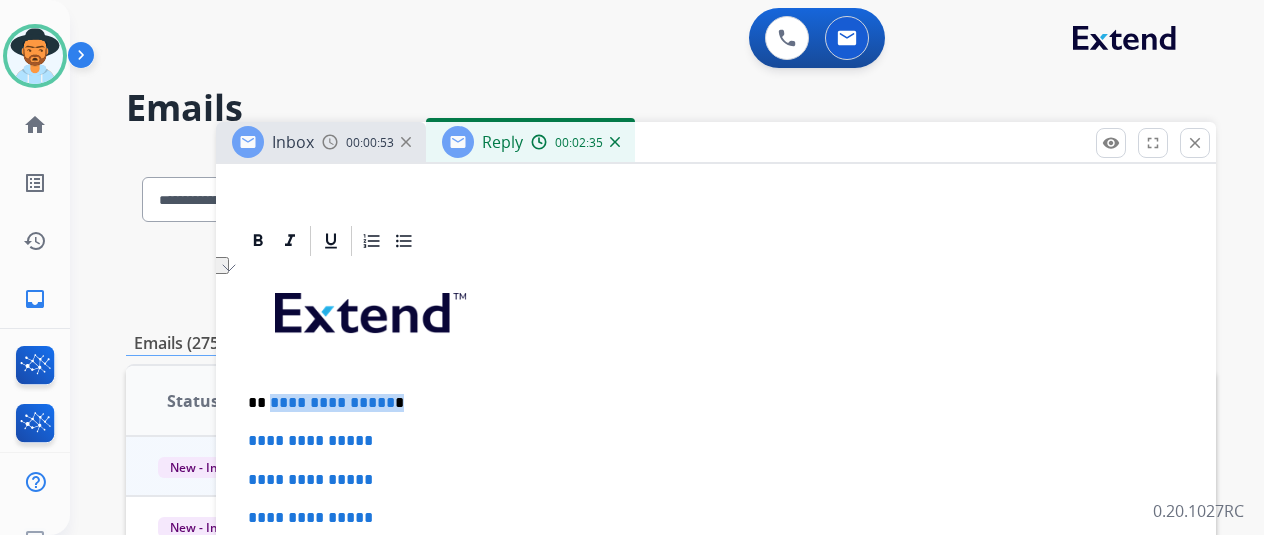 drag, startPoint x: 401, startPoint y: 407, endPoint x: 302, endPoint y: 417, distance: 99.50377 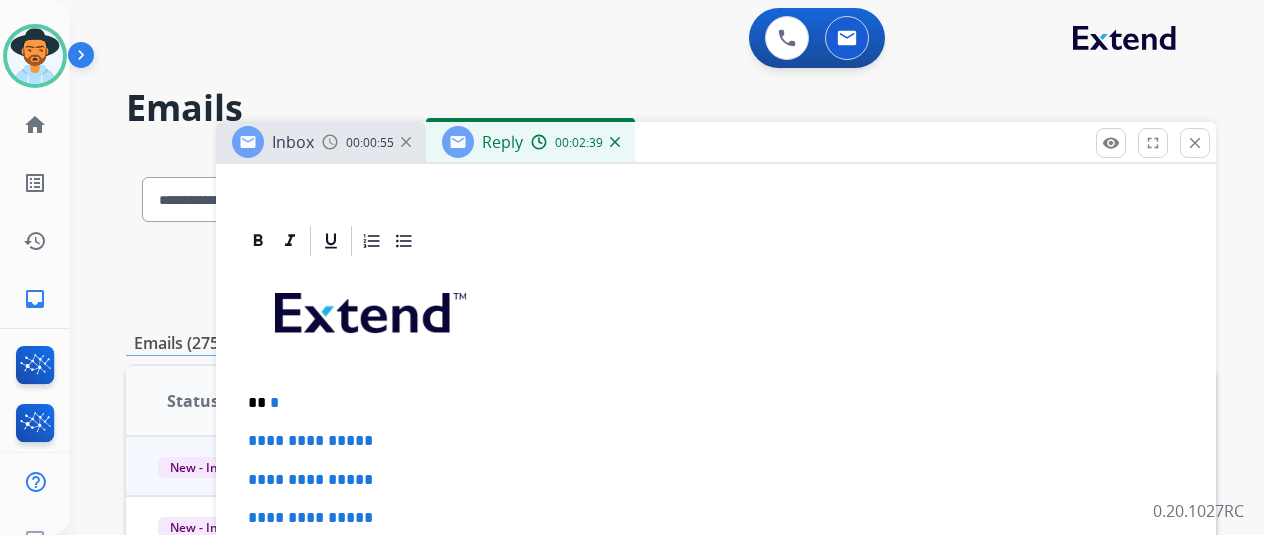 type 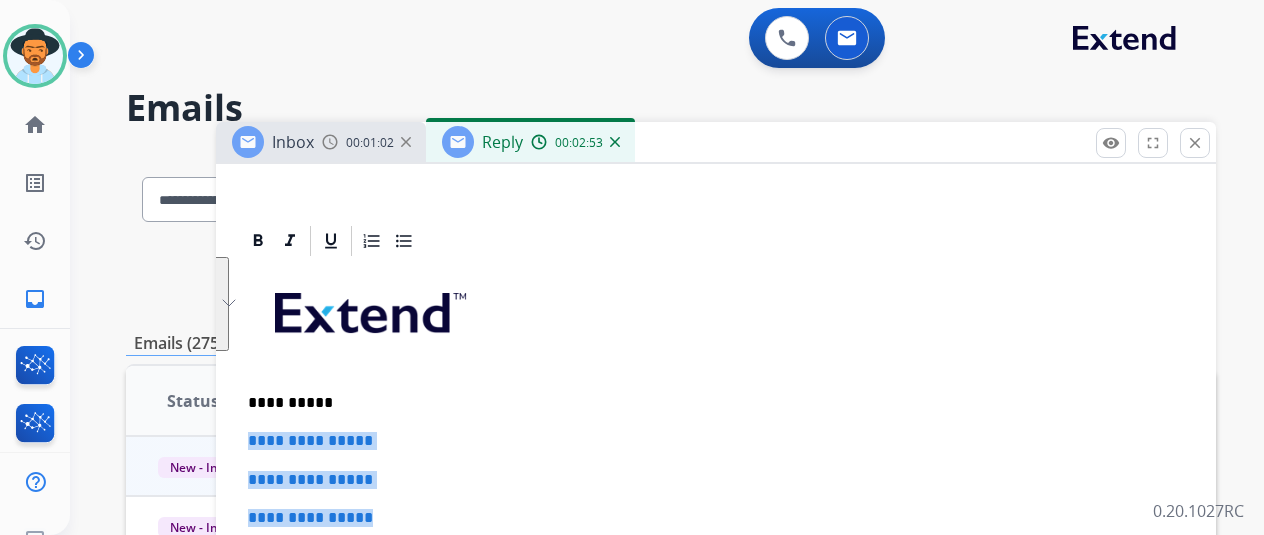 drag, startPoint x: 411, startPoint y: 517, endPoint x: 262, endPoint y: 438, distance: 168.64757 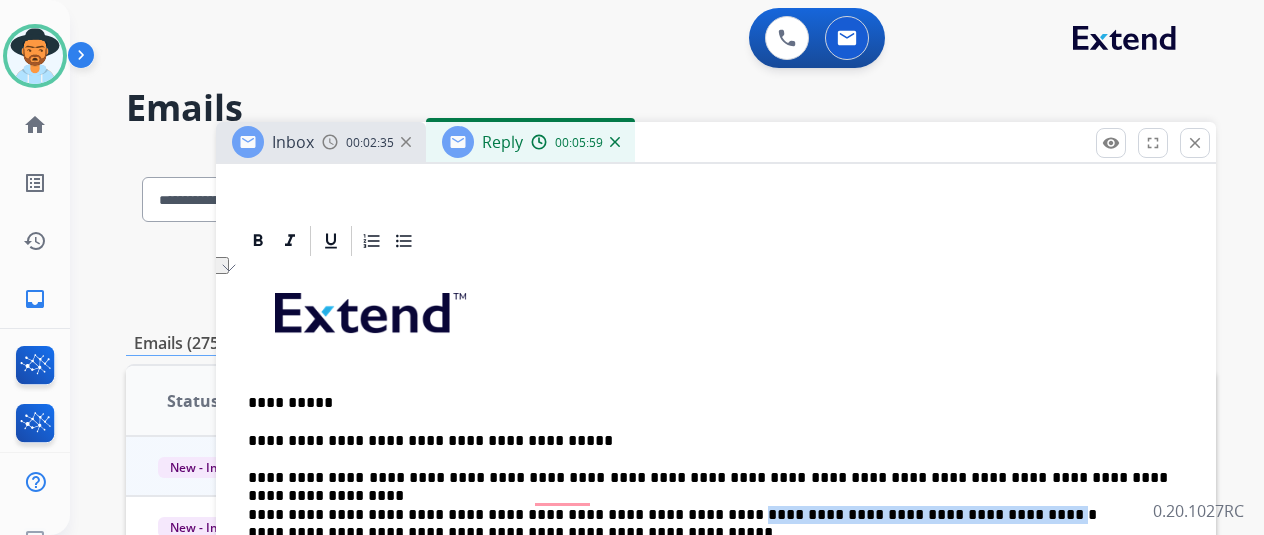 drag, startPoint x: 1064, startPoint y: 493, endPoint x: 676, endPoint y: 497, distance: 388.02063 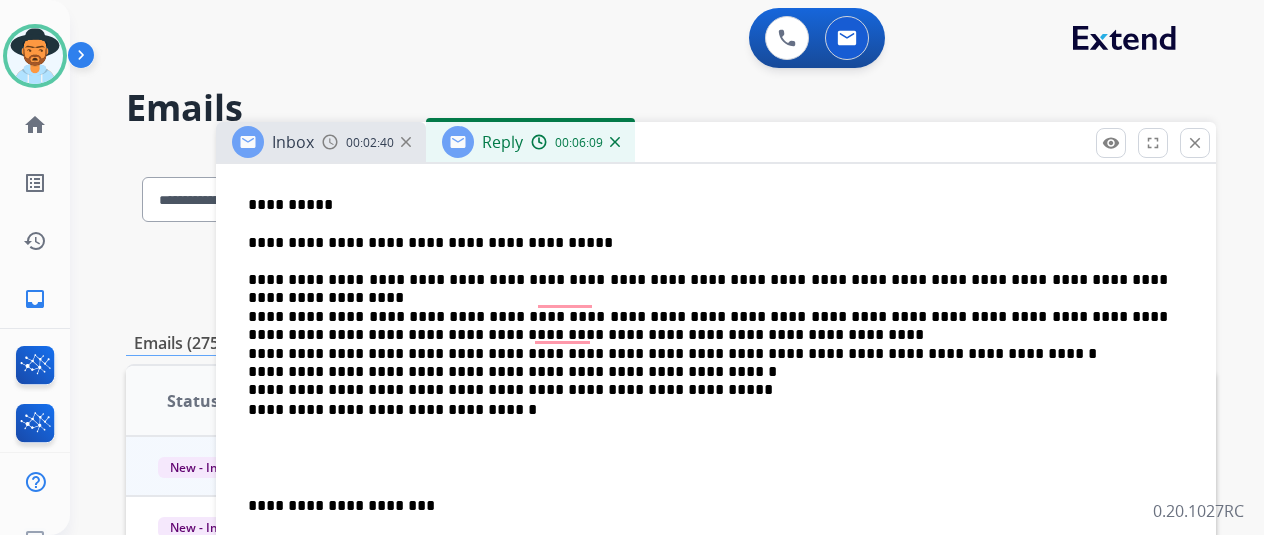 scroll, scrollTop: 600, scrollLeft: 0, axis: vertical 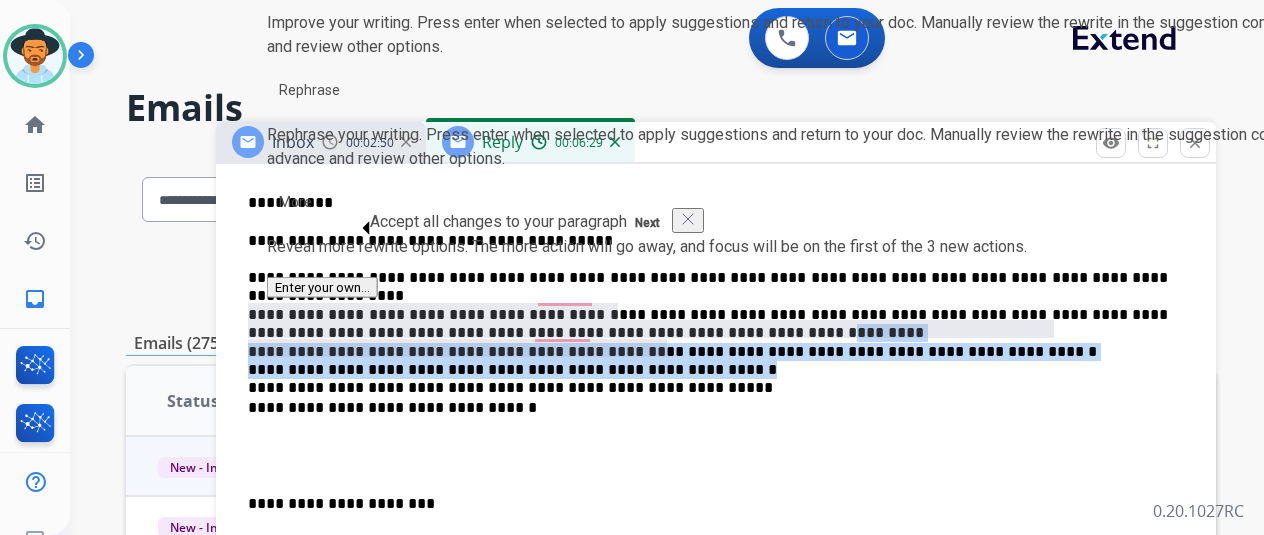 drag, startPoint x: 689, startPoint y: 349, endPoint x: 303, endPoint y: 324, distance: 386.80875 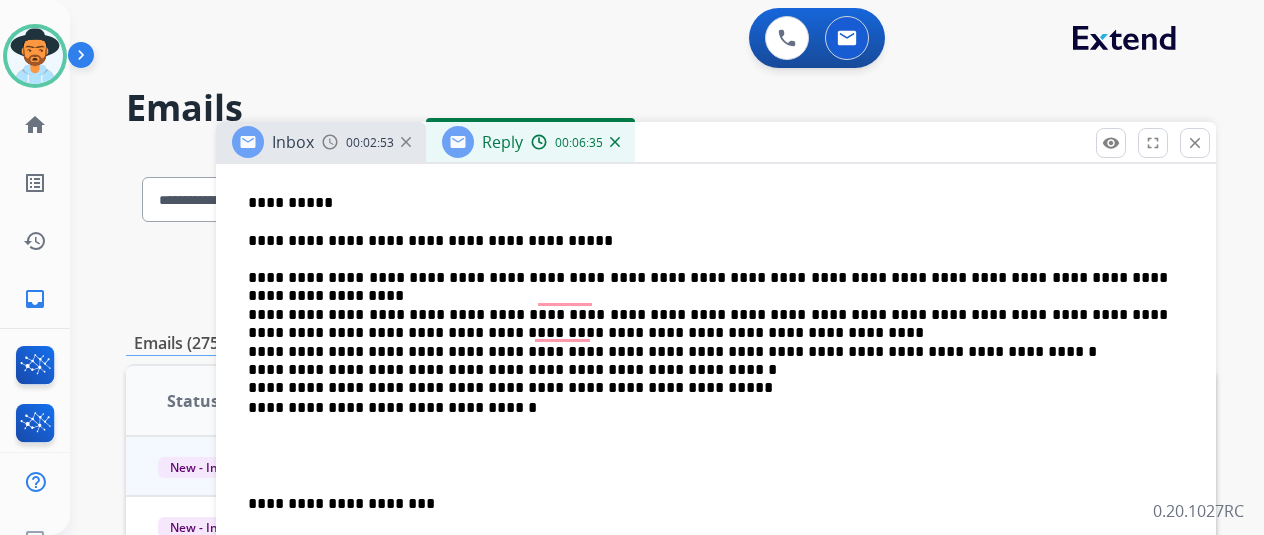 click on "**********" at bounding box center (708, 305) 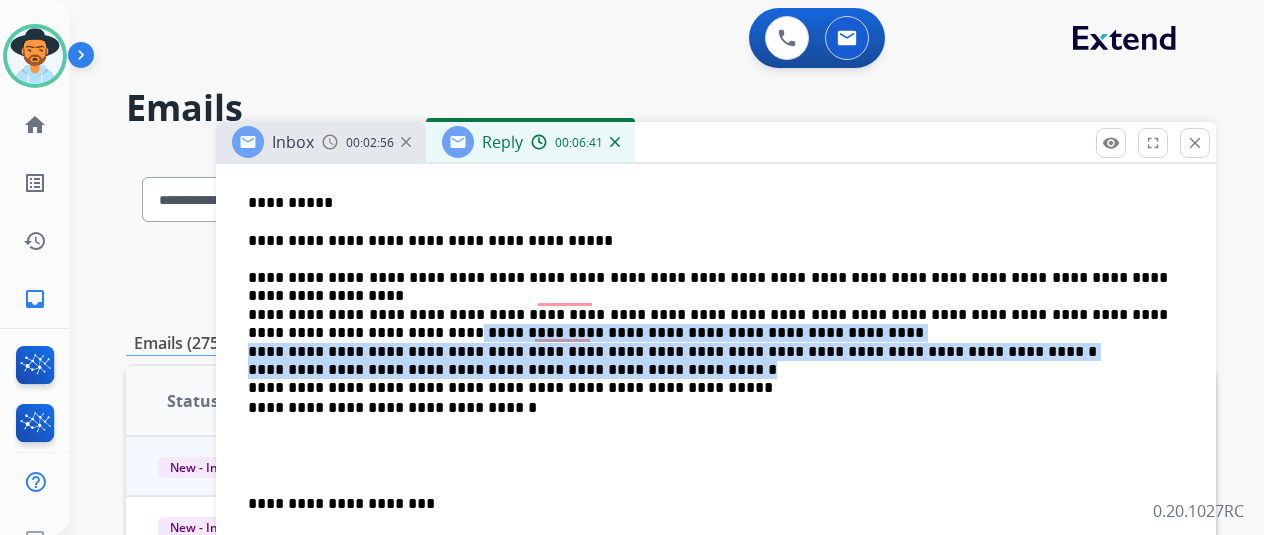 drag, startPoint x: 704, startPoint y: 354, endPoint x: 258, endPoint y: 313, distance: 447.88055 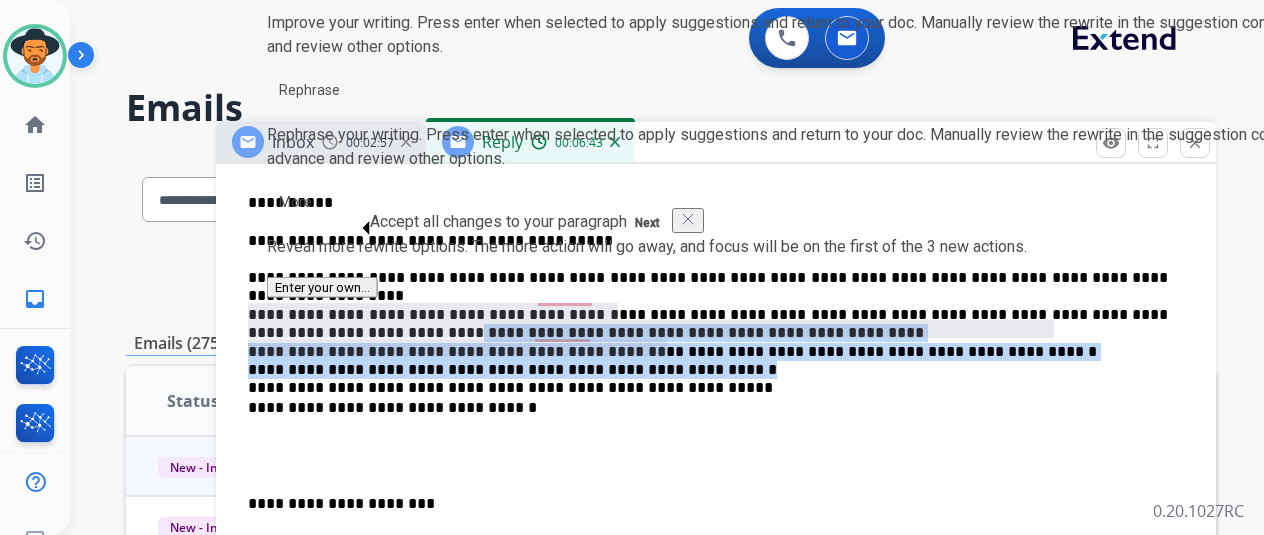 type 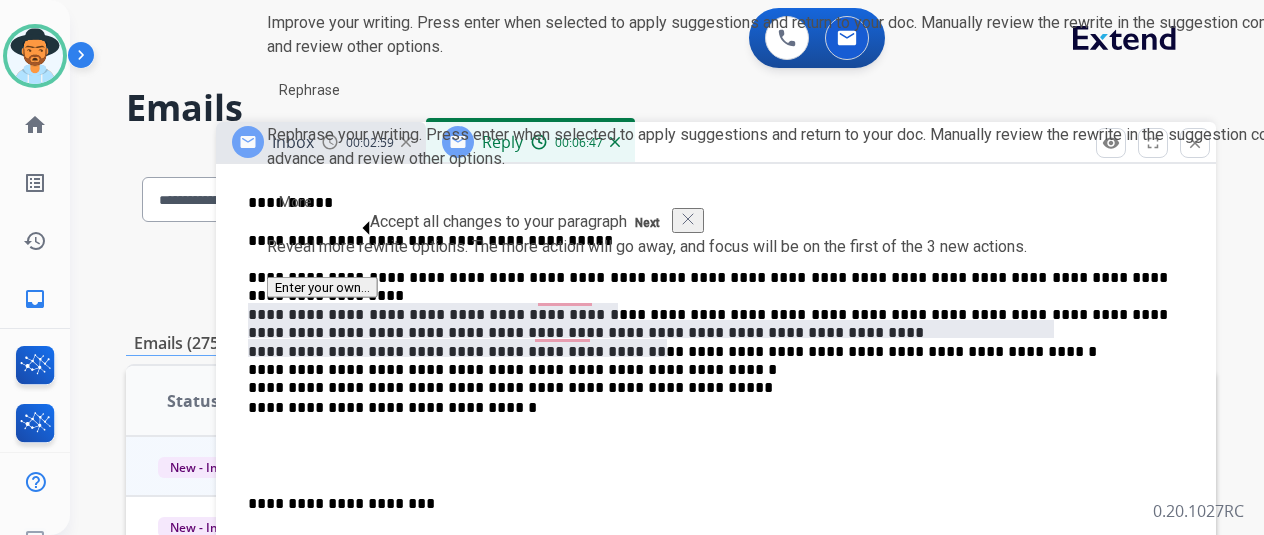click on "**********" at bounding box center [708, 305] 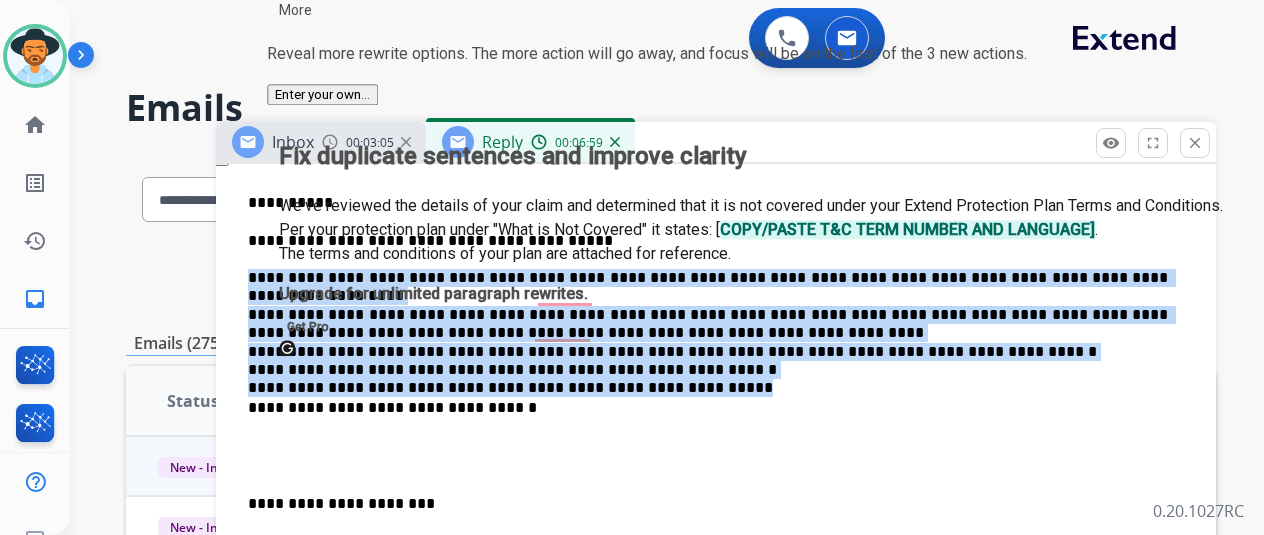 drag, startPoint x: 762, startPoint y: 365, endPoint x: 250, endPoint y: 269, distance: 520.92224 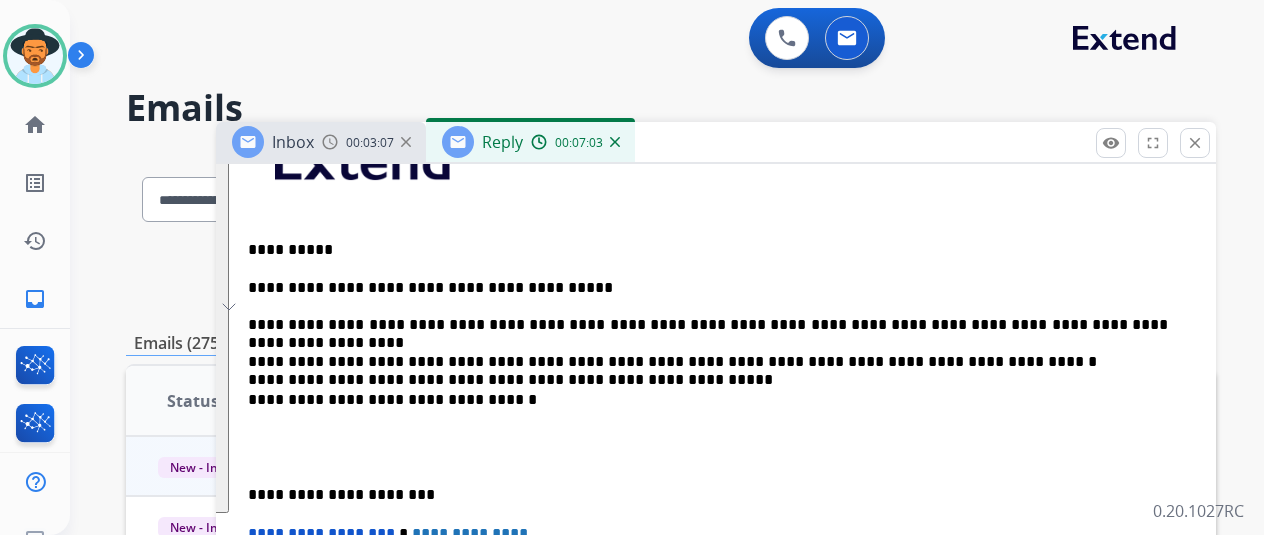 scroll, scrollTop: 549, scrollLeft: 0, axis: vertical 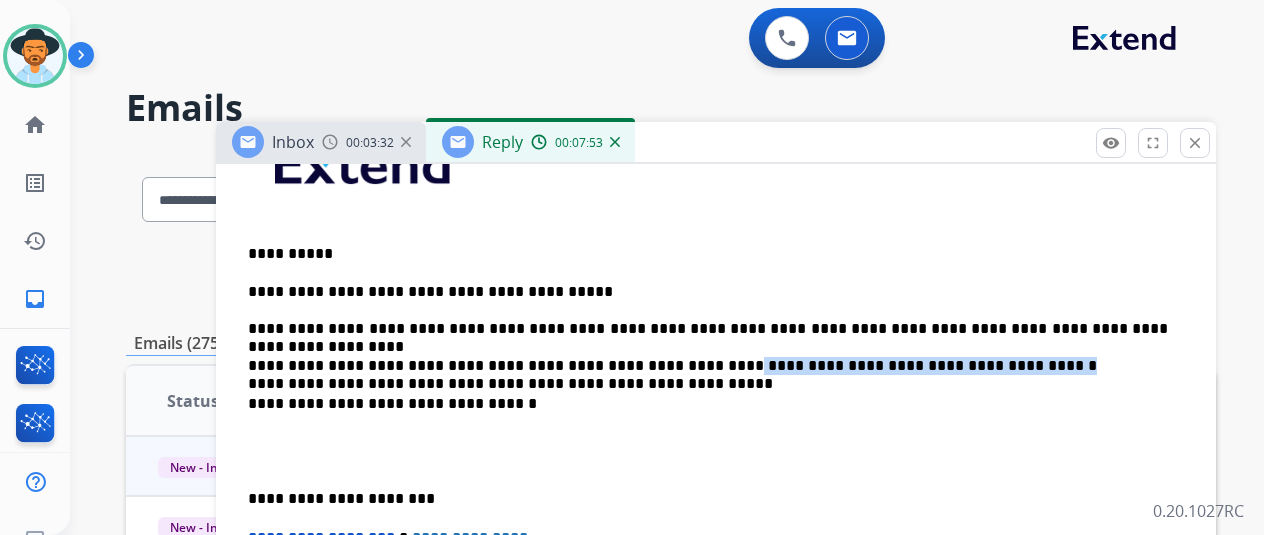 drag, startPoint x: 1078, startPoint y: 346, endPoint x: 674, endPoint y: 347, distance: 404.00125 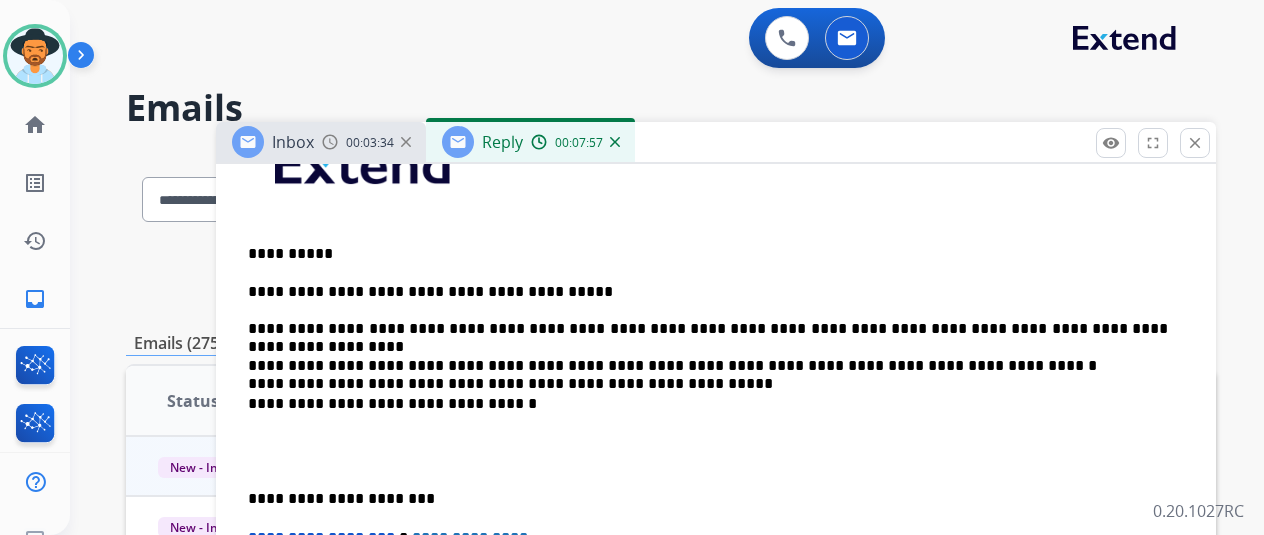 scroll, scrollTop: 567, scrollLeft: 0, axis: vertical 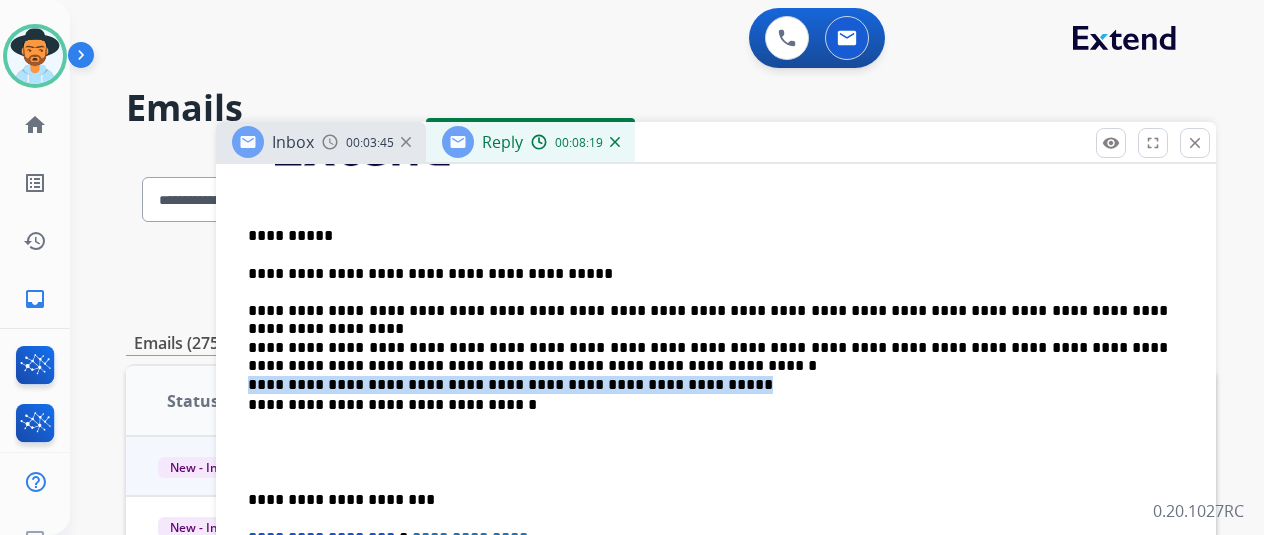 drag, startPoint x: 700, startPoint y: 357, endPoint x: 259, endPoint y: 367, distance: 441.11337 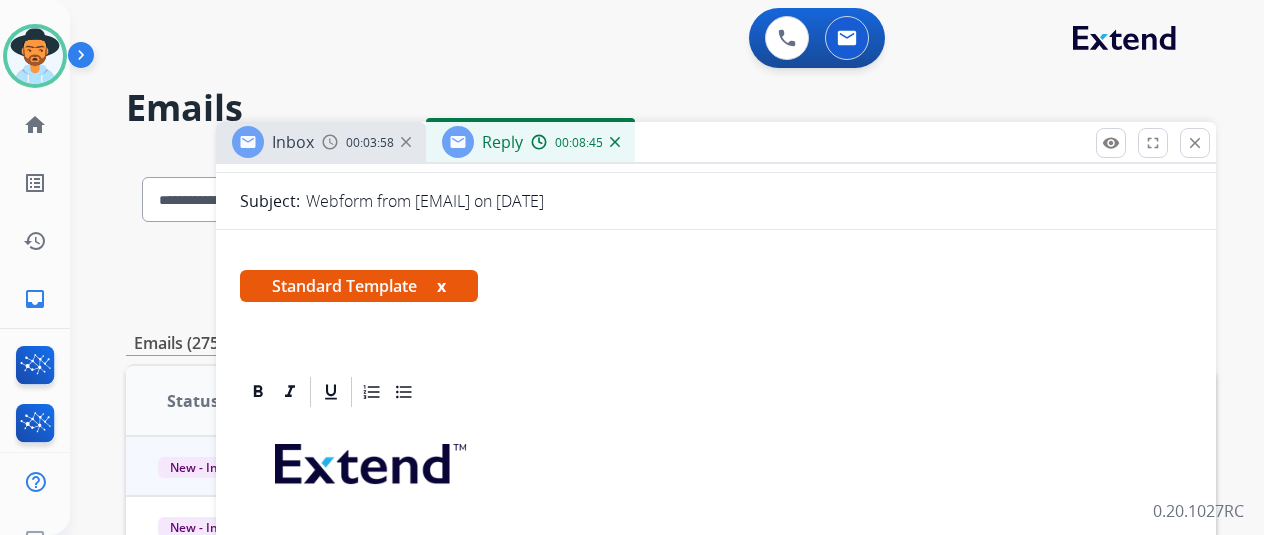 scroll, scrollTop: 0, scrollLeft: 0, axis: both 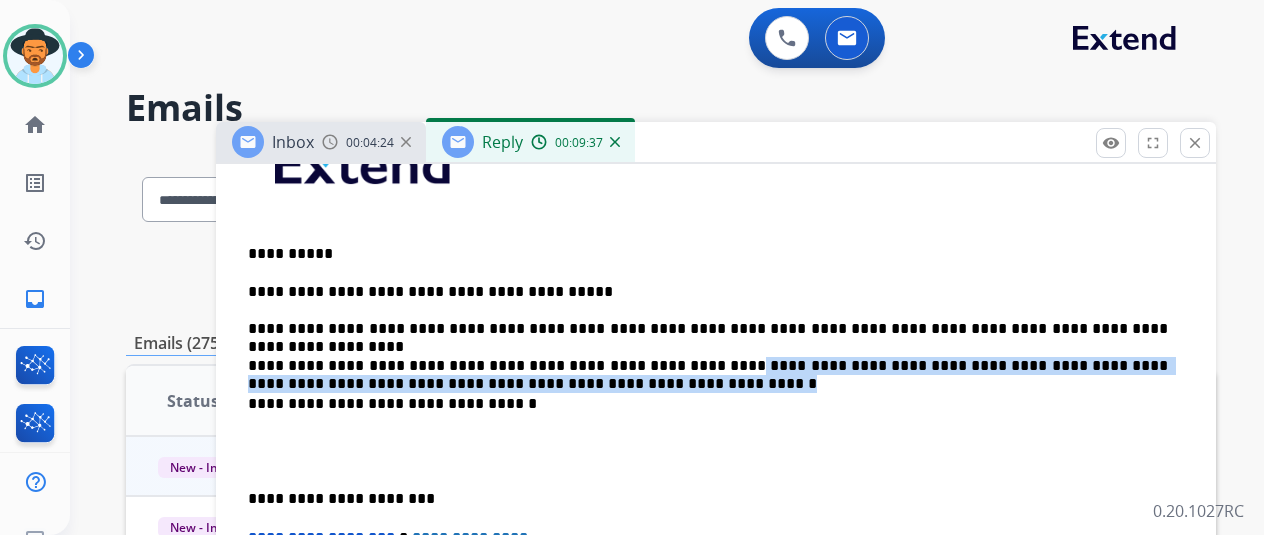 drag, startPoint x: 544, startPoint y: 362, endPoint x: 685, endPoint y: 348, distance: 141.69333 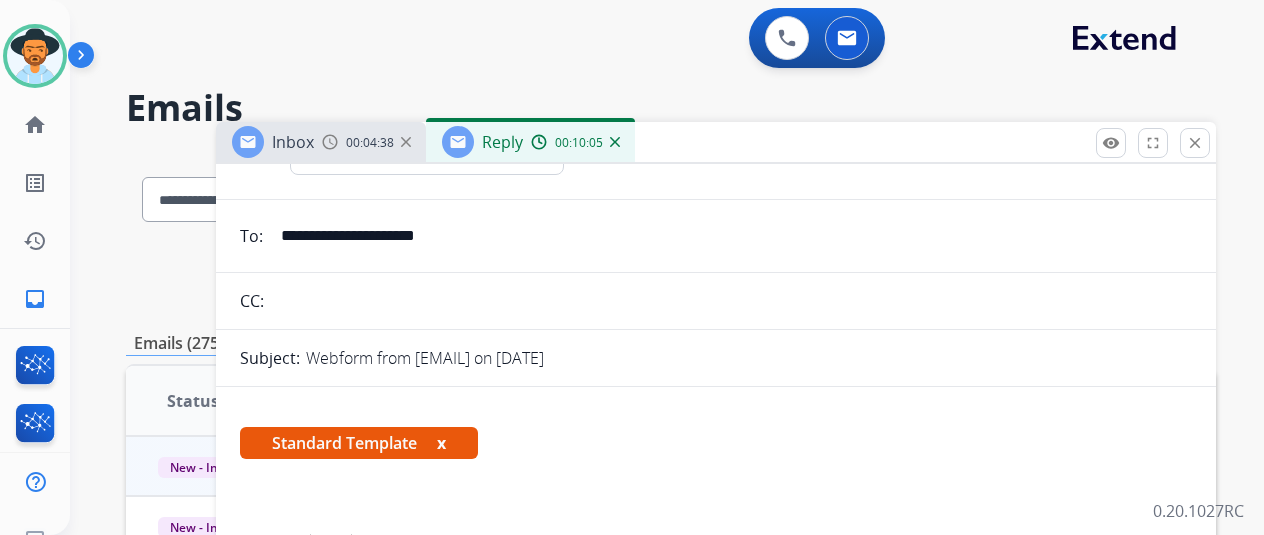 scroll, scrollTop: 0, scrollLeft: 0, axis: both 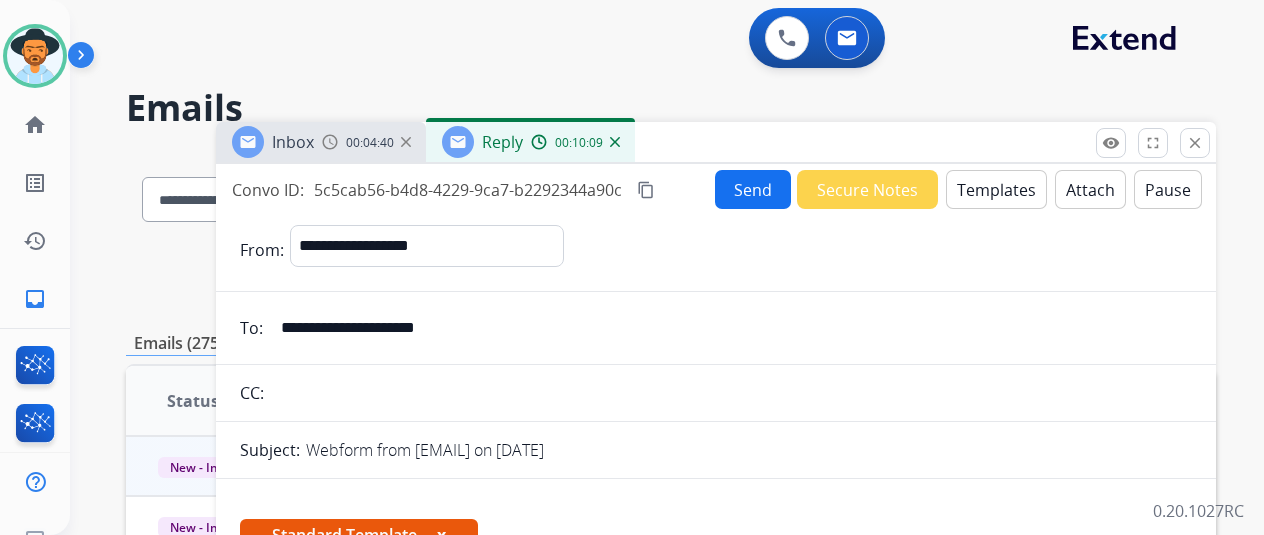 click on "Send" at bounding box center [753, 189] 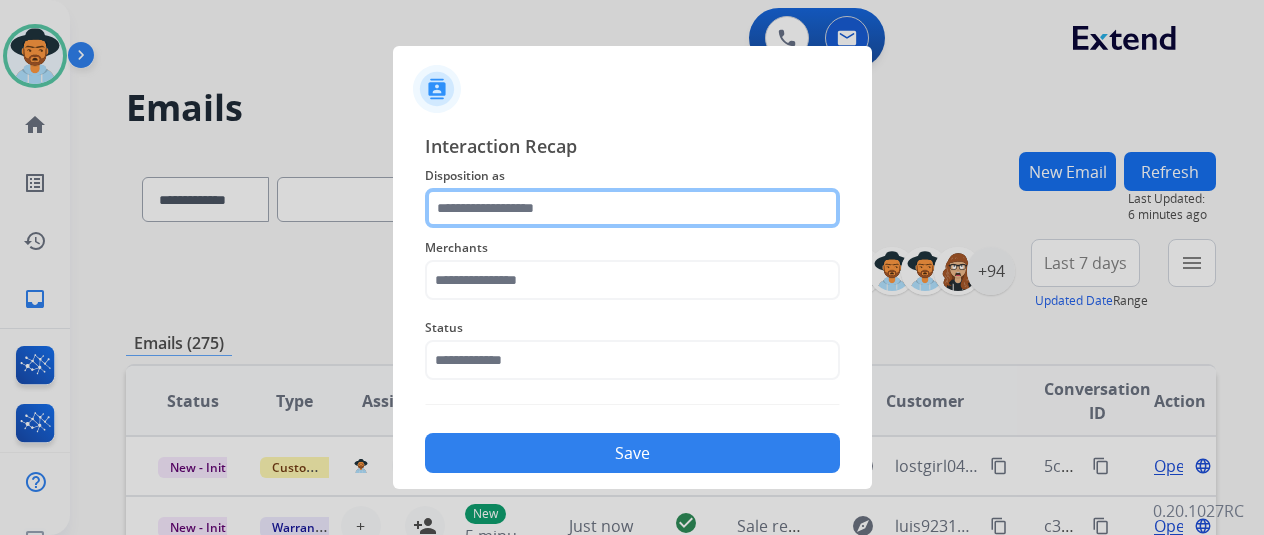 click 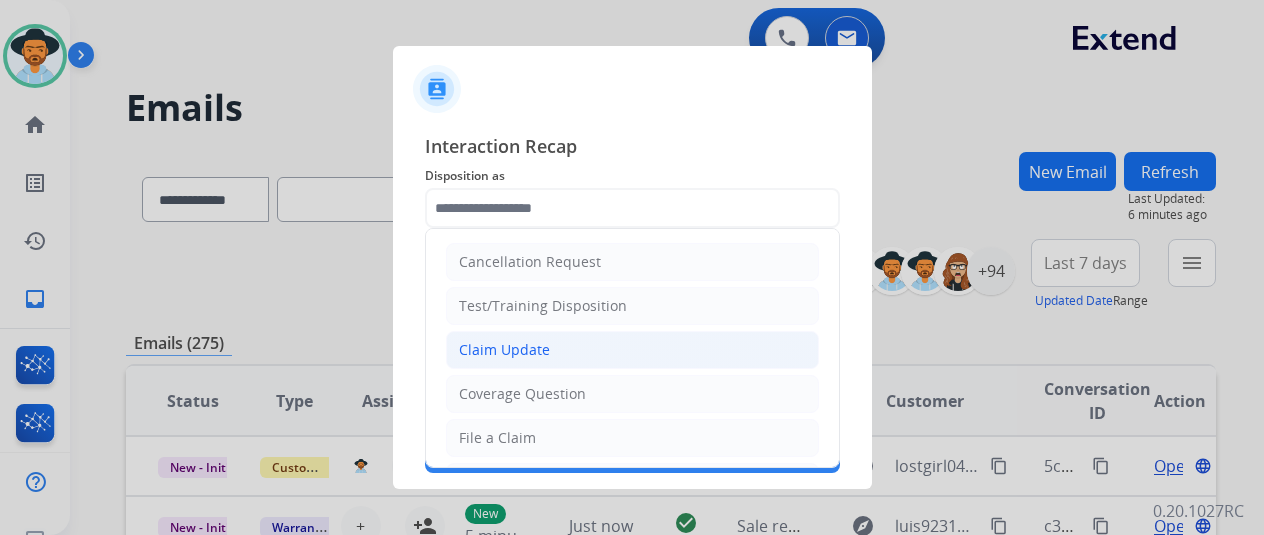 click on "Claim Update" 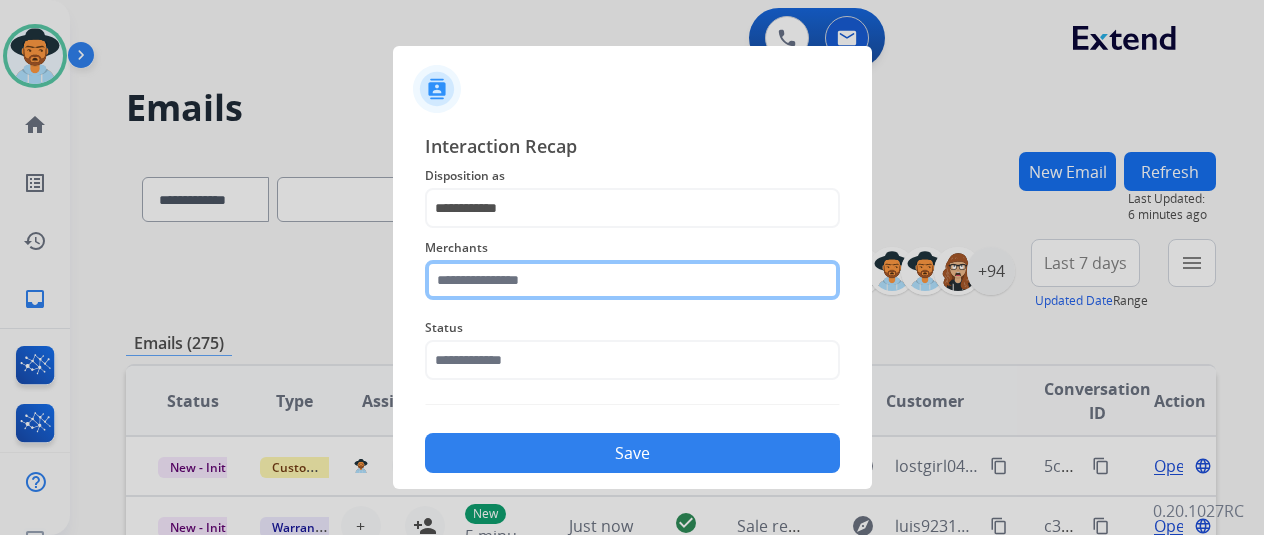 click 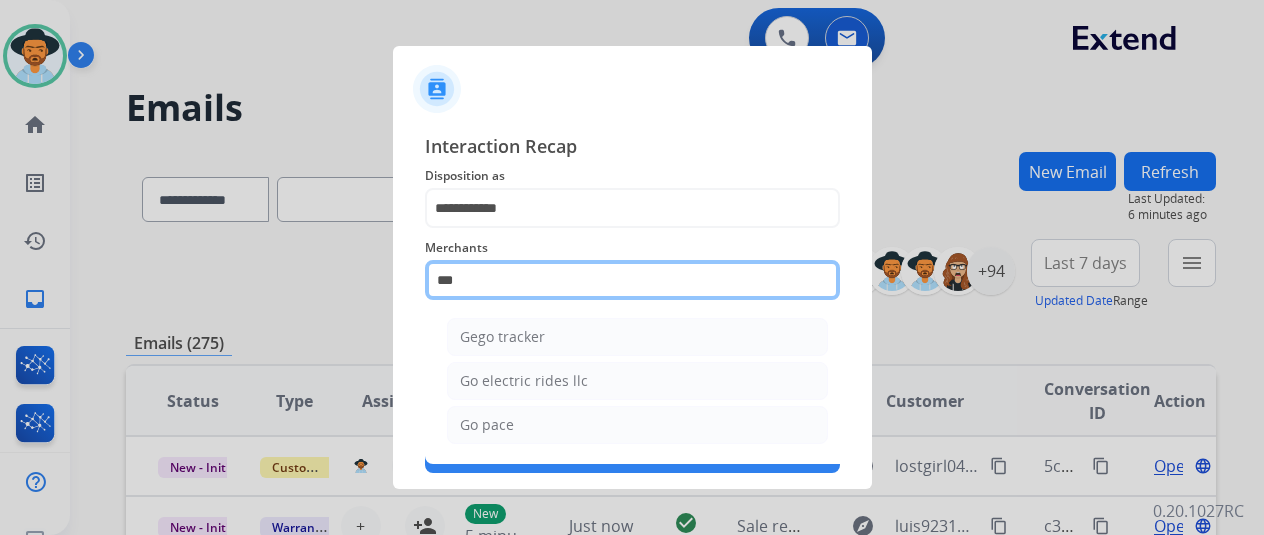 drag, startPoint x: 486, startPoint y: 286, endPoint x: 380, endPoint y: 277, distance: 106.381386 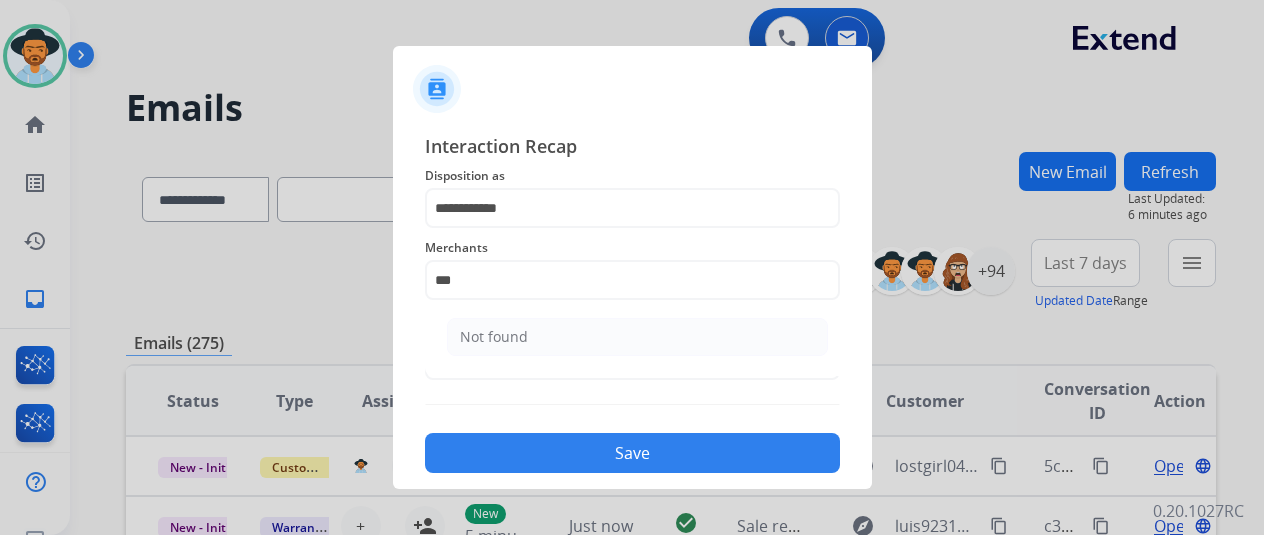 click on "Not found" 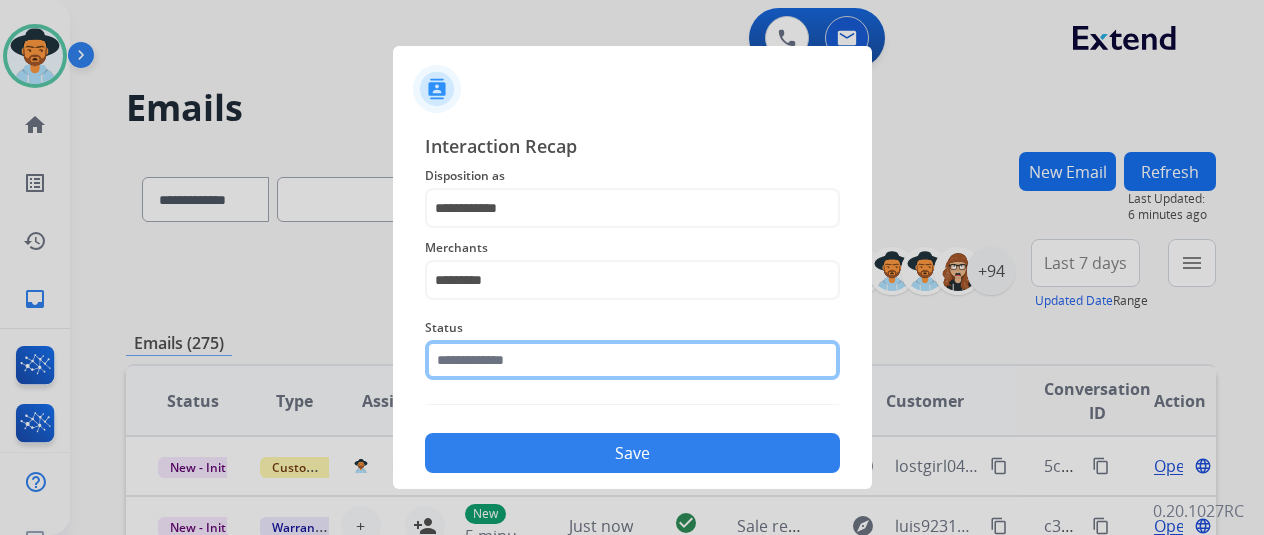 click 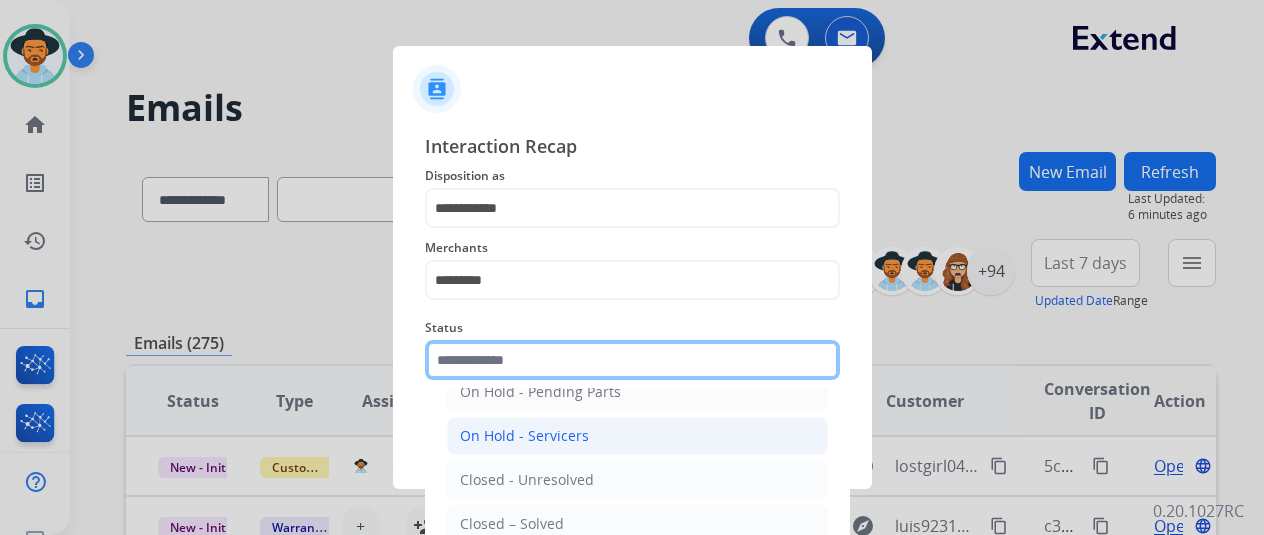 scroll, scrollTop: 114, scrollLeft: 0, axis: vertical 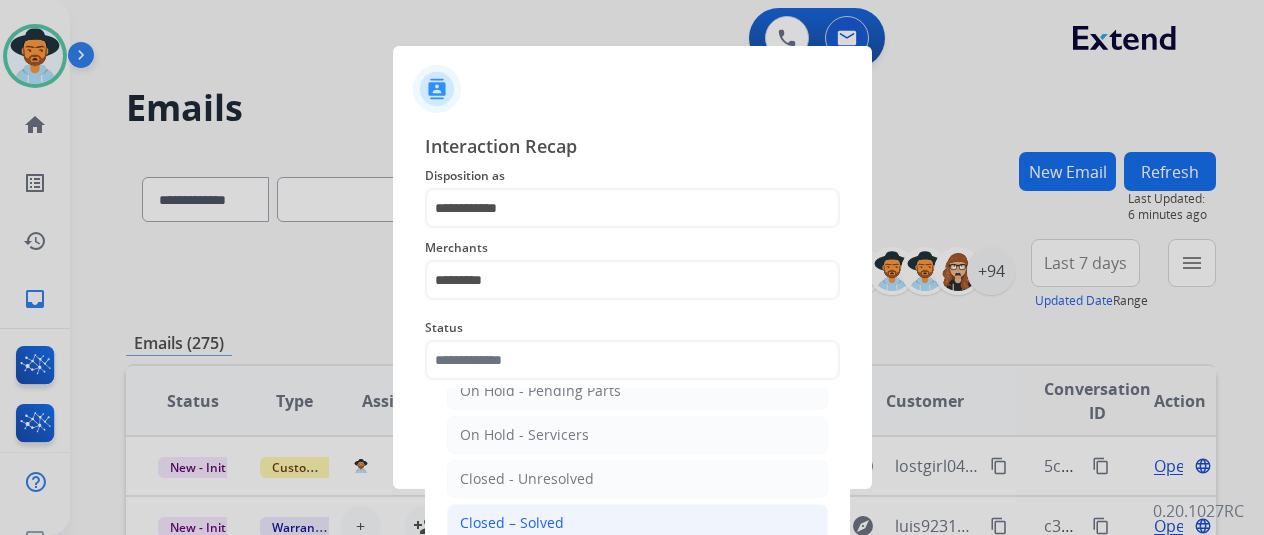 click on "Closed – Solved" 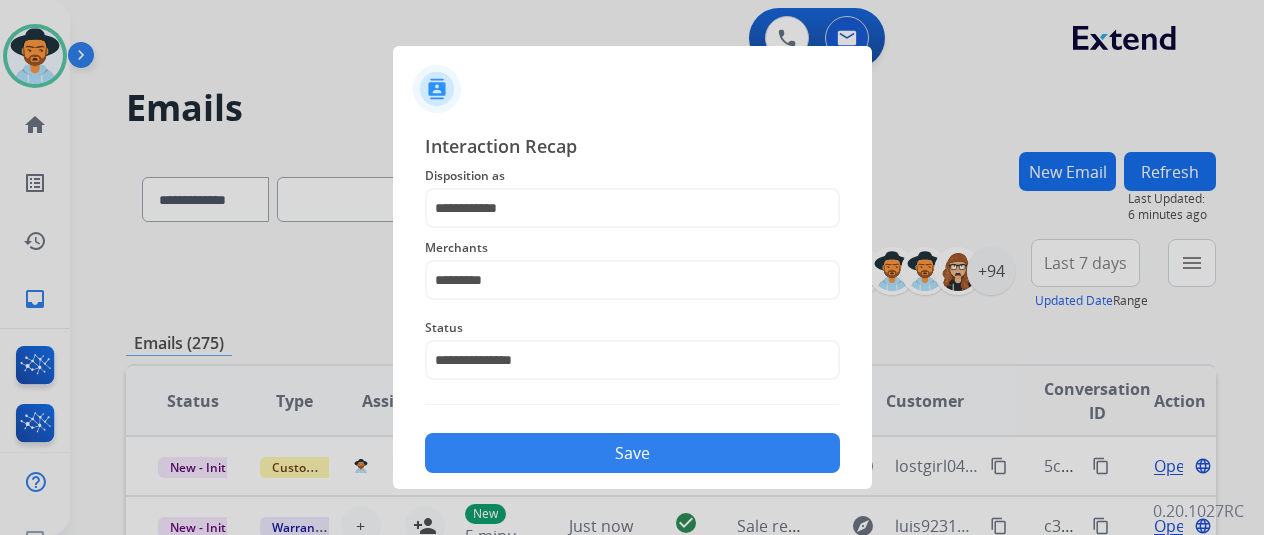 click on "Save" 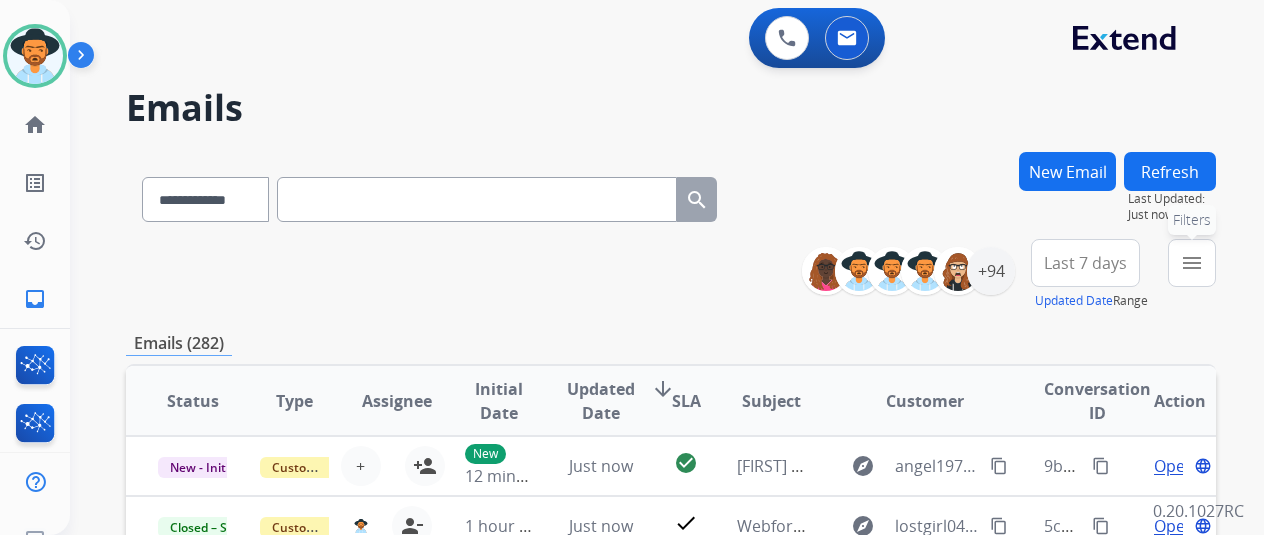 click on "menu" at bounding box center (1192, 263) 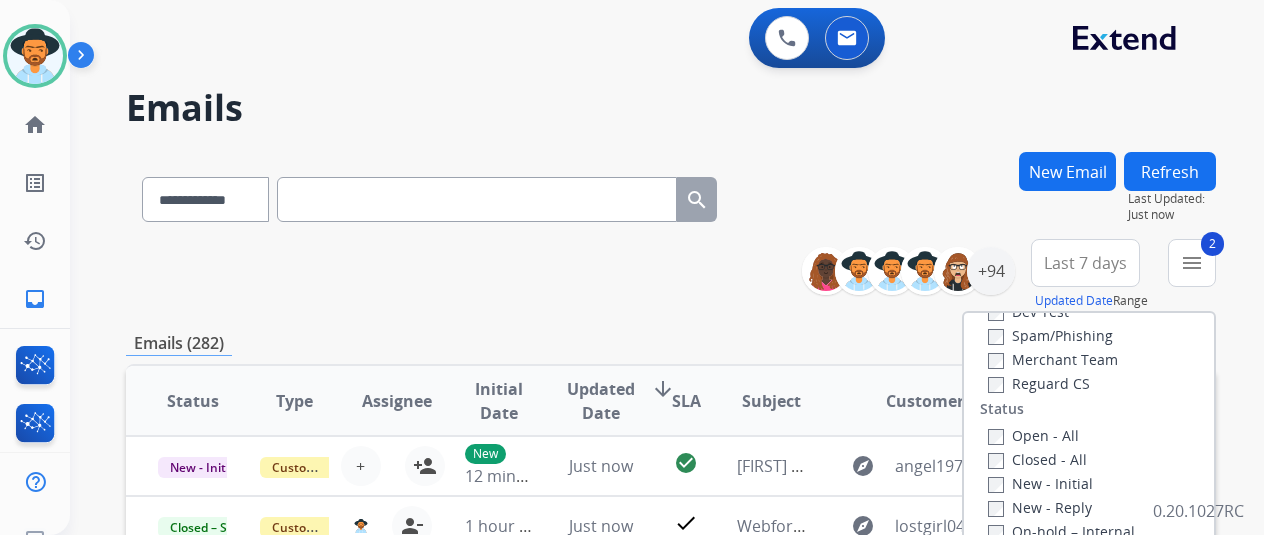 scroll, scrollTop: 200, scrollLeft: 0, axis: vertical 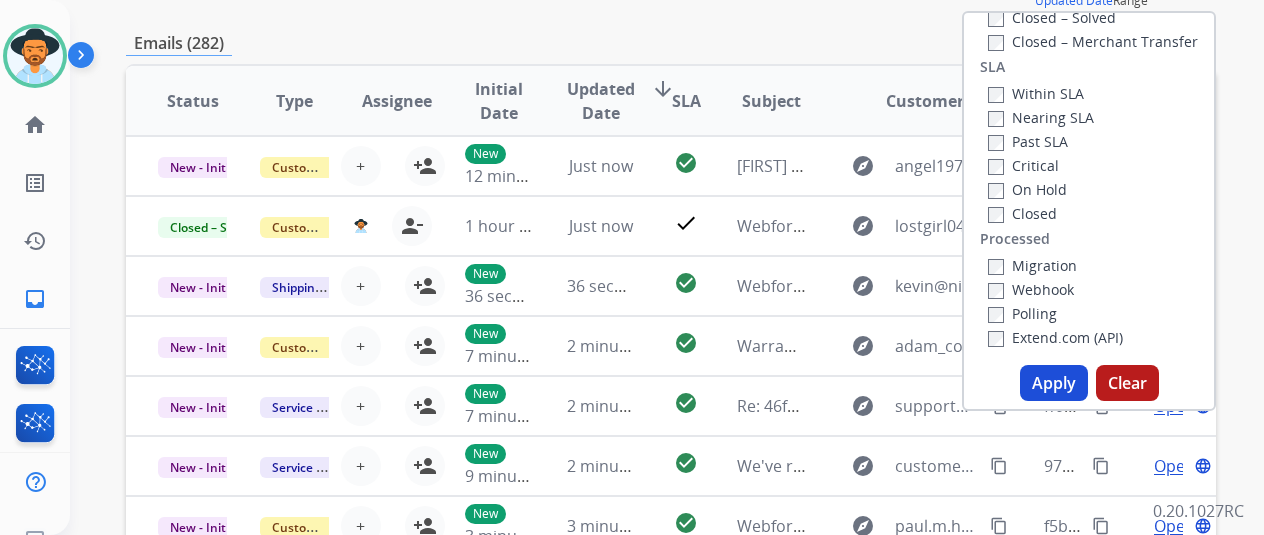 click on "Apply" at bounding box center (1054, 383) 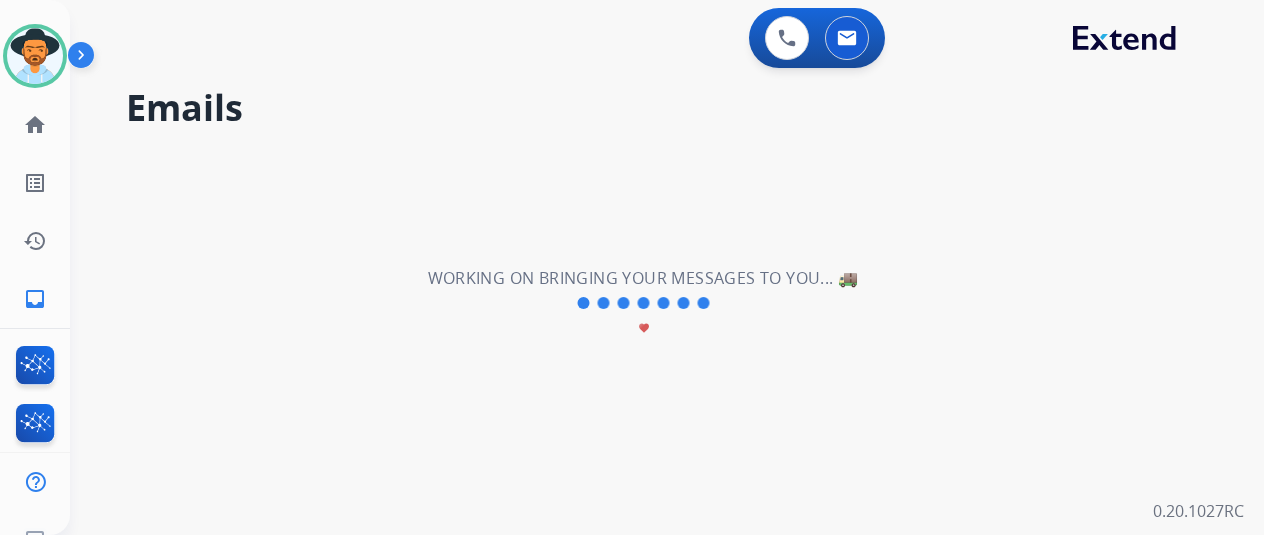 scroll, scrollTop: 0, scrollLeft: 0, axis: both 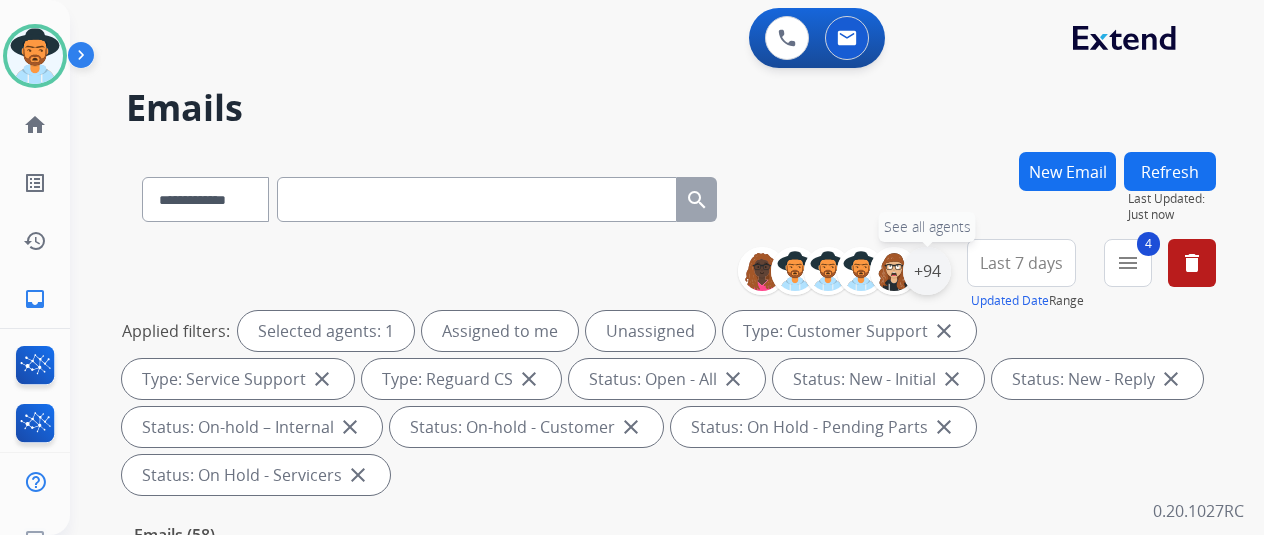 click on "+94" at bounding box center (927, 271) 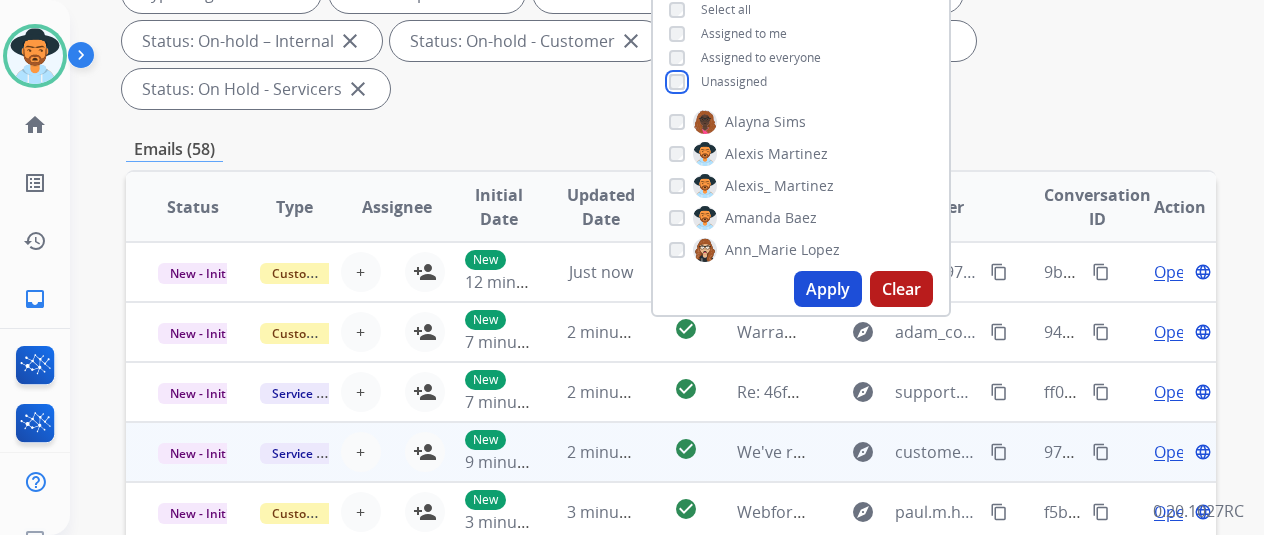scroll, scrollTop: 400, scrollLeft: 0, axis: vertical 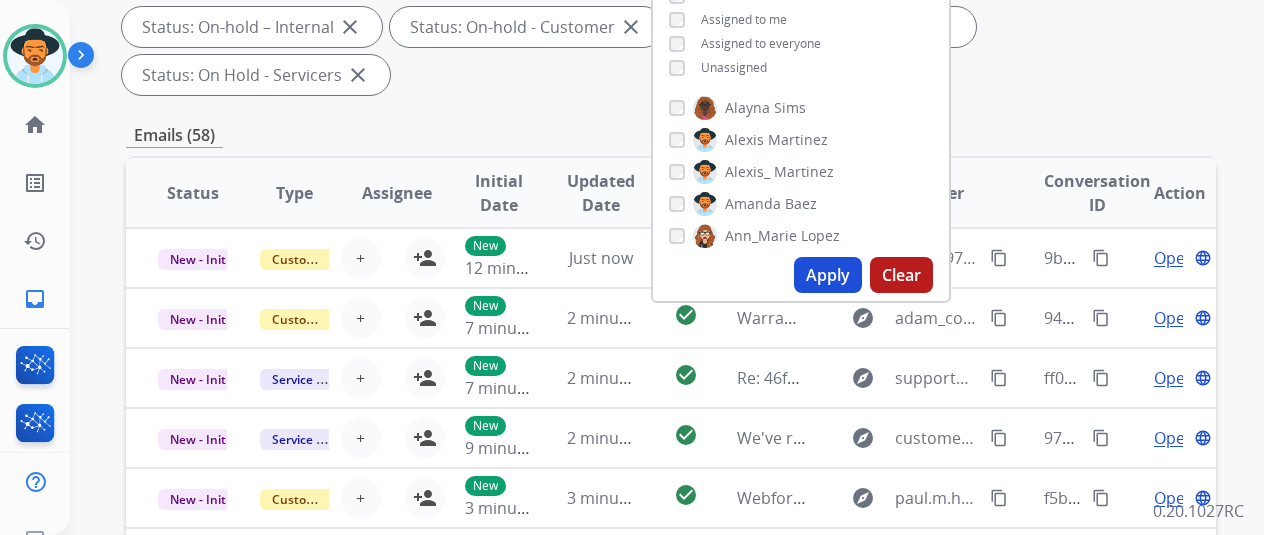 click on "Apply" at bounding box center (828, 275) 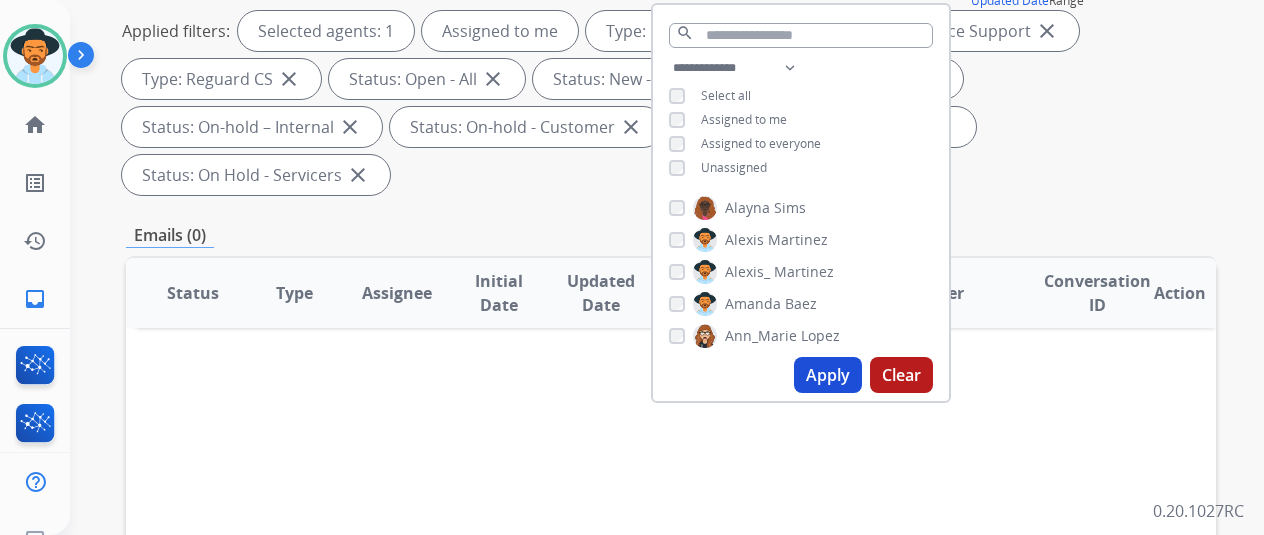 scroll, scrollTop: 0, scrollLeft: 0, axis: both 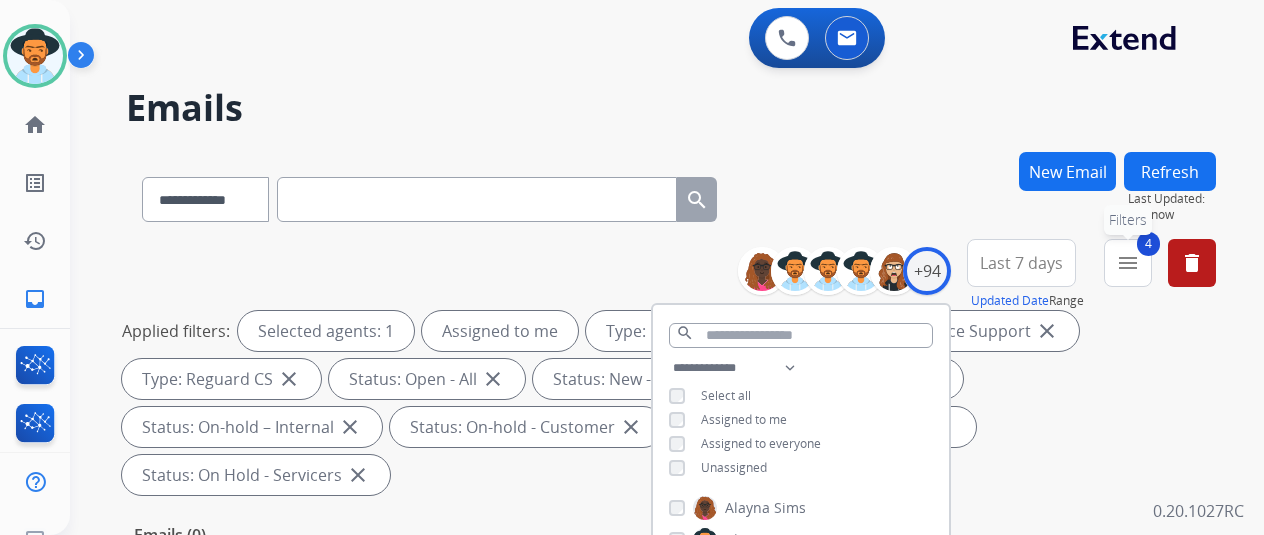 click on "4" at bounding box center [1148, 244] 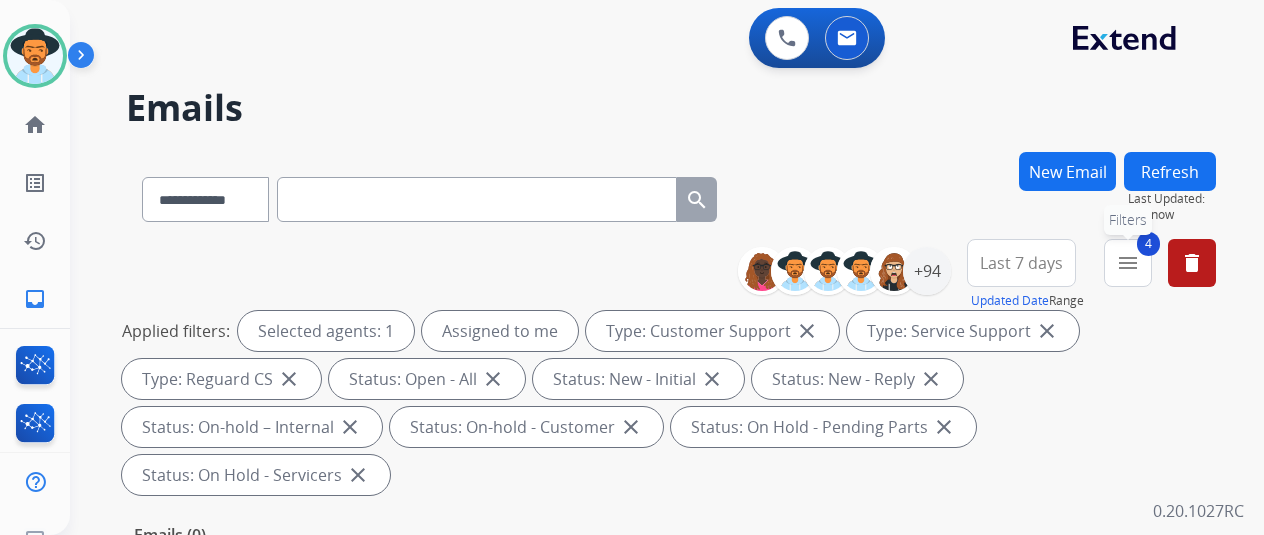 click on "menu" at bounding box center [1128, 263] 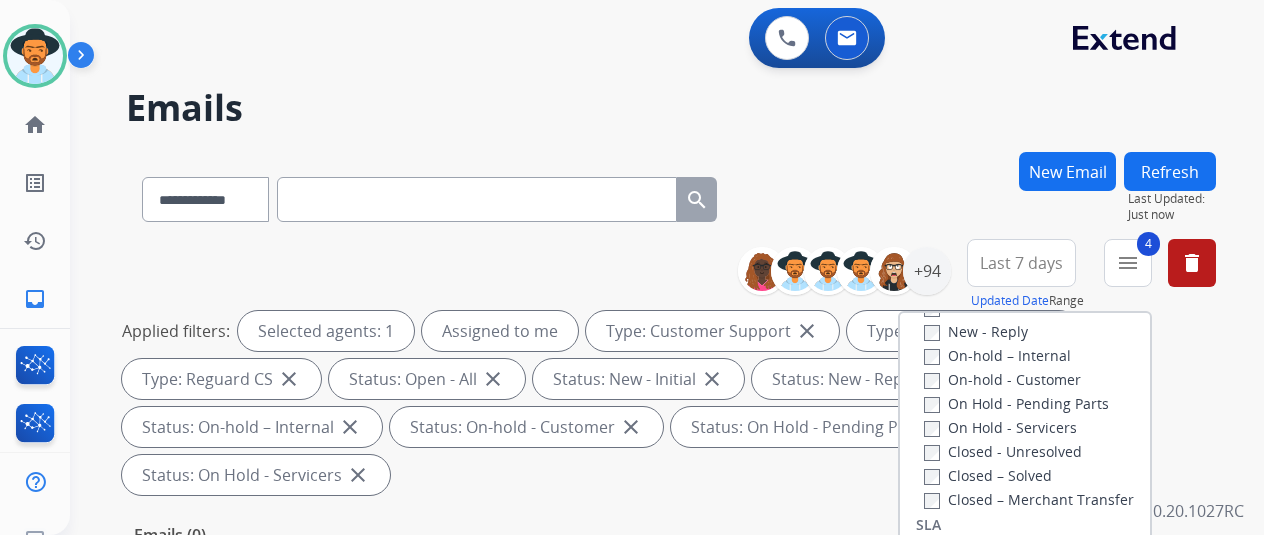 scroll, scrollTop: 228, scrollLeft: 0, axis: vertical 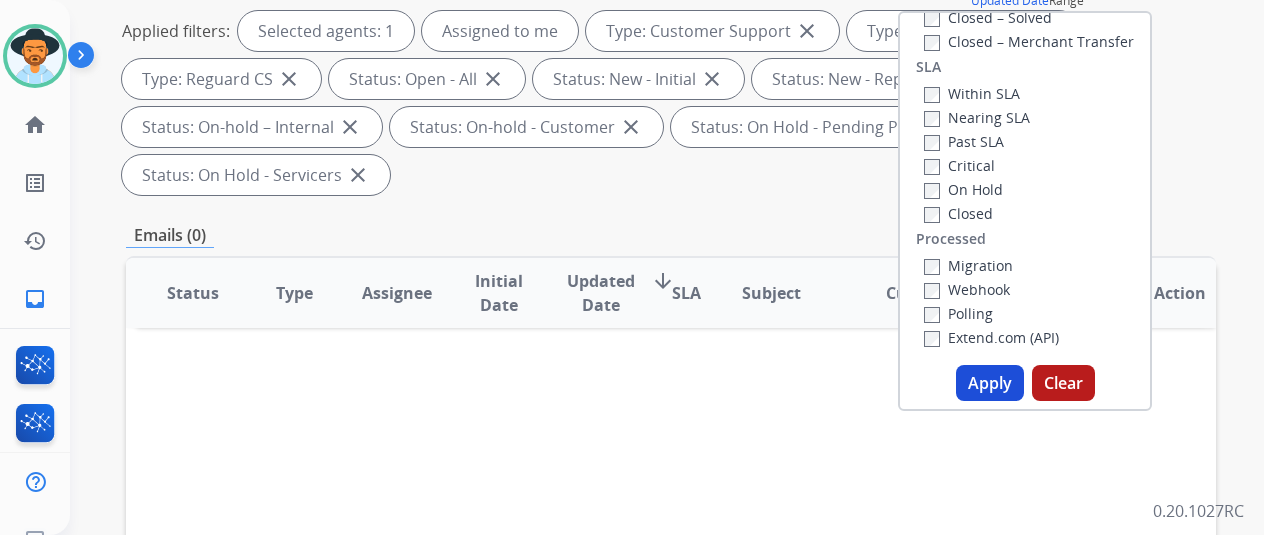 click on "Apply" at bounding box center (990, 383) 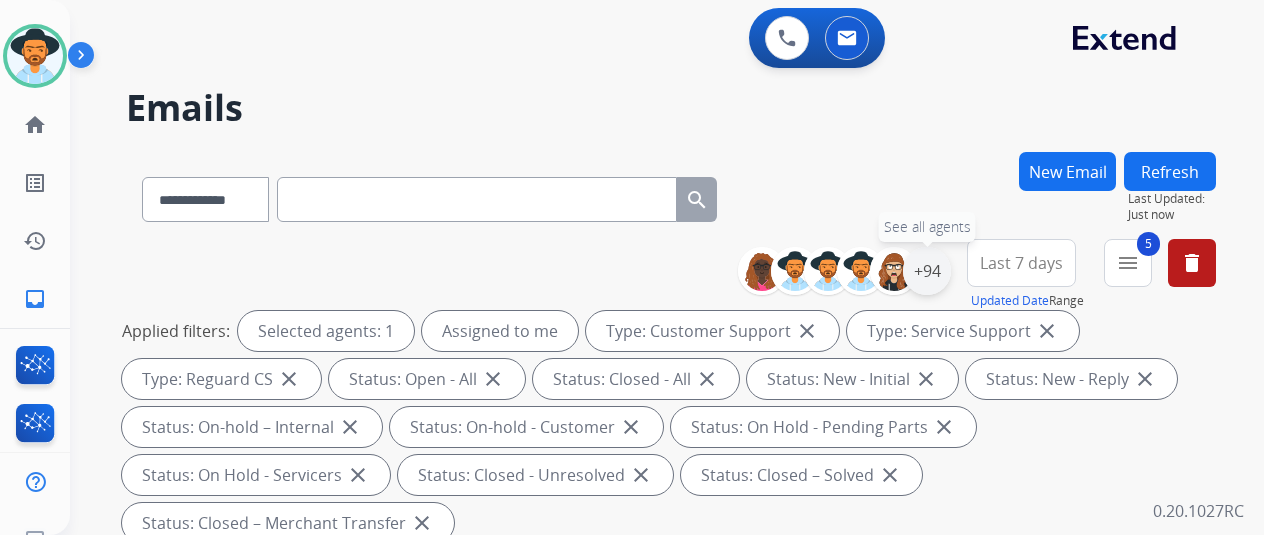 click on "+94" at bounding box center [927, 271] 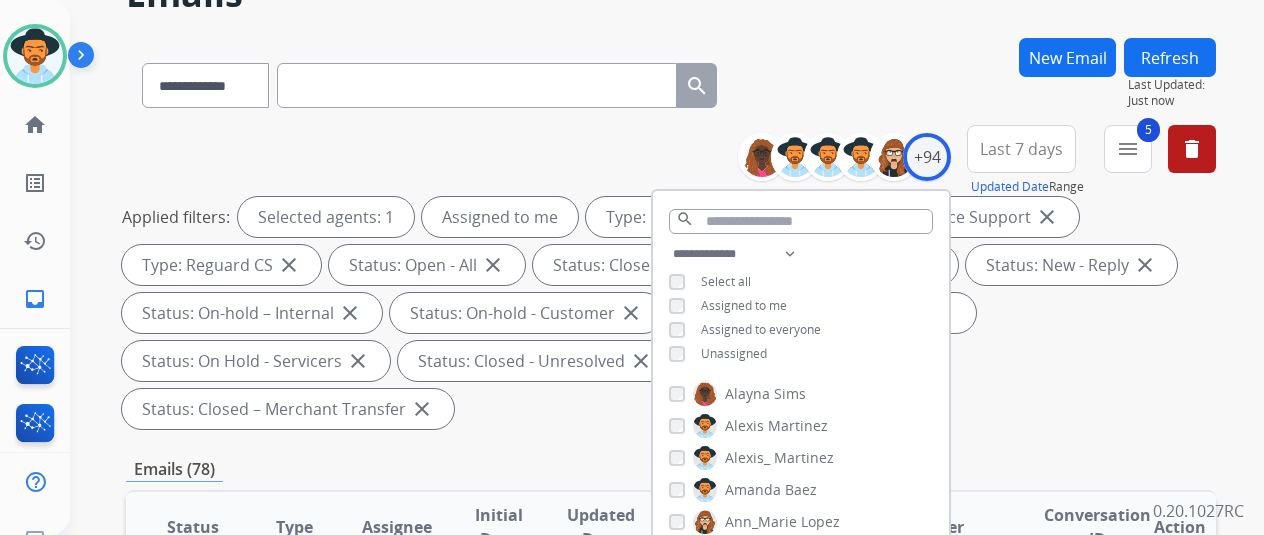 scroll, scrollTop: 300, scrollLeft: 0, axis: vertical 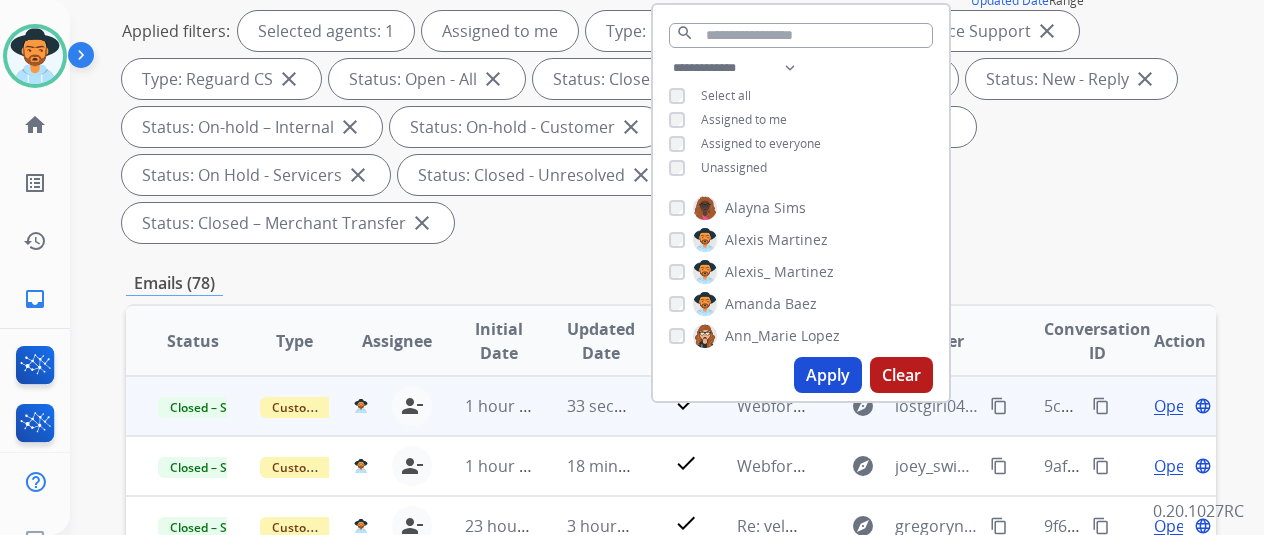 click on "content_copy" at bounding box center (1101, 406) 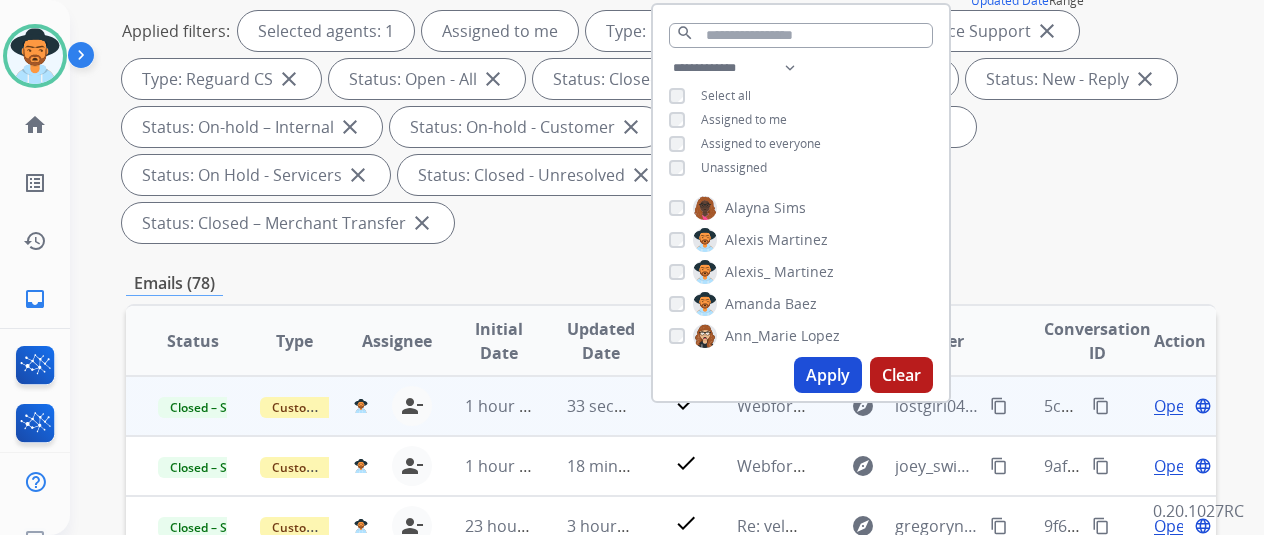 click on "content_copy" at bounding box center [999, 406] 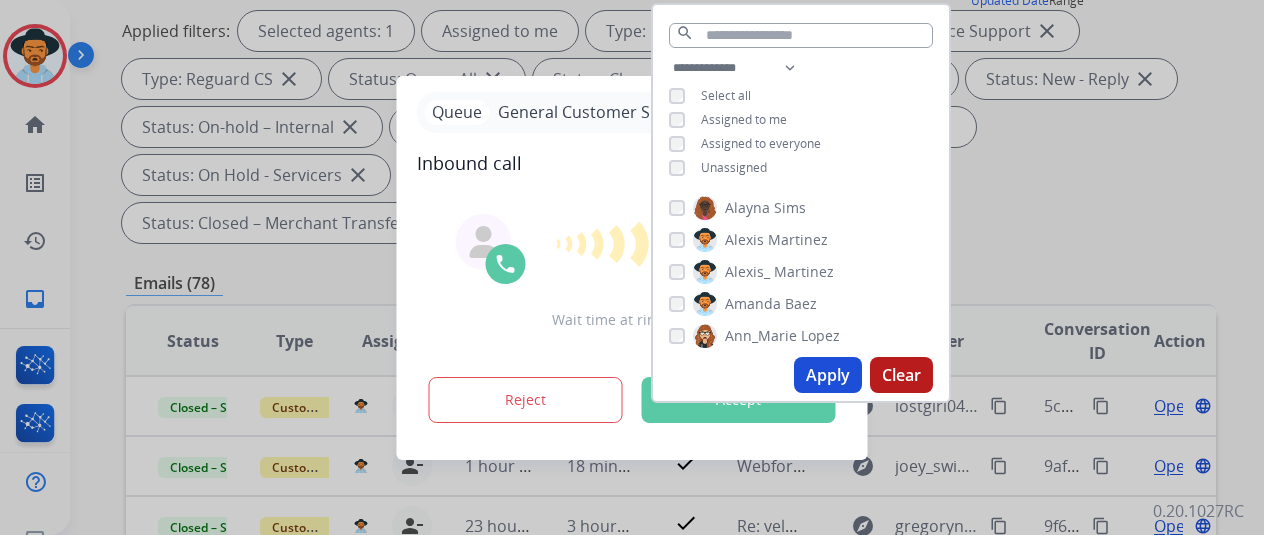 click at bounding box center [632, 267] 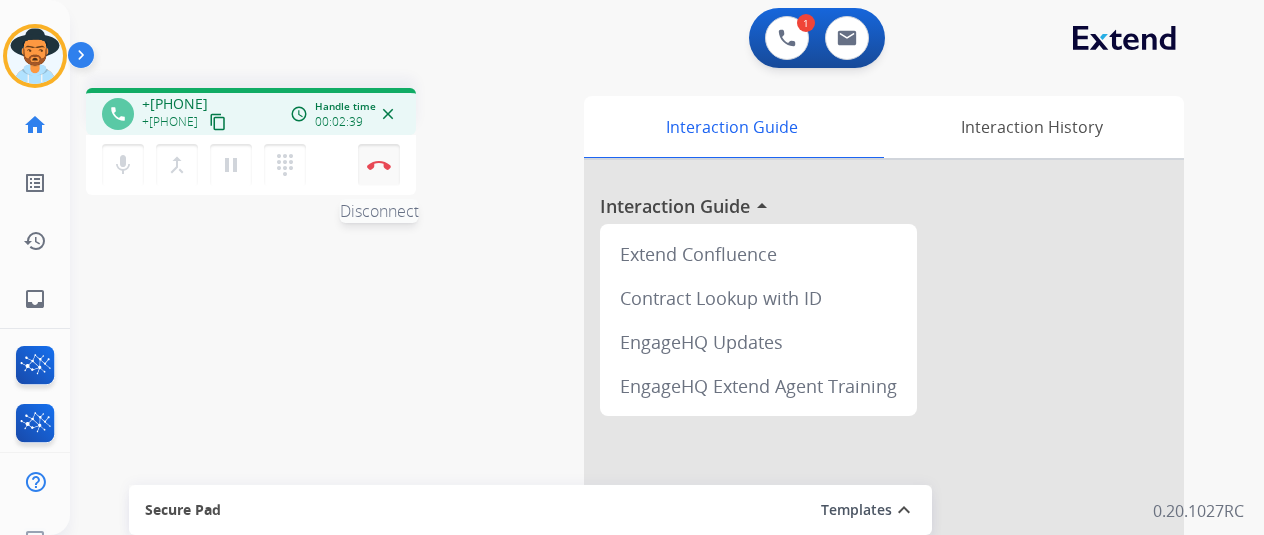 click at bounding box center [379, 165] 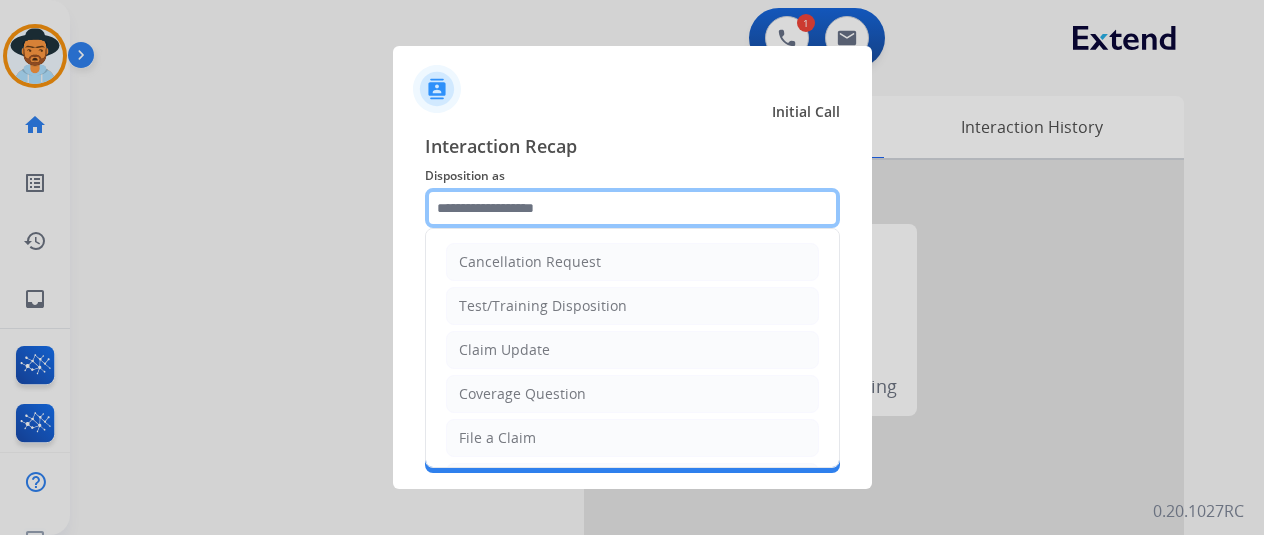 click 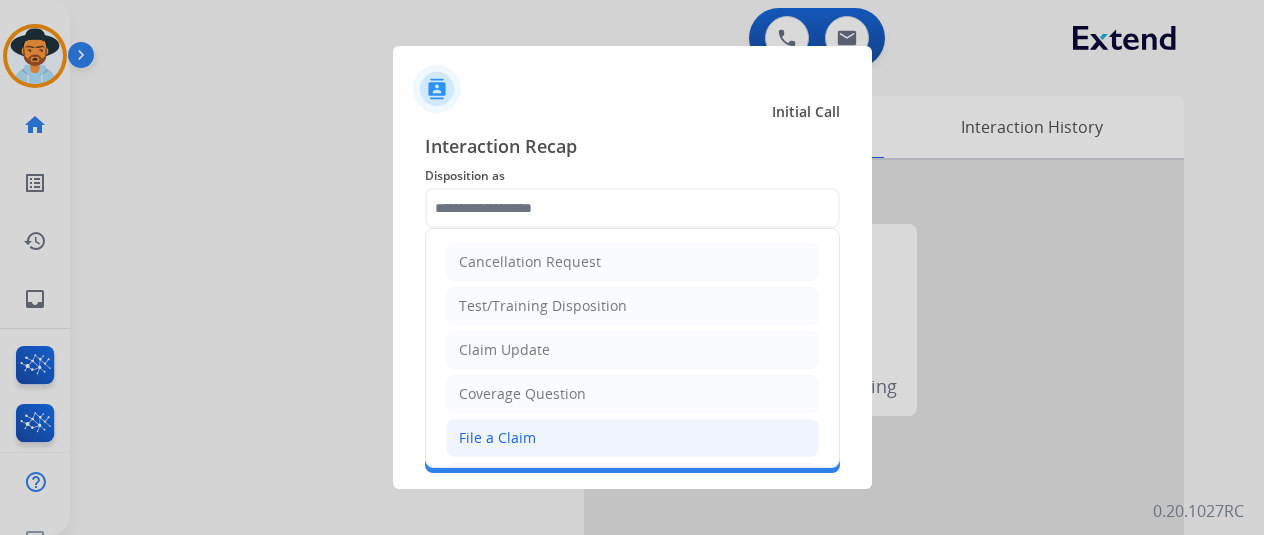 click on "File a Claim" 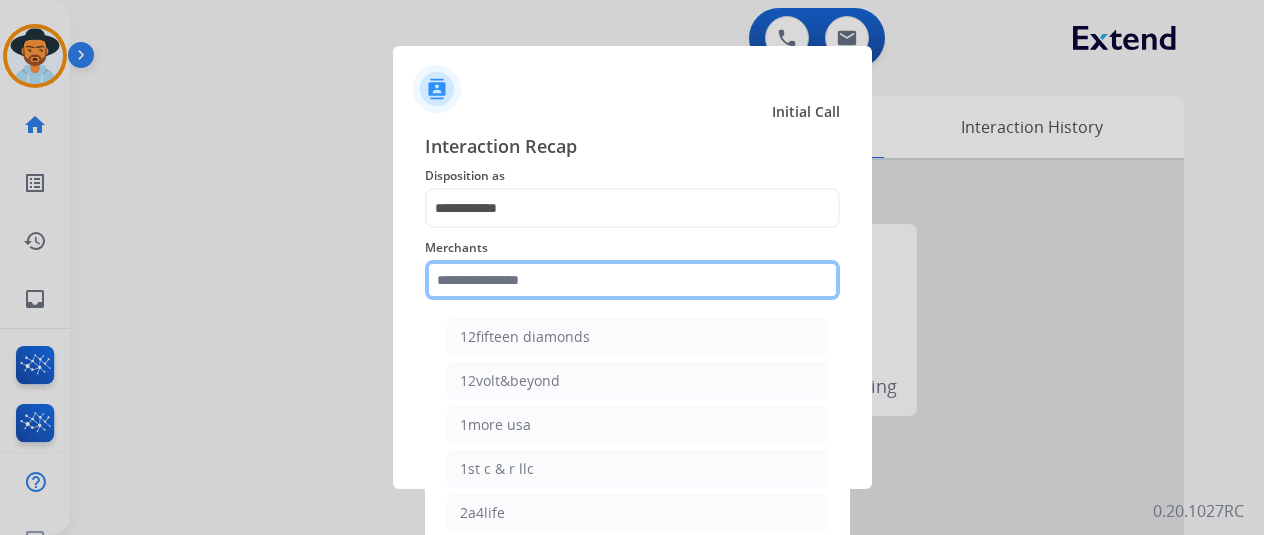 click 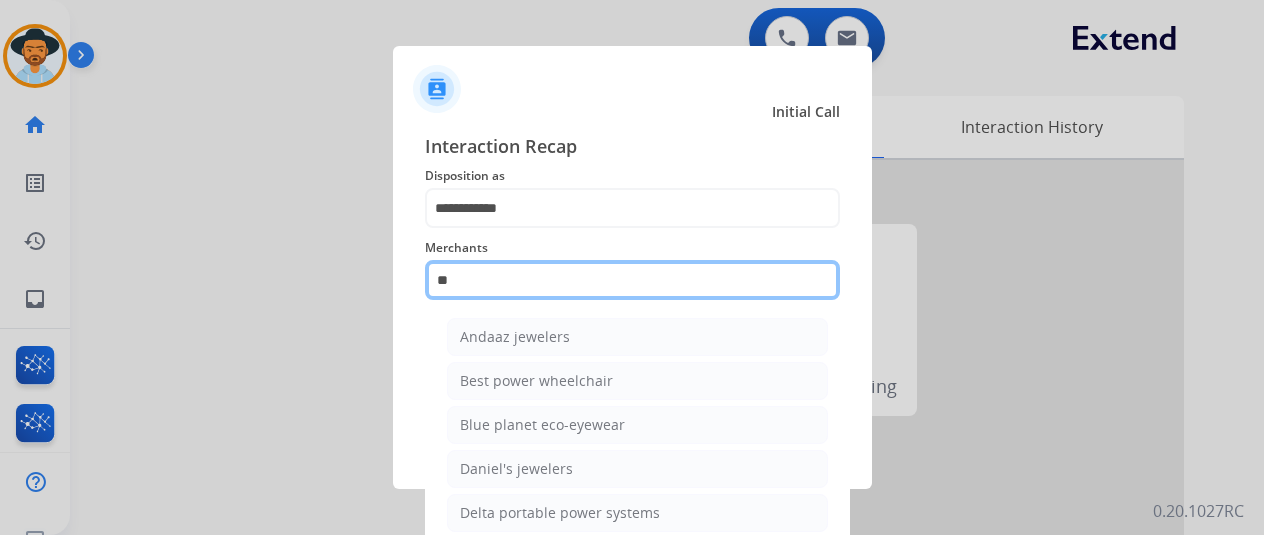 type on "*" 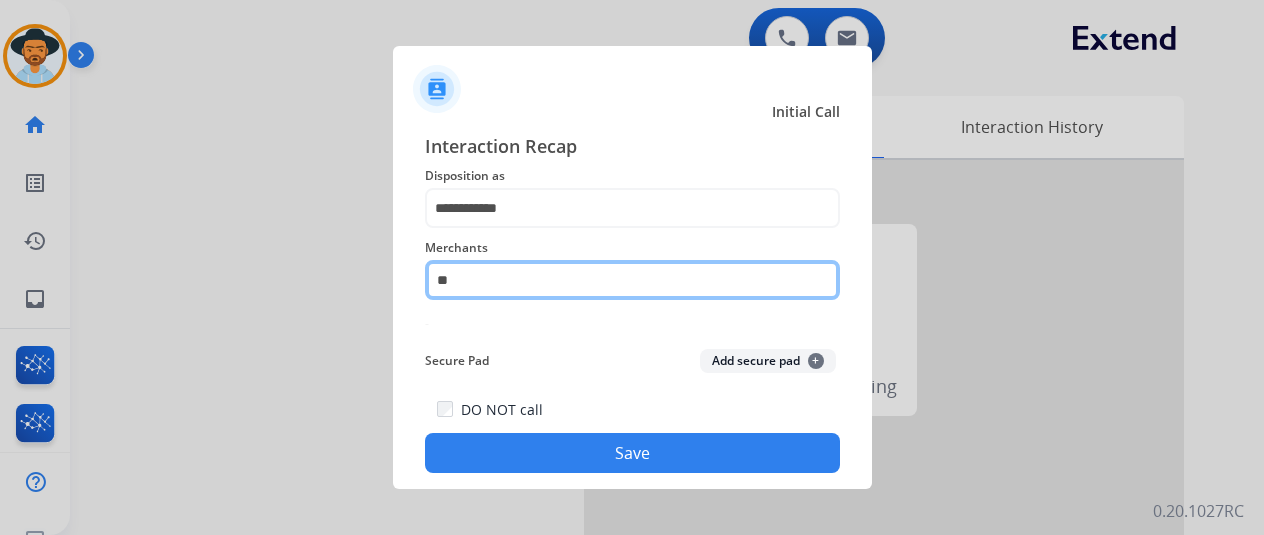 type on "*" 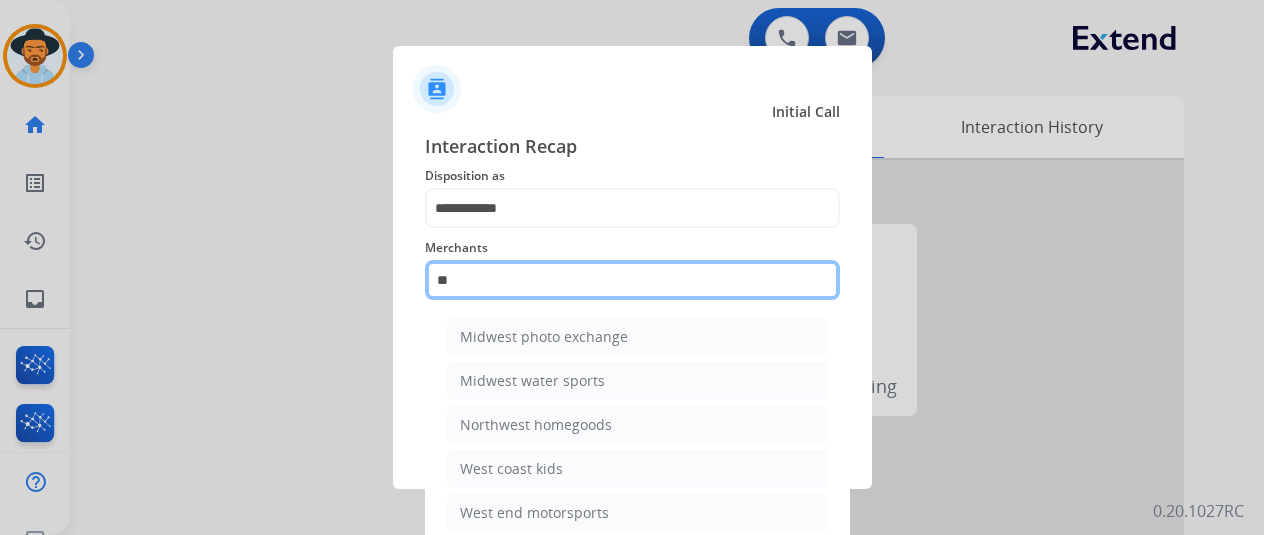 type on "*" 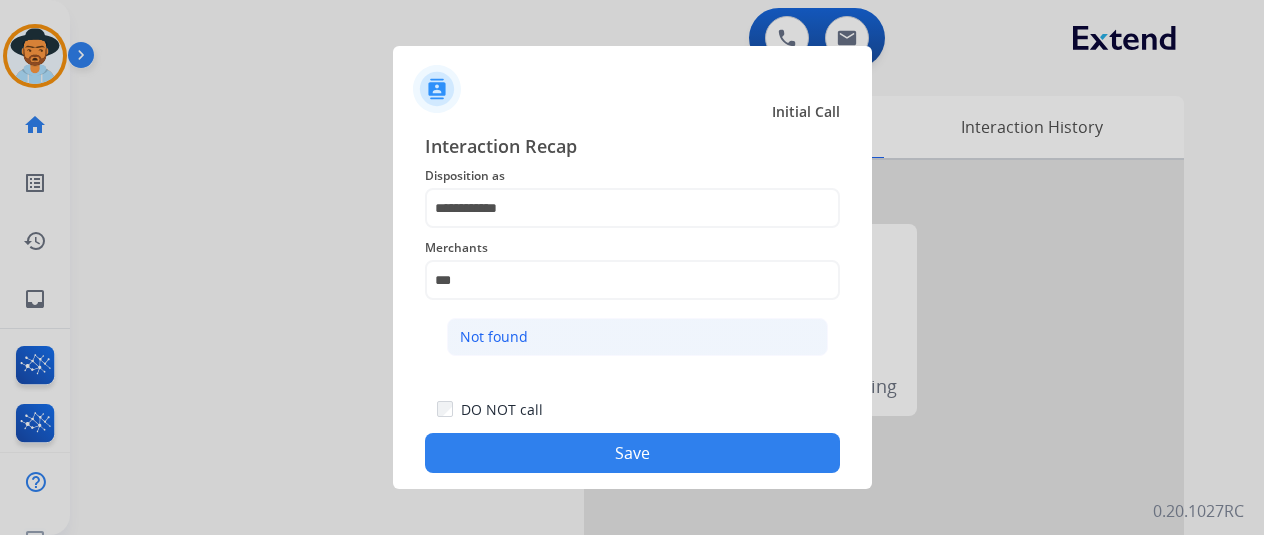 drag, startPoint x: 522, startPoint y: 328, endPoint x: 580, endPoint y: 364, distance: 68.26419 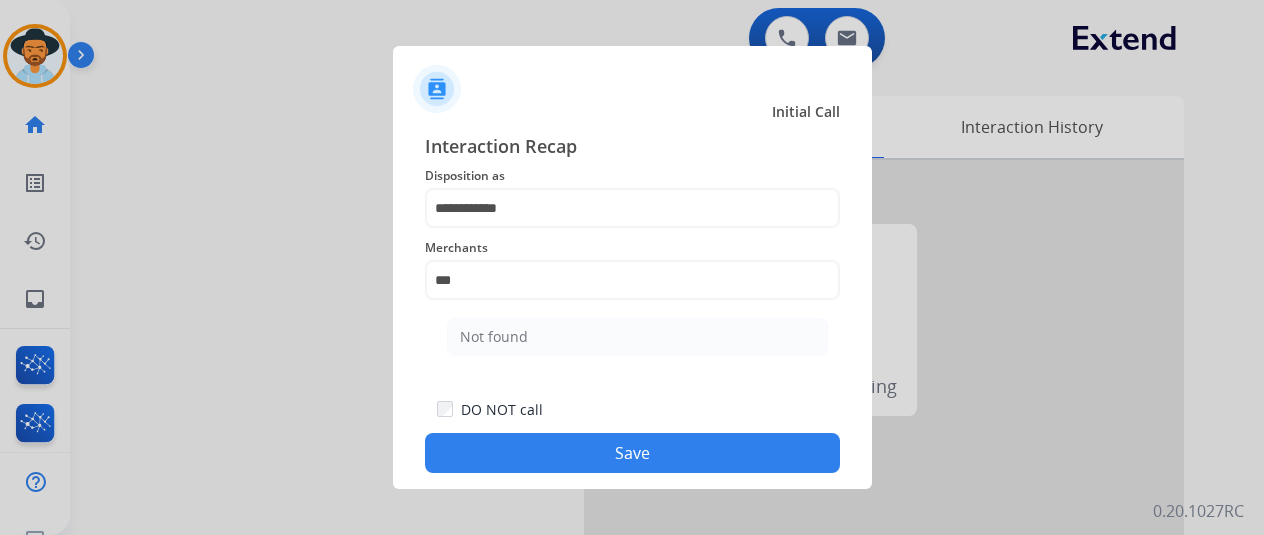 click on "Not found" 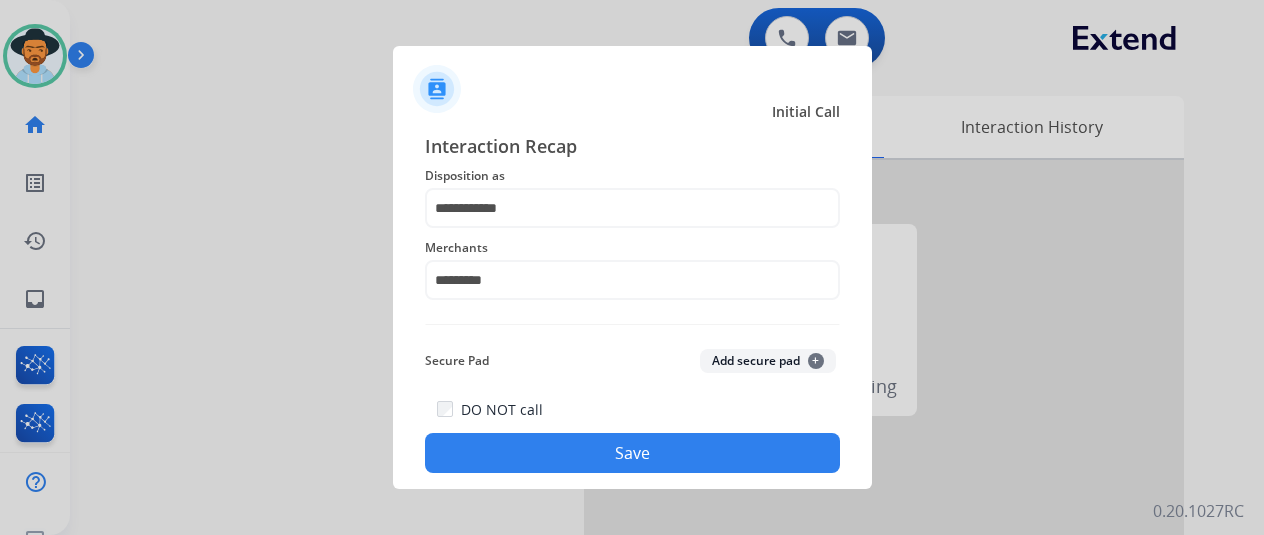 click on "Save" 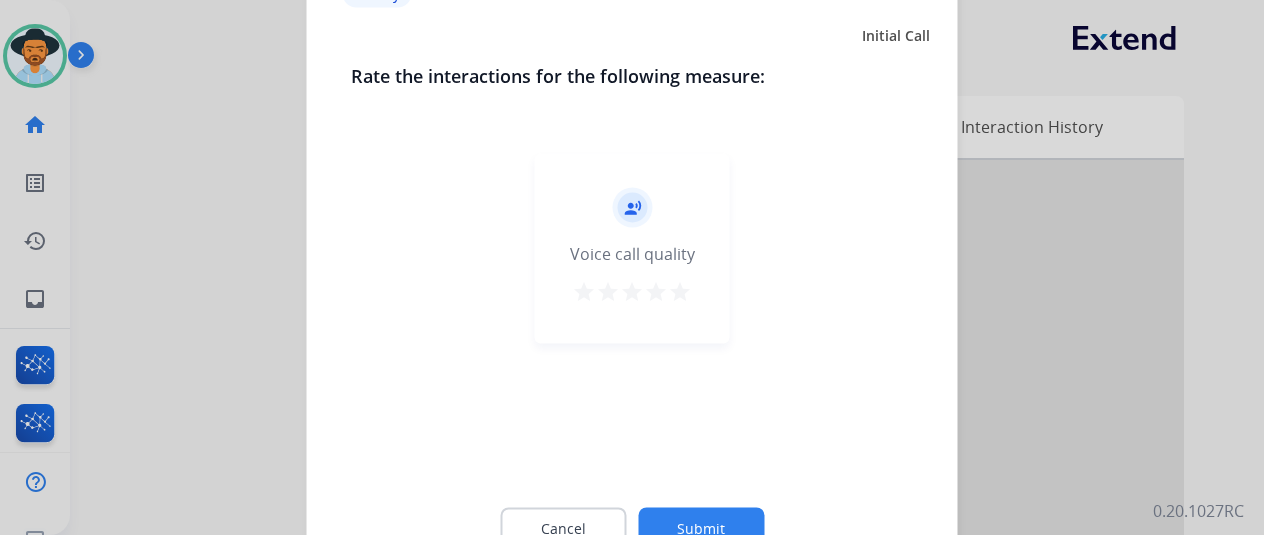 click on "Submit" 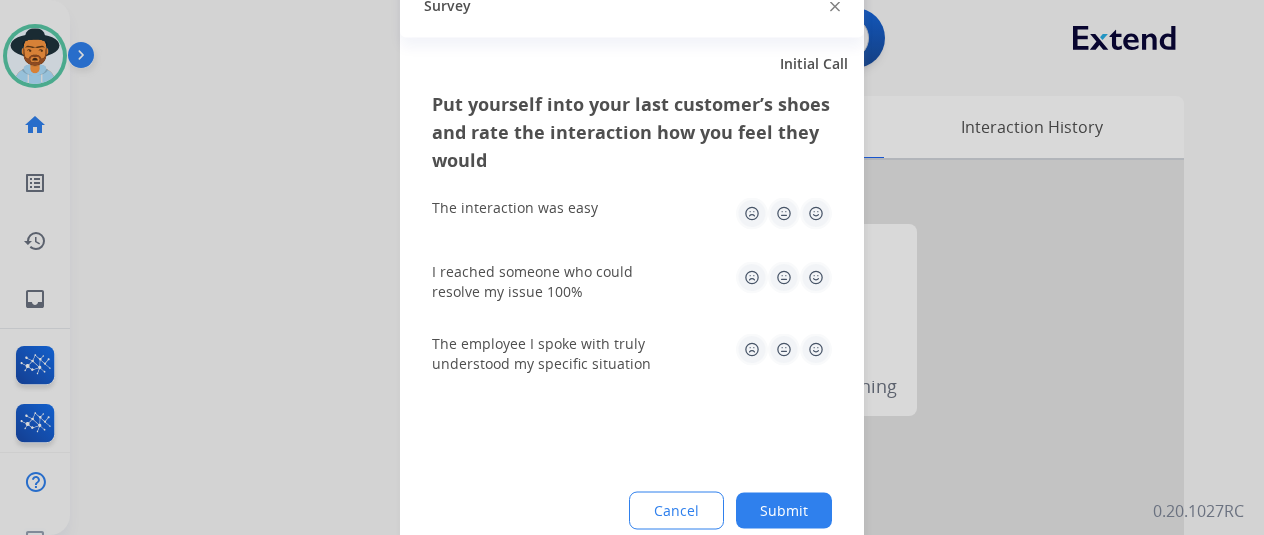 click on "Submit" 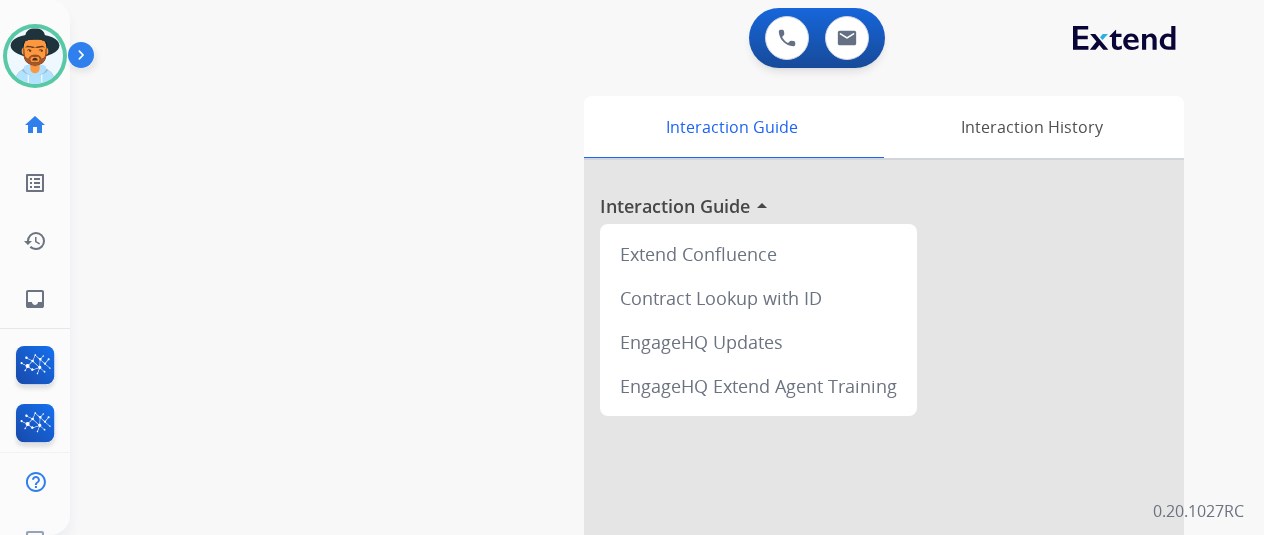 click on "swap_horiz Break voice bridge close_fullscreen Connect 3-Way Call merge_type Separate 3-Way Call  Interaction Guide   Interaction History  Interaction Guide arrow_drop_up  Extend Confluence   Contract Lookup with ID   EngageHQ Updates   EngageHQ Extend Agent Training" at bounding box center [643, 489] 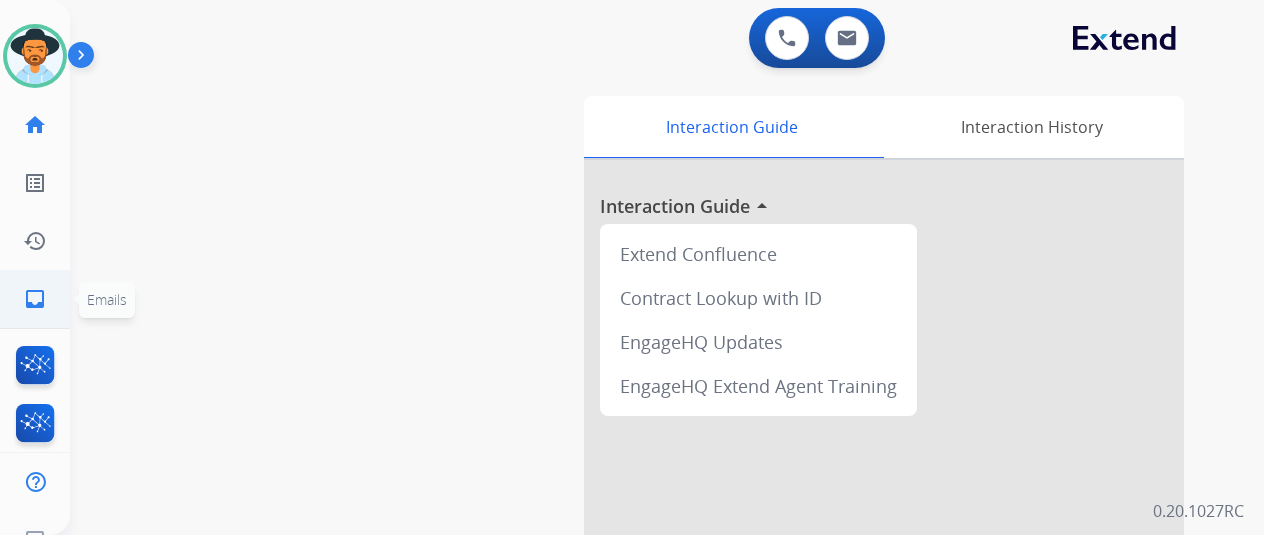 click on "inbox" 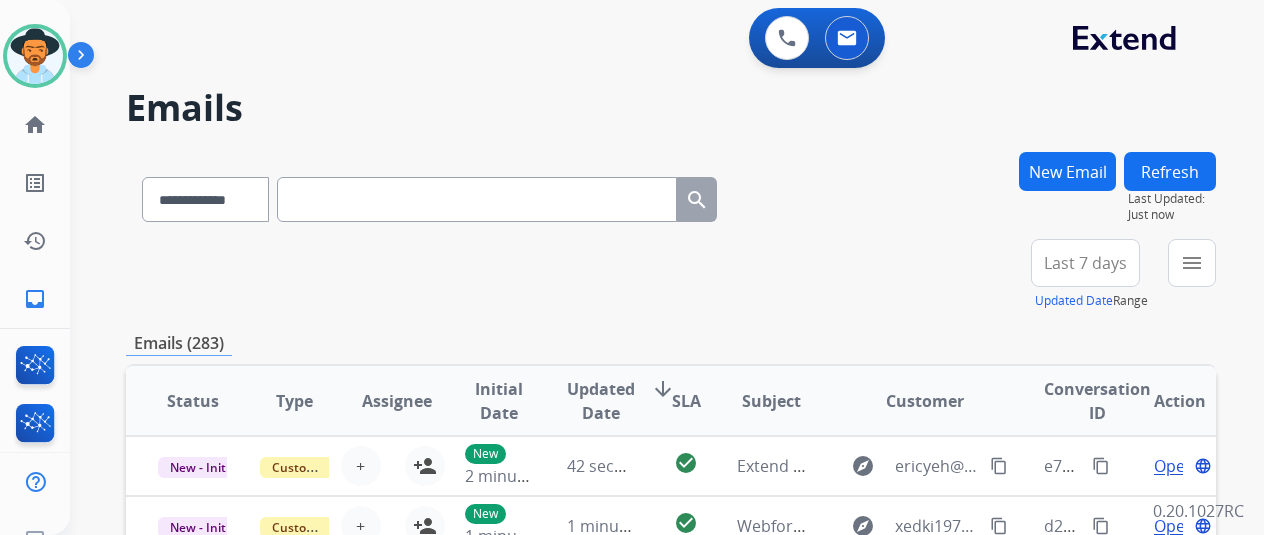 click on "Emails (283)" at bounding box center (671, 343) 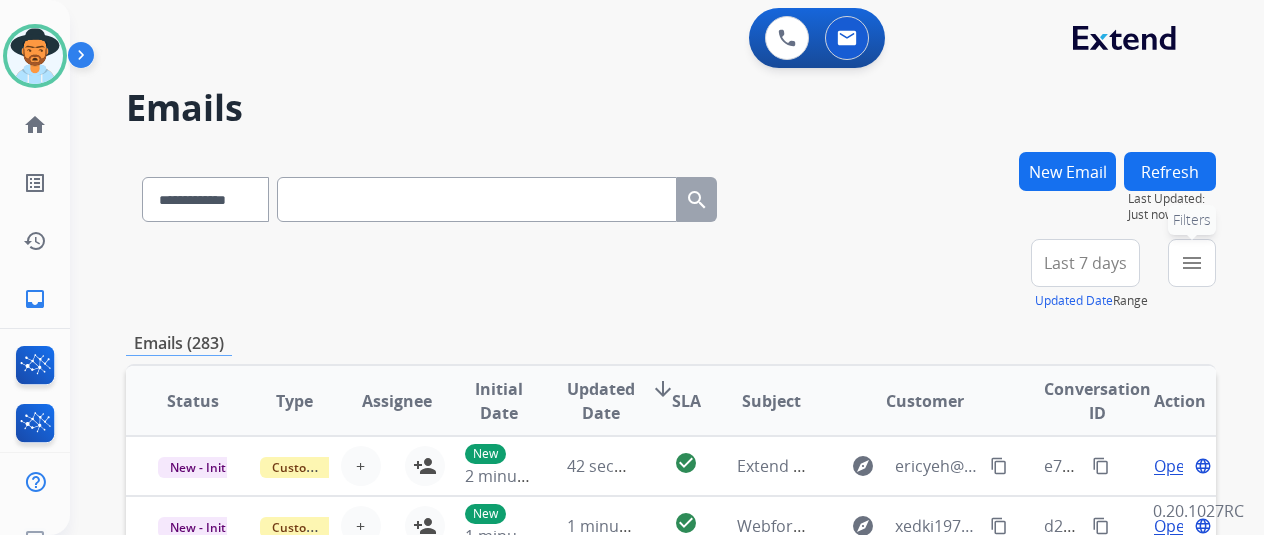 click on "menu" at bounding box center [1192, 263] 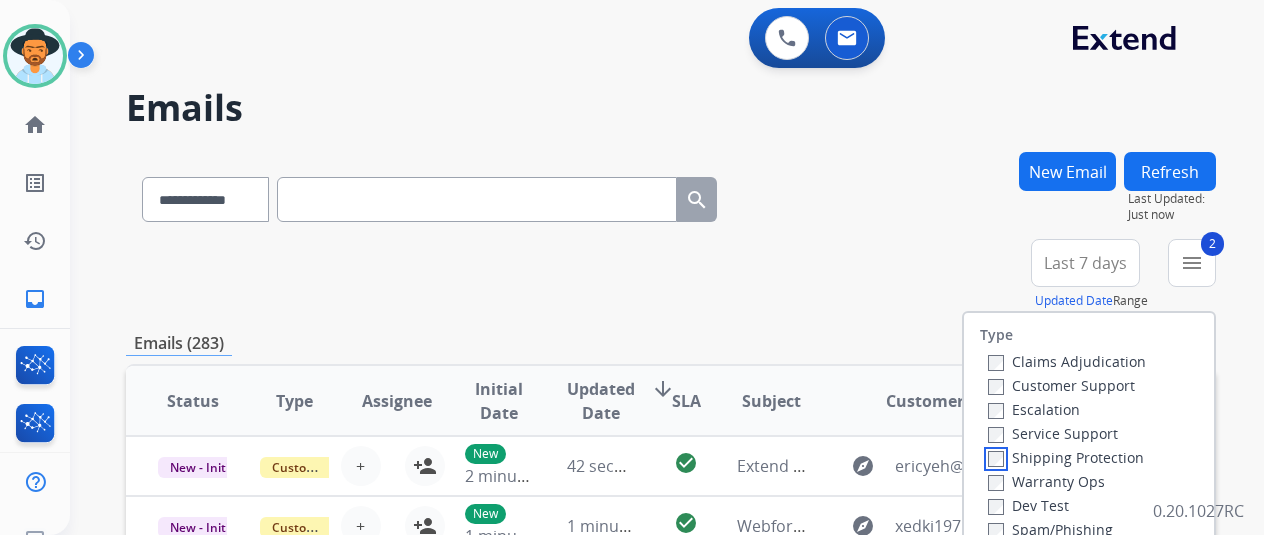scroll, scrollTop: 200, scrollLeft: 0, axis: vertical 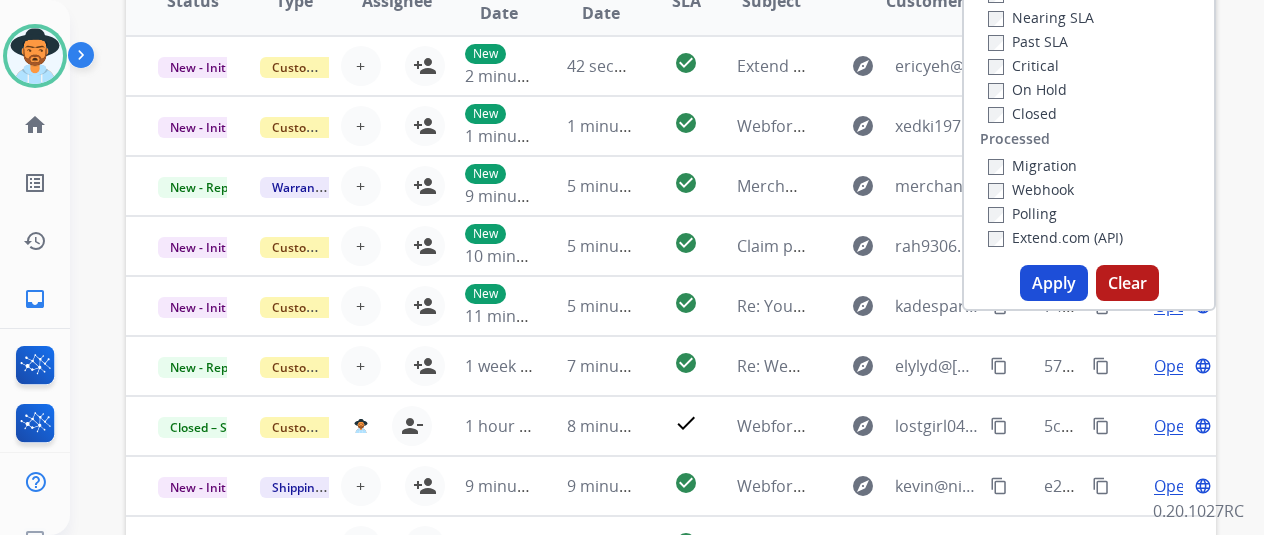 click on "Apply" at bounding box center [1054, 283] 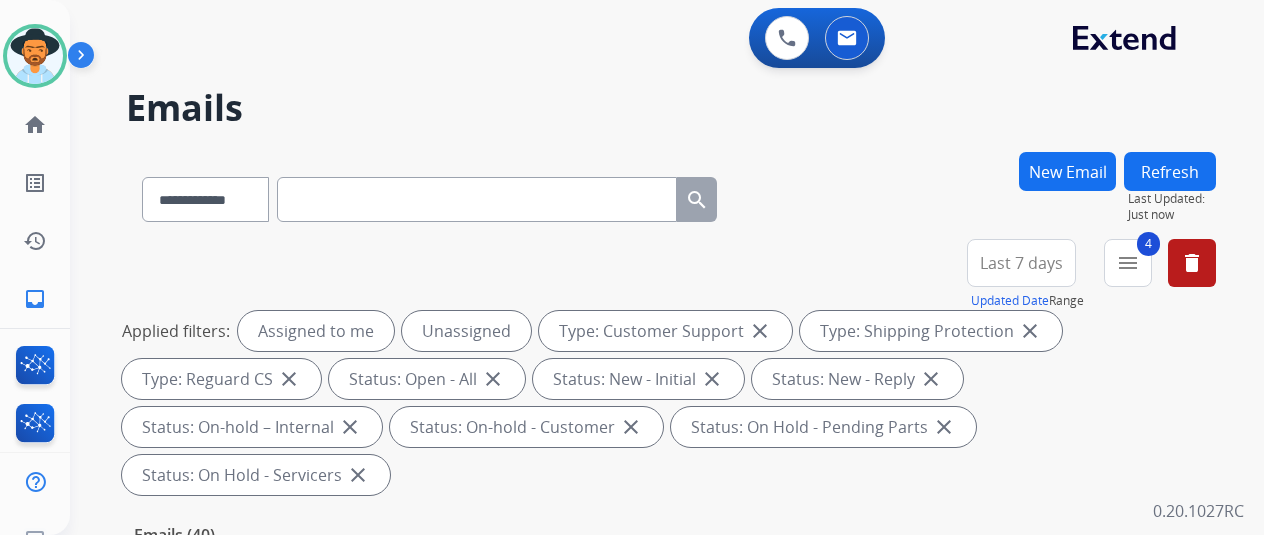 click on "**********" at bounding box center (671, 371) 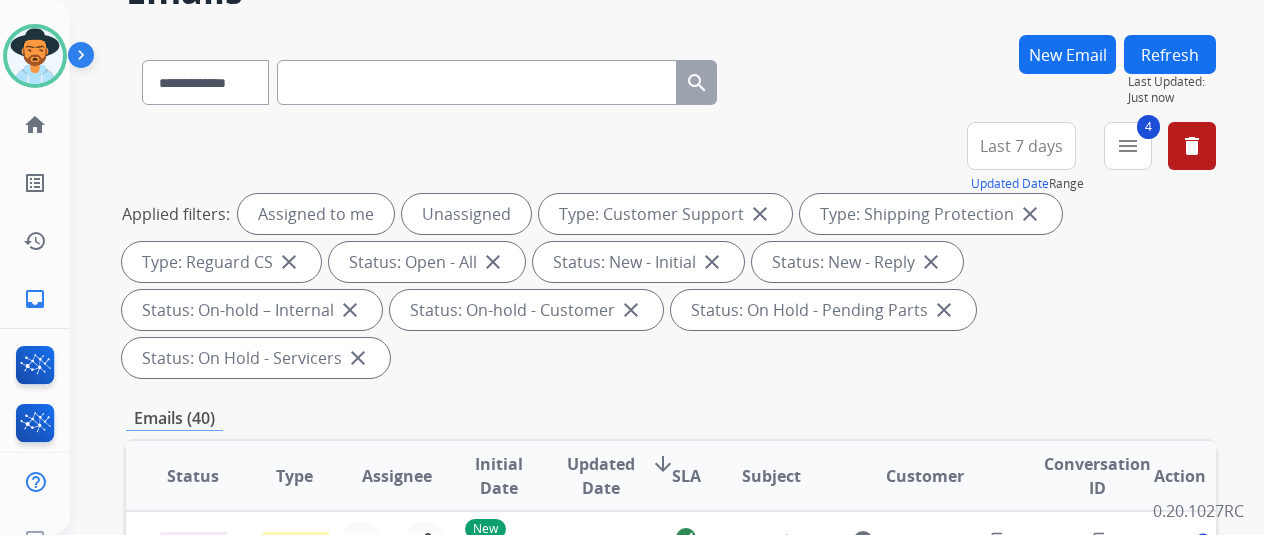 scroll, scrollTop: 0, scrollLeft: 0, axis: both 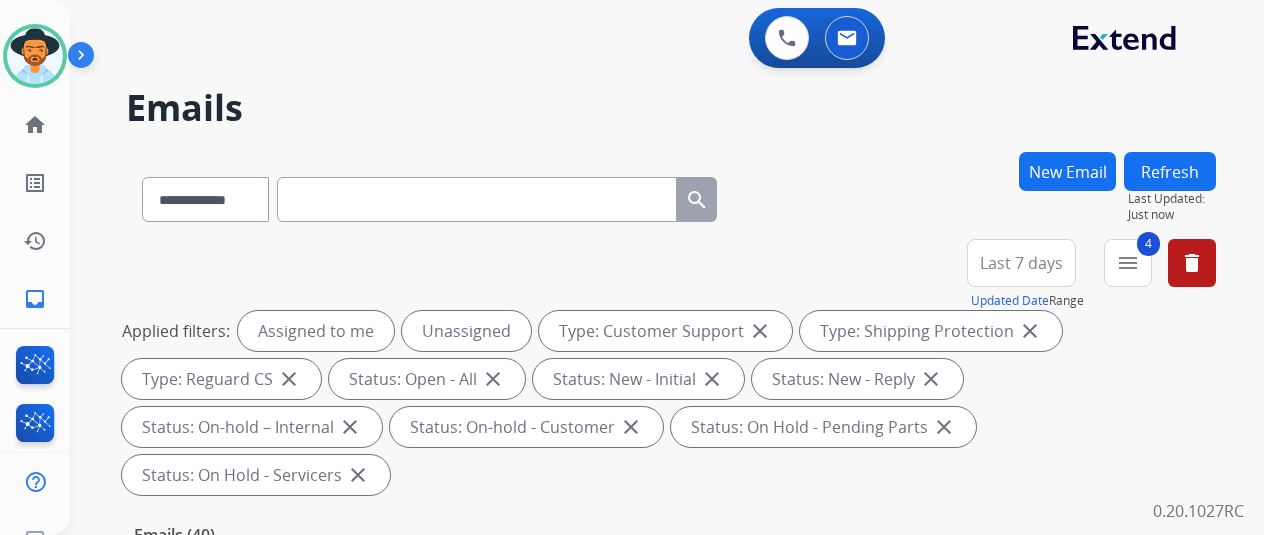 click on "Last 7 days" at bounding box center (1021, 263) 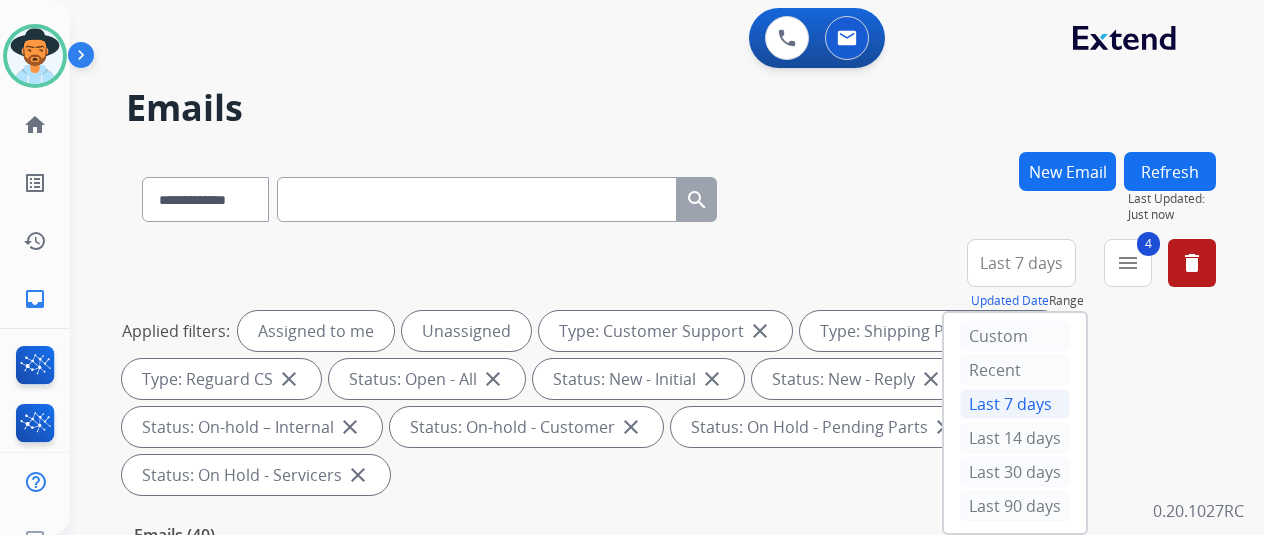 click on "**********" at bounding box center [671, 371] 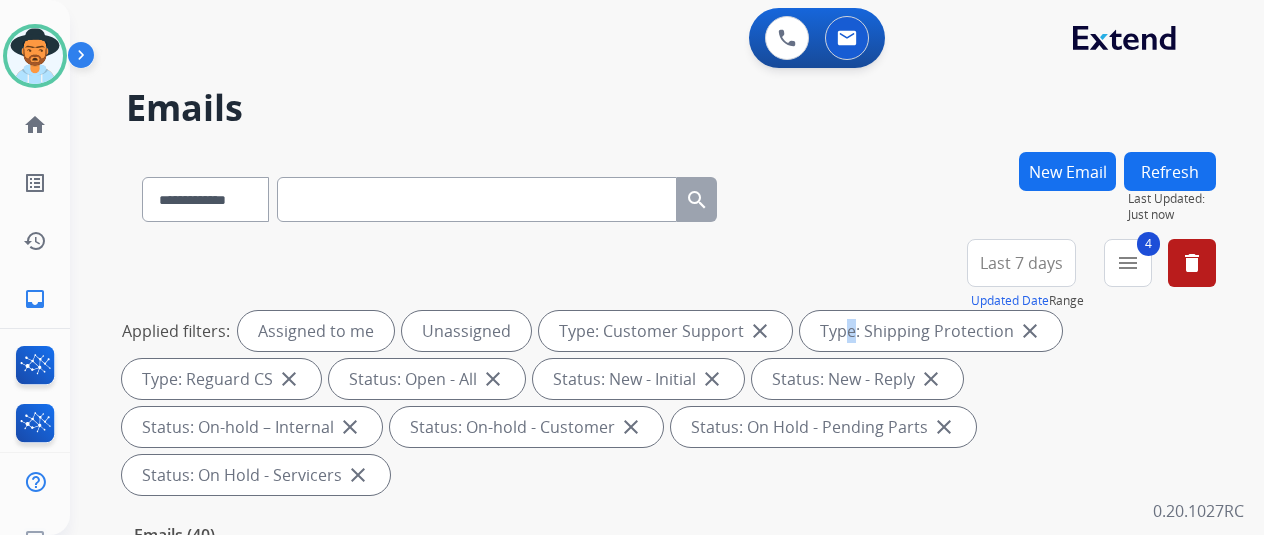 drag, startPoint x: 835, startPoint y: 249, endPoint x: 828, endPoint y: 257, distance: 10.630146 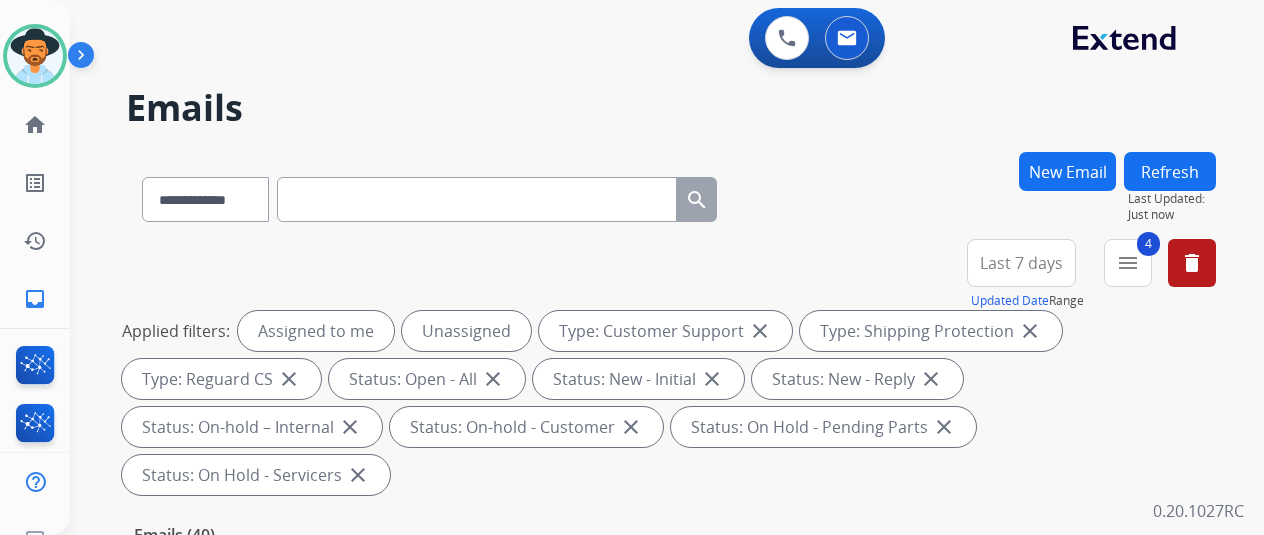 click on "**********" at bounding box center [671, 371] 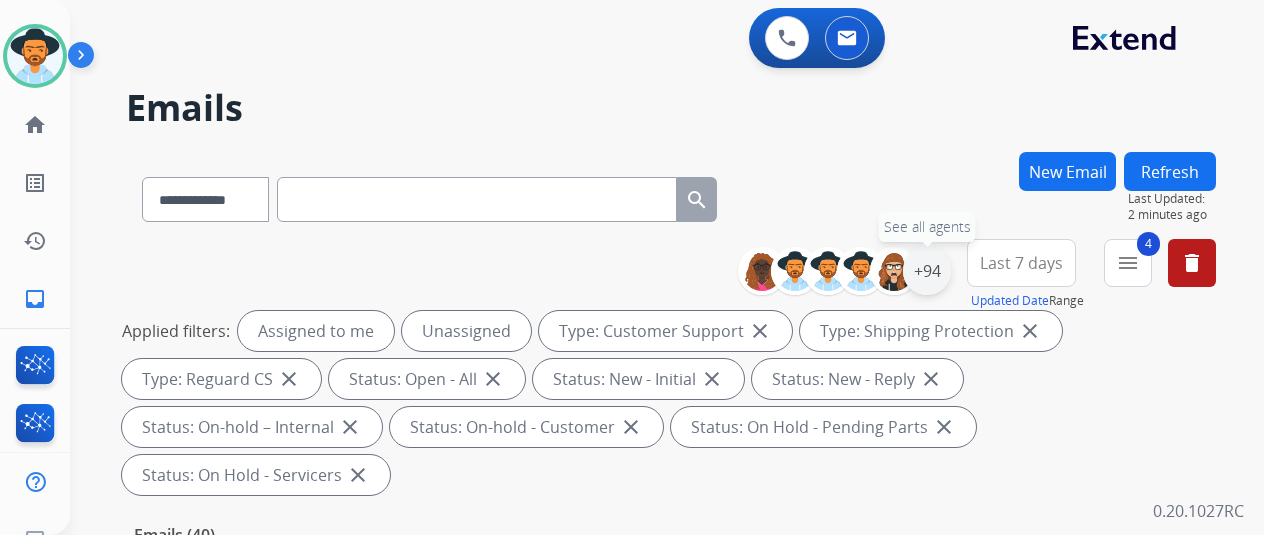 click on "+94" at bounding box center (927, 271) 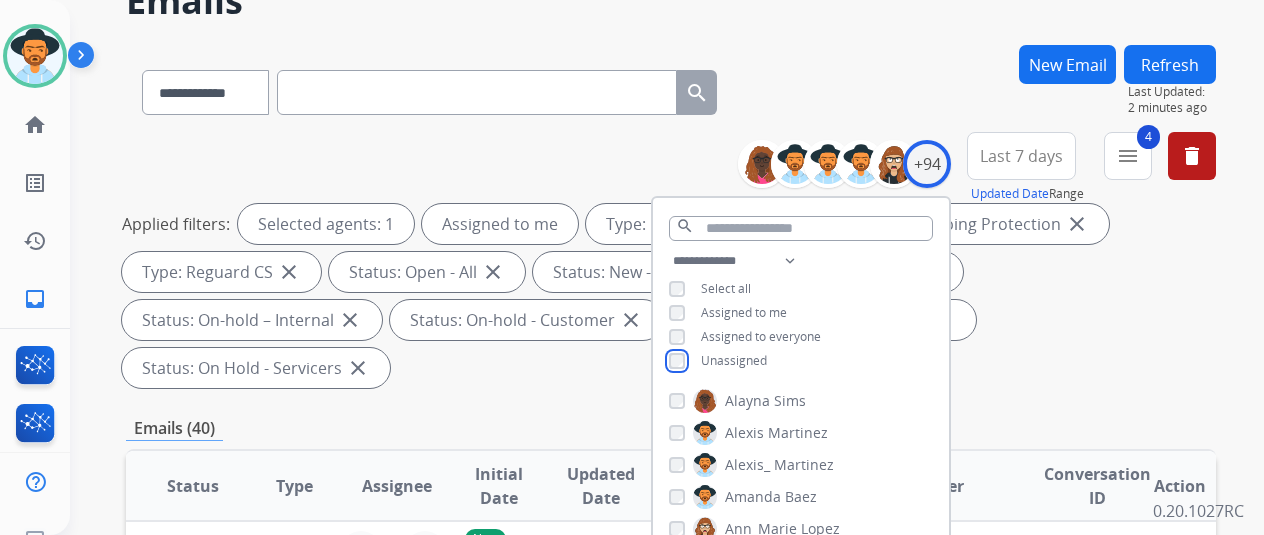 scroll, scrollTop: 300, scrollLeft: 0, axis: vertical 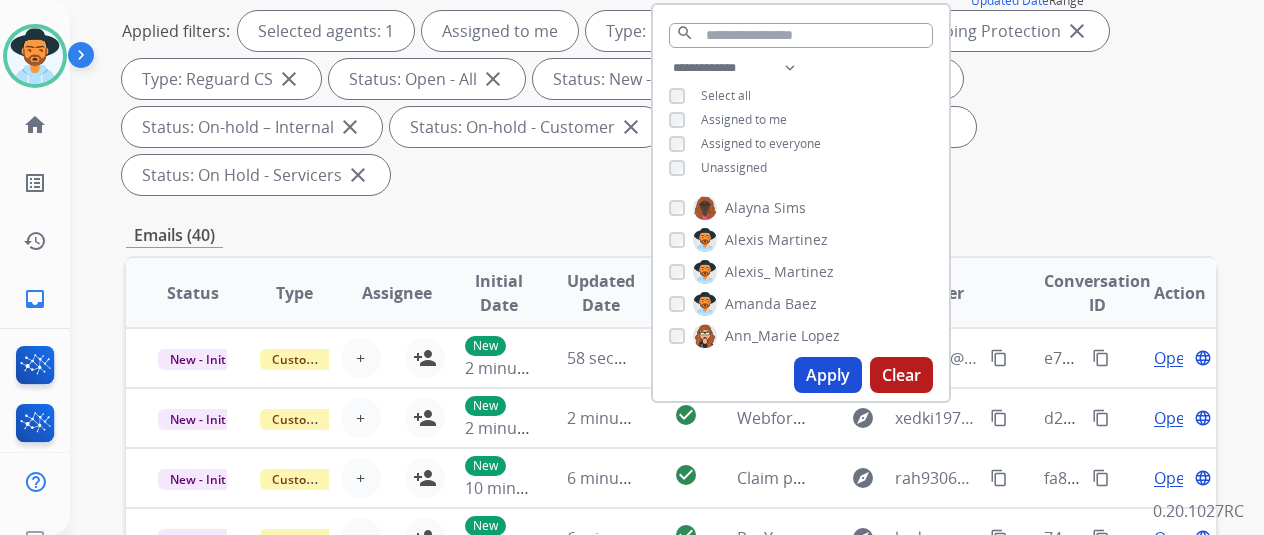click on "Apply" at bounding box center [828, 375] 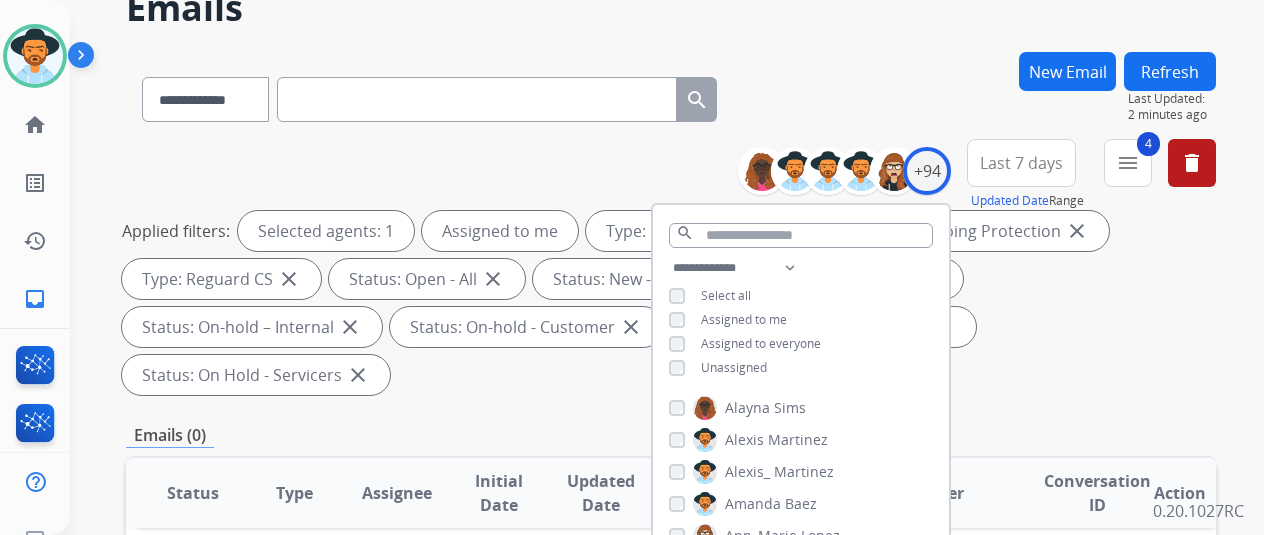 scroll, scrollTop: 100, scrollLeft: 0, axis: vertical 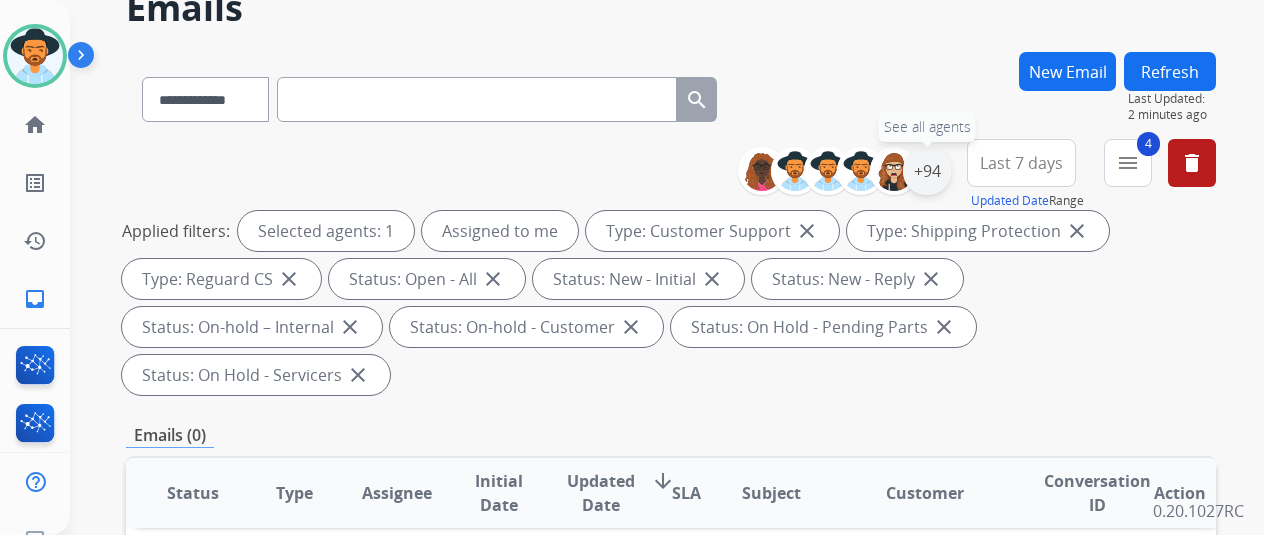 click on "+94" at bounding box center [927, 171] 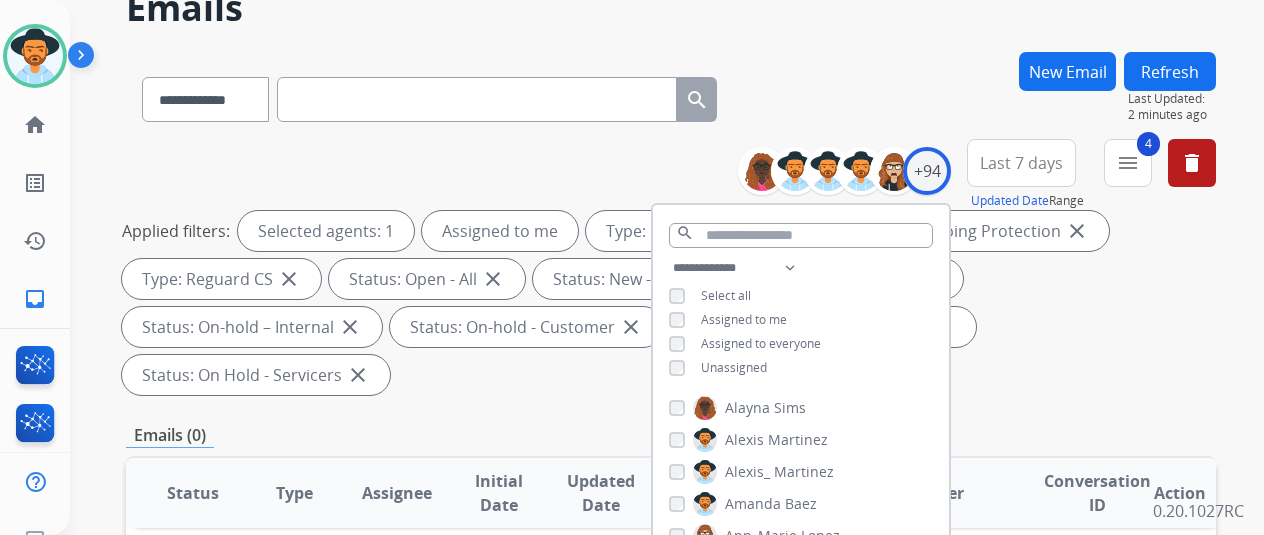click on "**********" at bounding box center (671, 95) 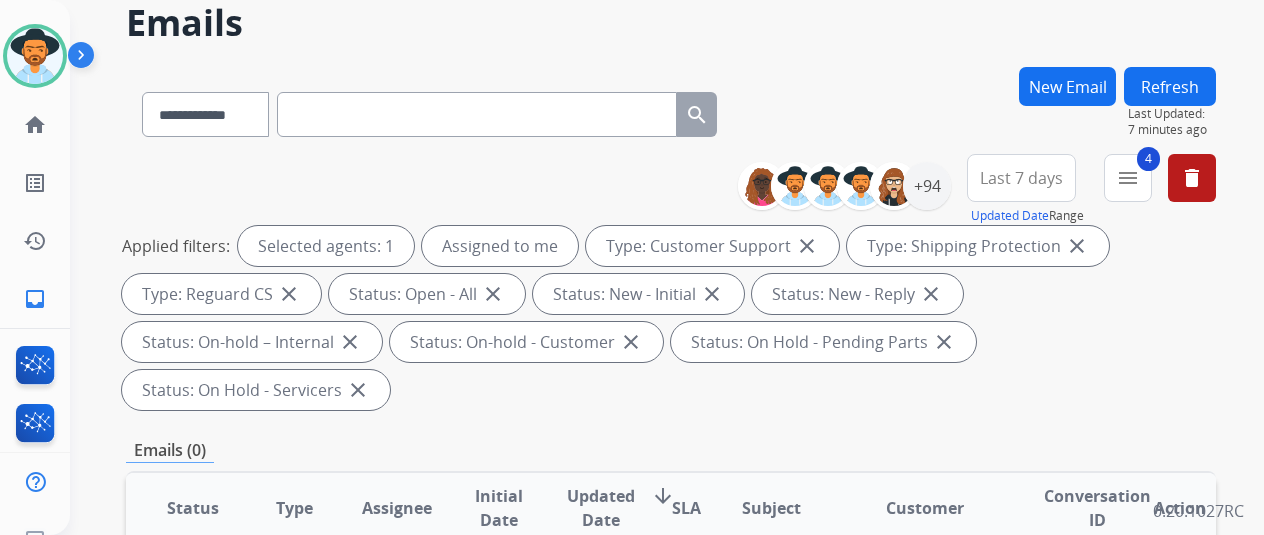 scroll, scrollTop: 0, scrollLeft: 0, axis: both 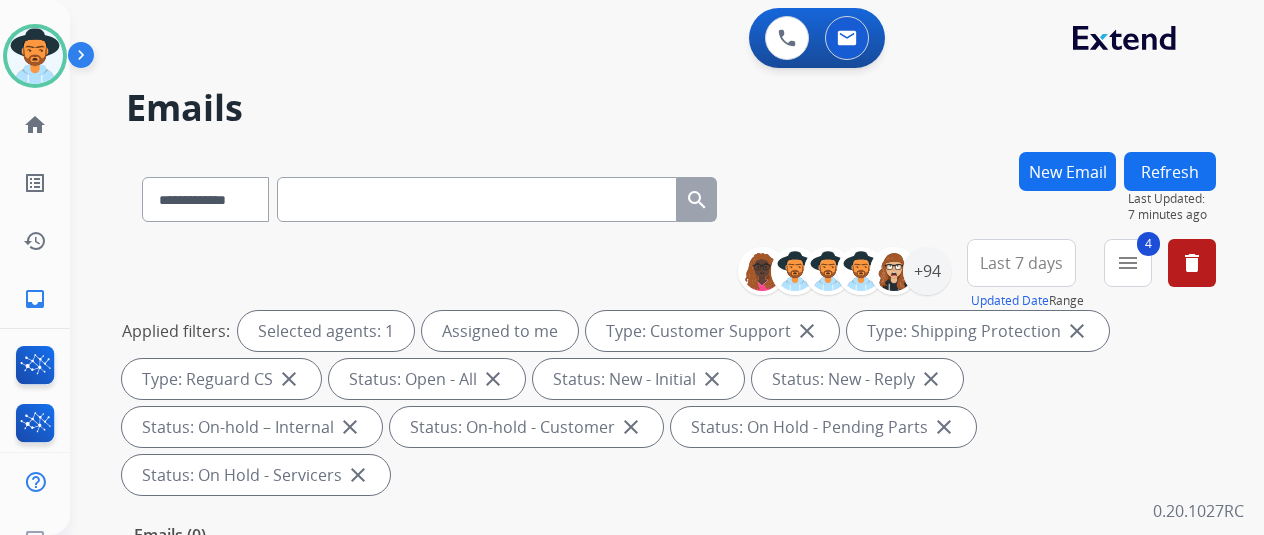 click at bounding box center [477, 199] 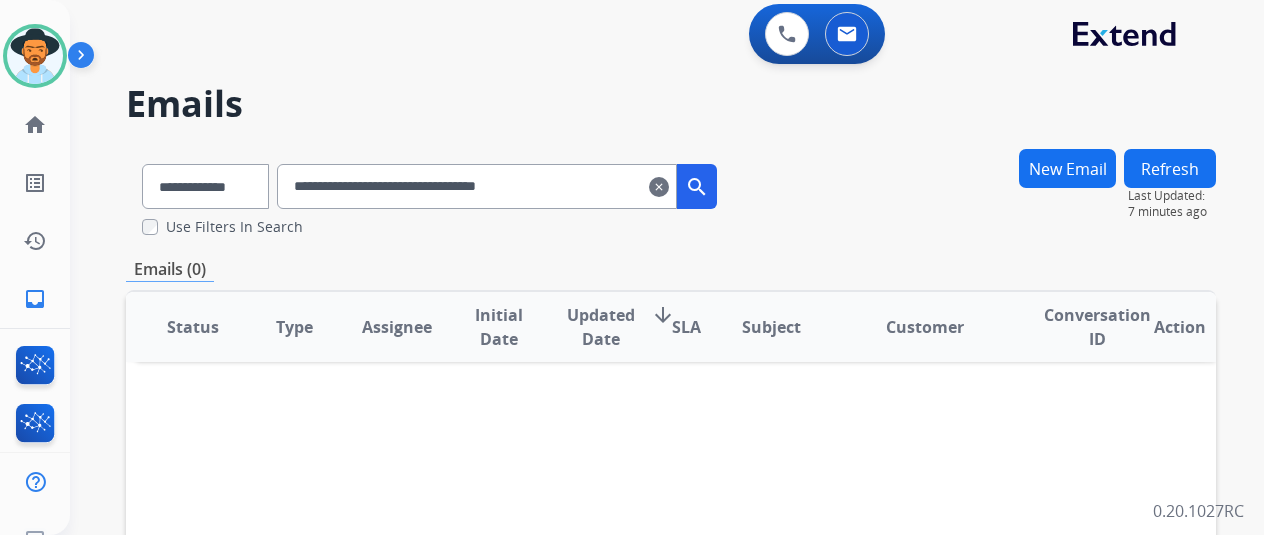 scroll, scrollTop: 0, scrollLeft: 0, axis: both 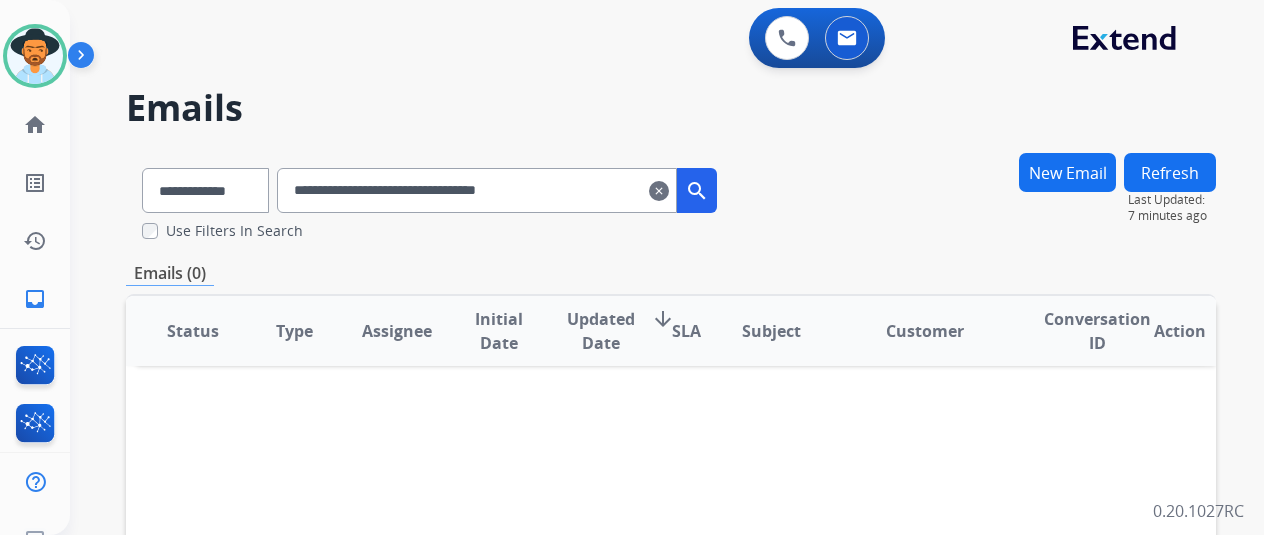 drag, startPoint x: 596, startPoint y: 193, endPoint x: 286, endPoint y: 201, distance: 310.1032 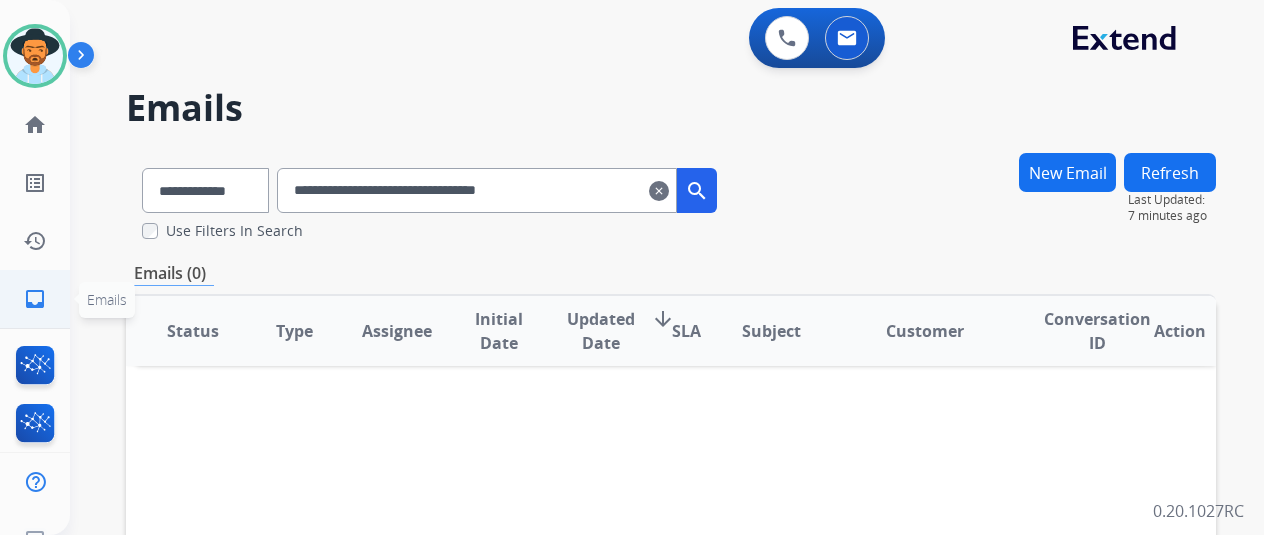 click on "inbox" 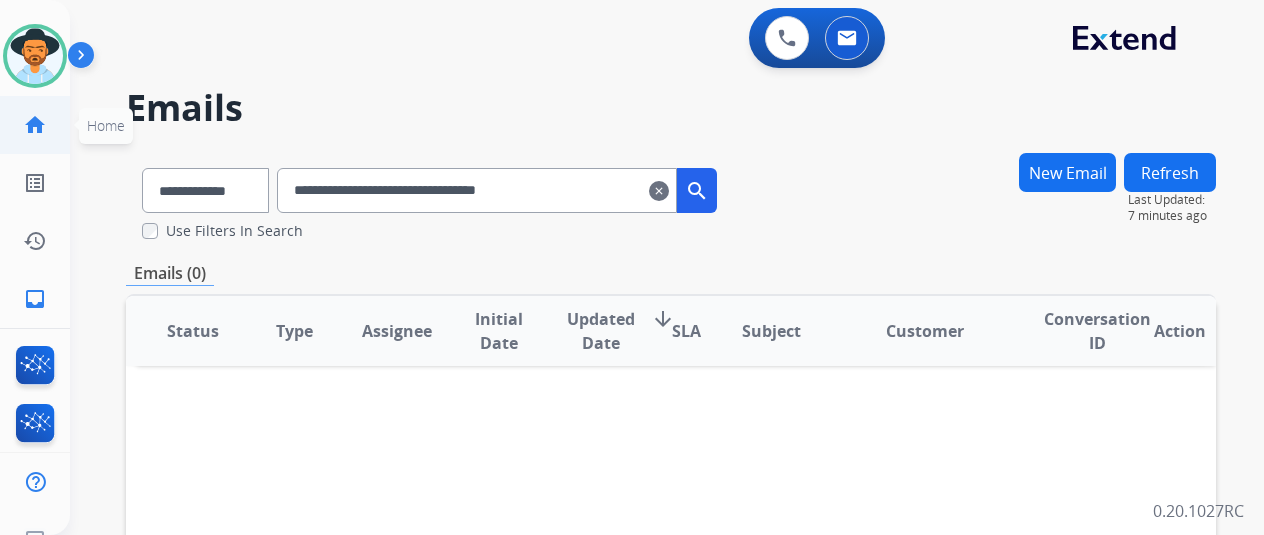 click on "home" 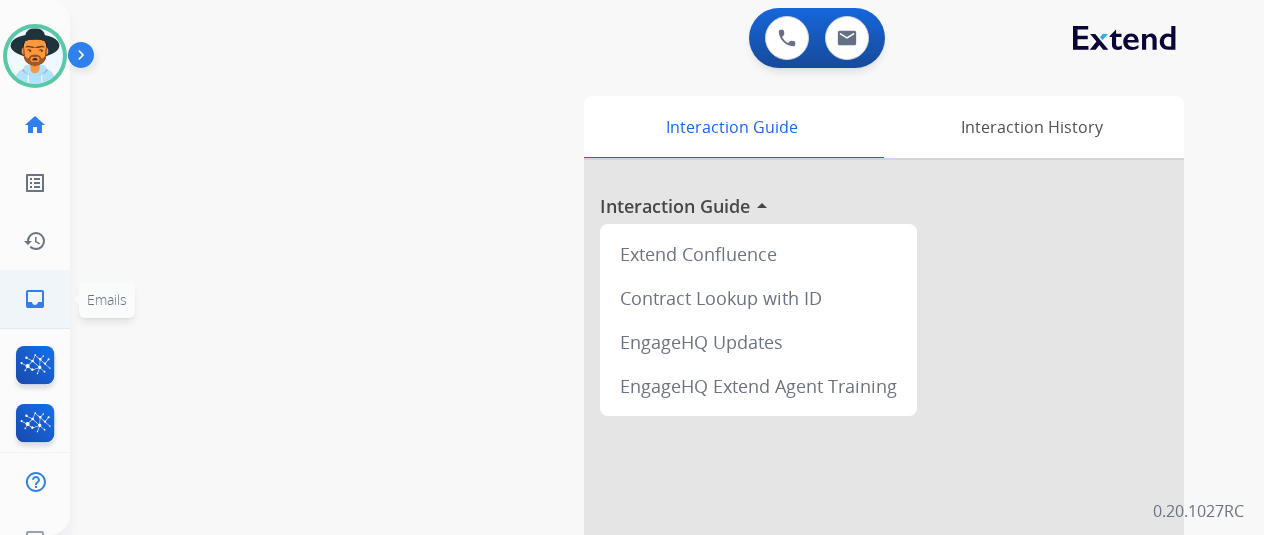 click on "inbox" 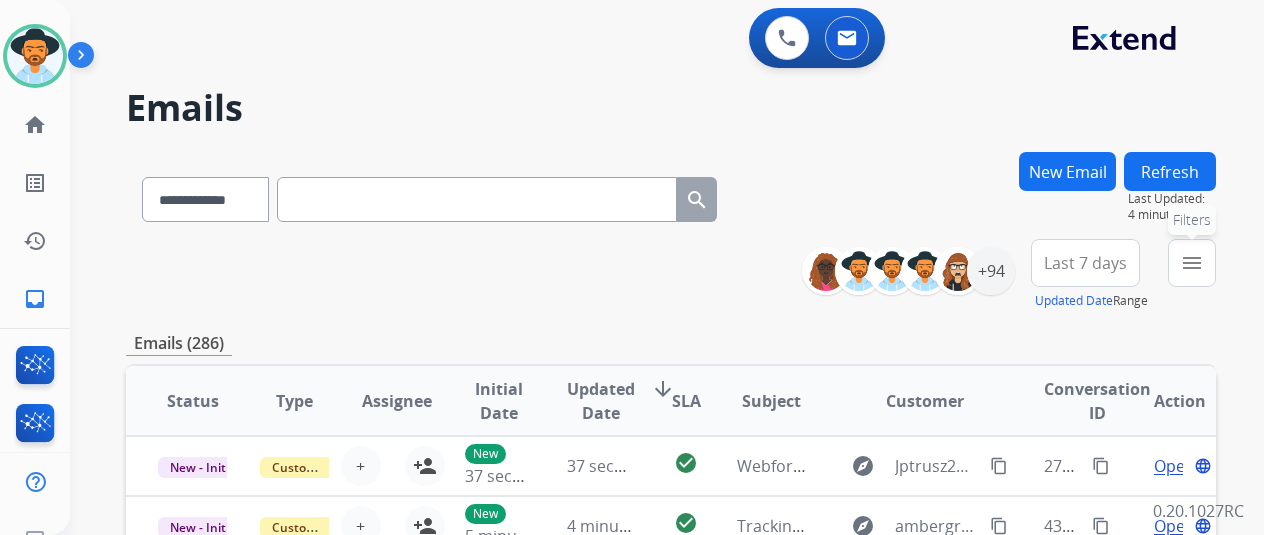 click on "menu  Filters" at bounding box center [1192, 263] 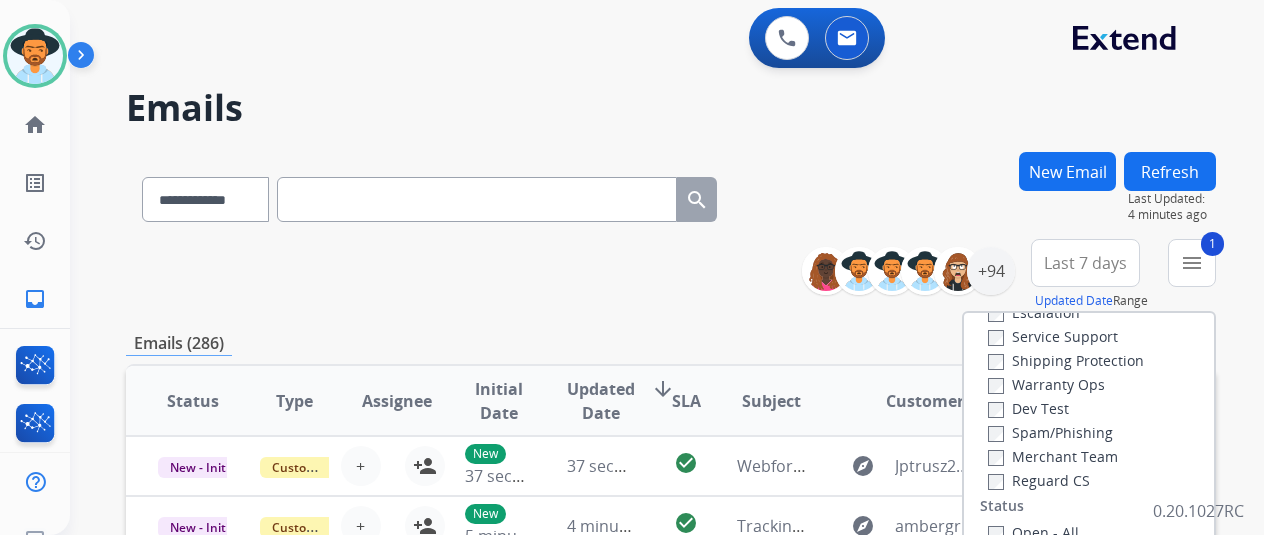 scroll, scrollTop: 0, scrollLeft: 0, axis: both 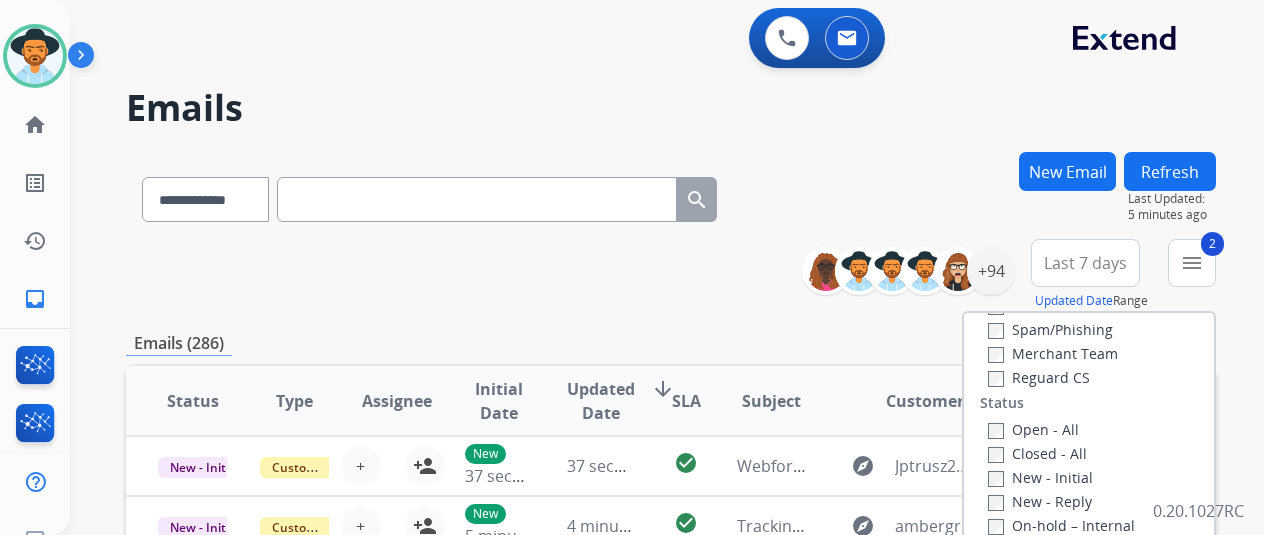 click on "Reguard CS" at bounding box center (1039, 377) 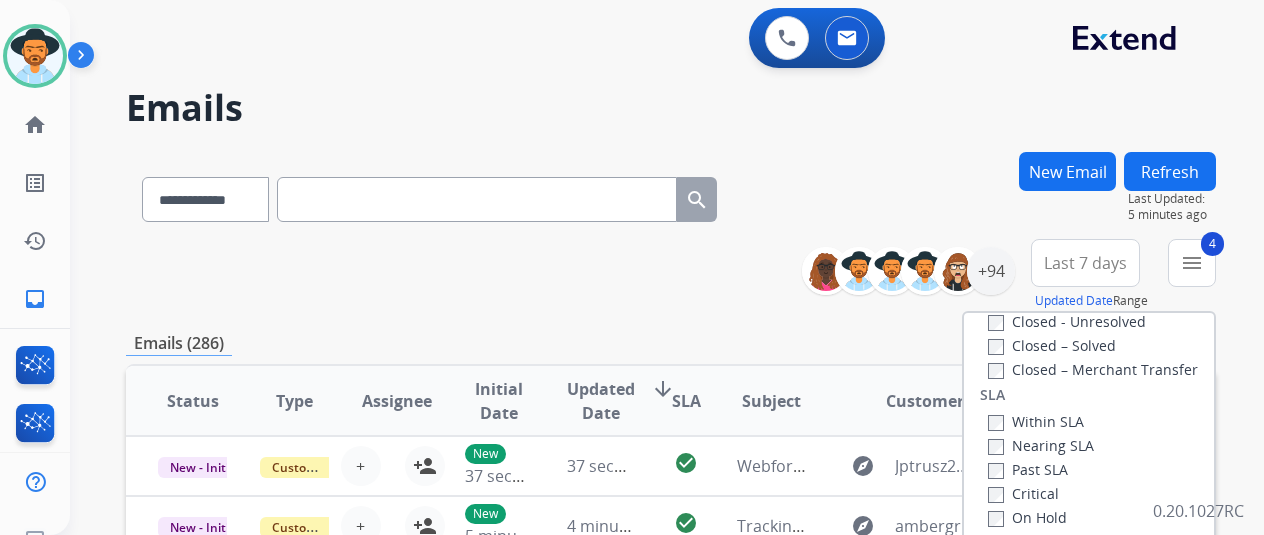 scroll, scrollTop: 528, scrollLeft: 0, axis: vertical 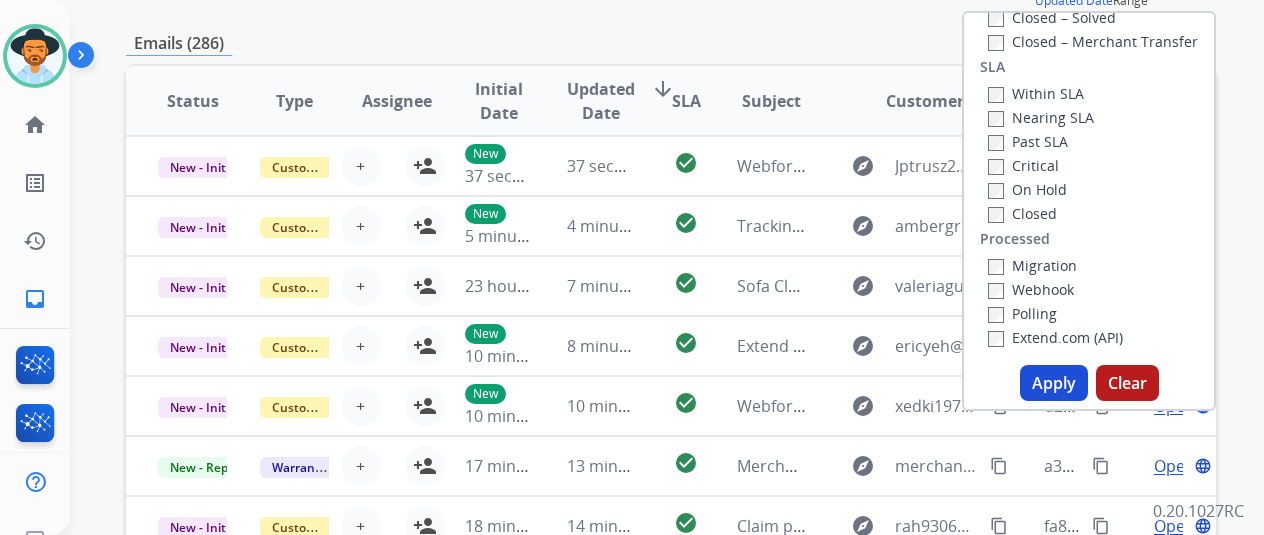 click on "Apply" at bounding box center [1054, 383] 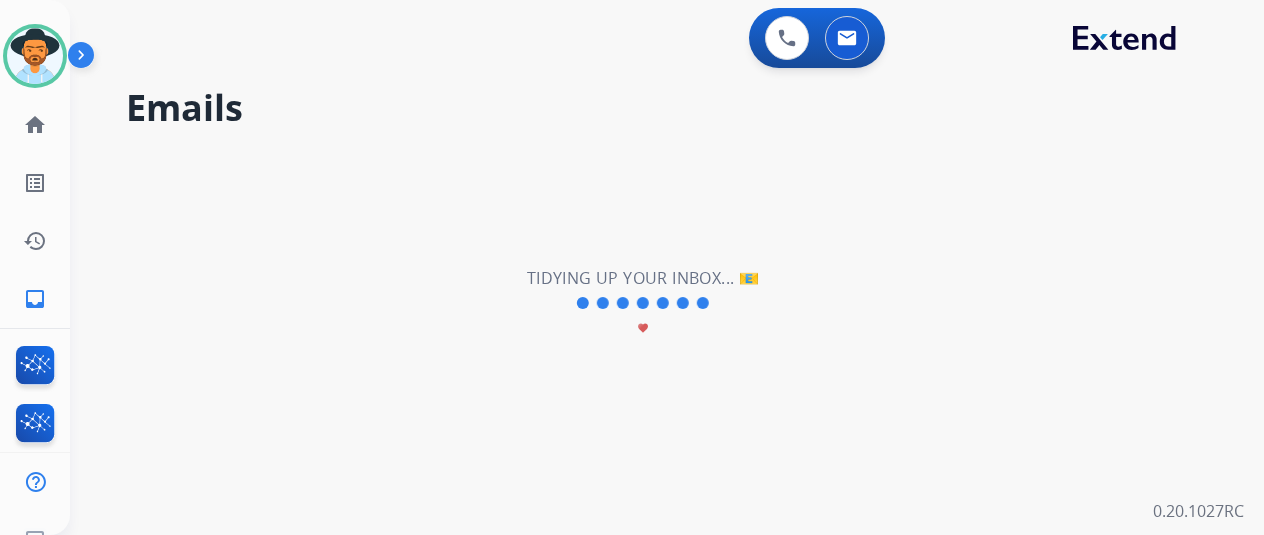 scroll, scrollTop: 0, scrollLeft: 0, axis: both 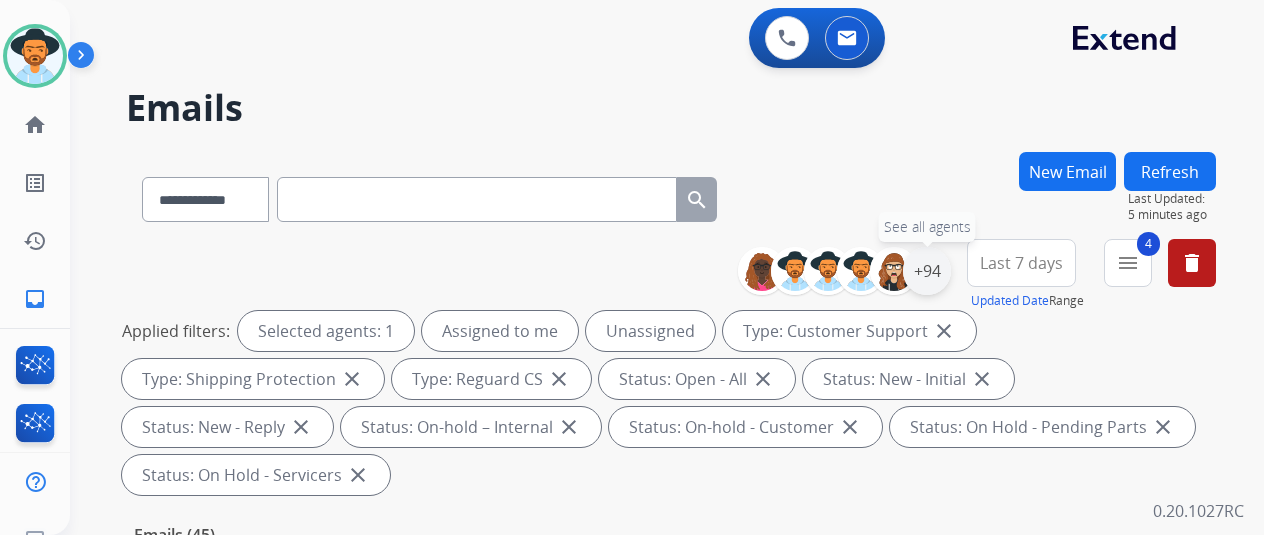 click on "+94" at bounding box center (927, 271) 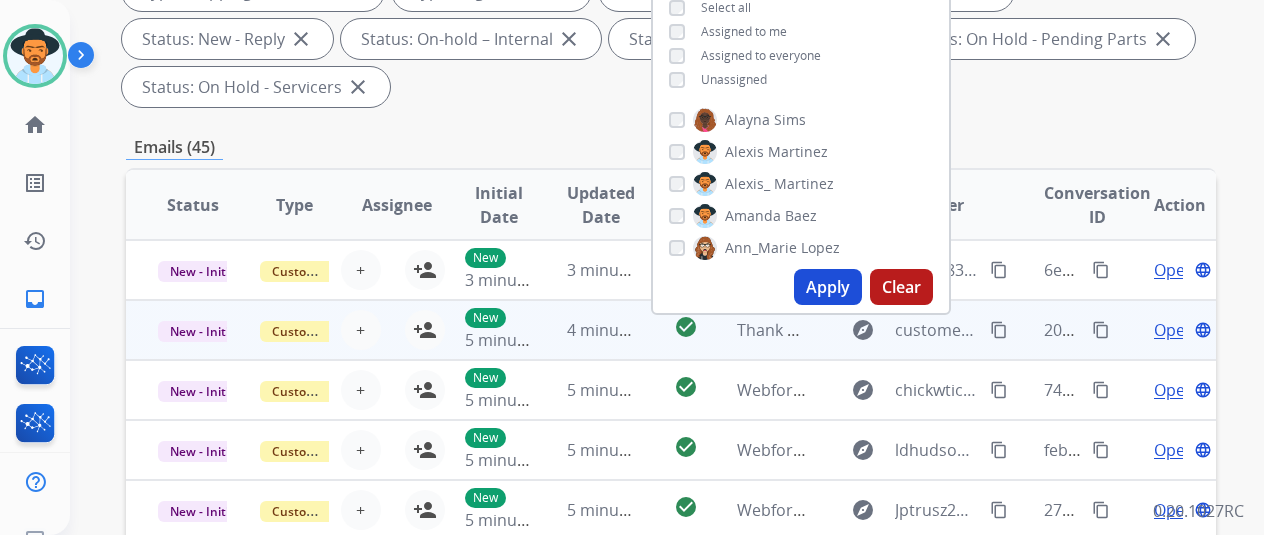 scroll, scrollTop: 400, scrollLeft: 0, axis: vertical 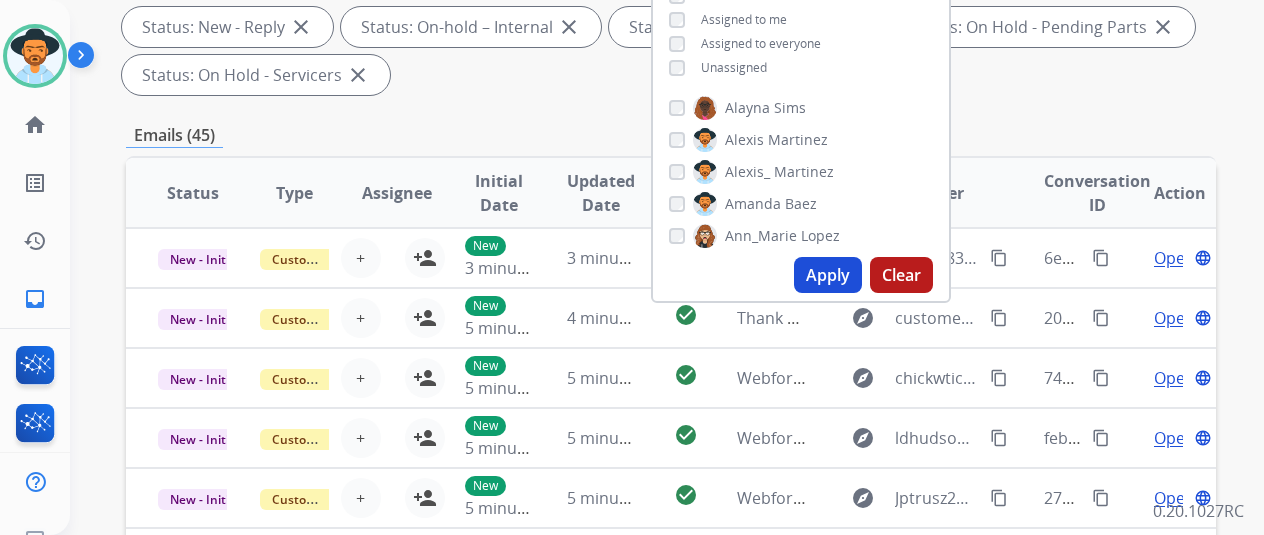 click on "Apply" at bounding box center (828, 275) 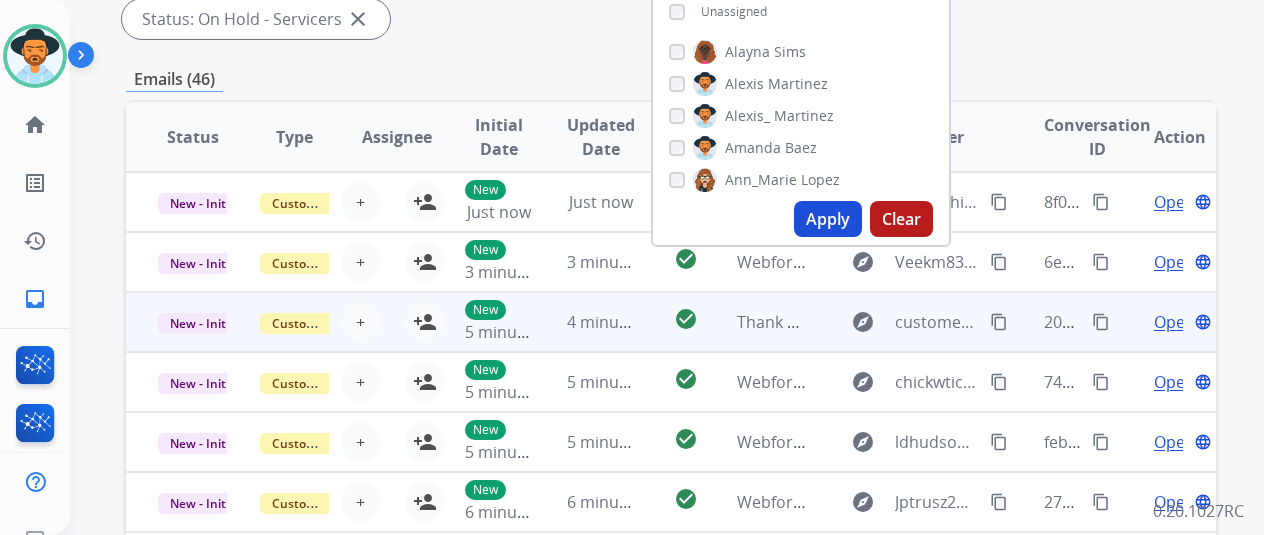 scroll, scrollTop: 500, scrollLeft: 0, axis: vertical 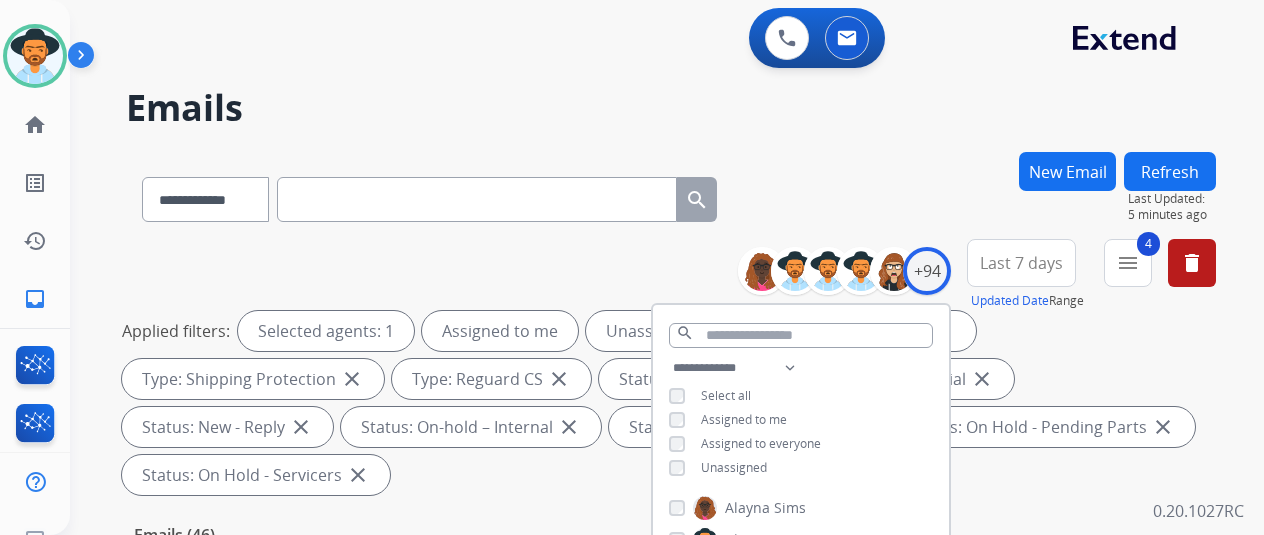 click on "Emails" at bounding box center [671, 108] 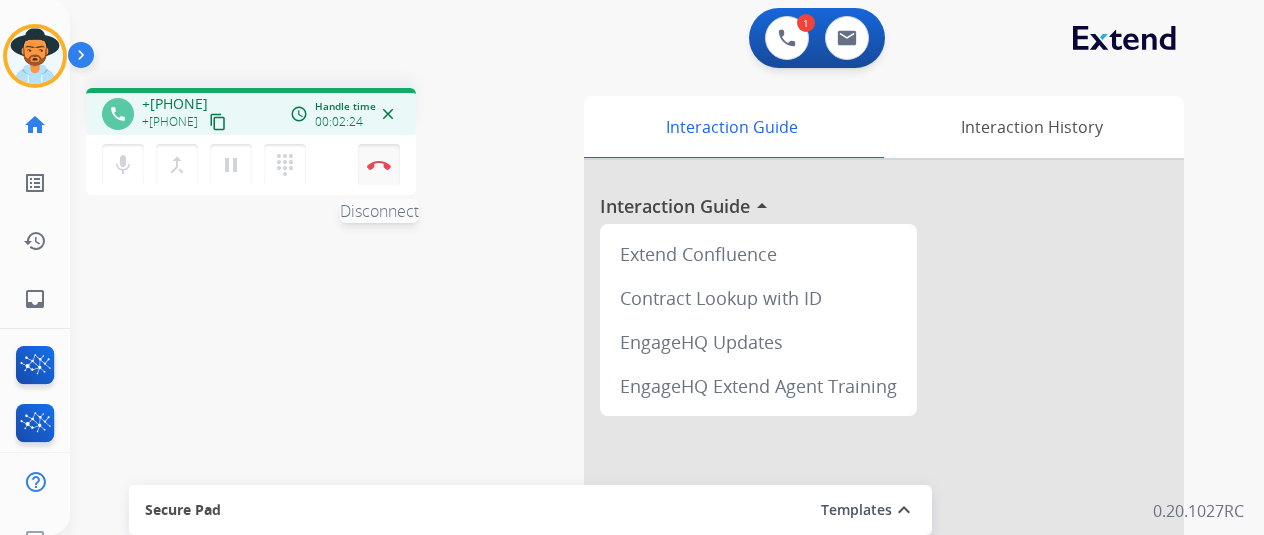 click at bounding box center (379, 165) 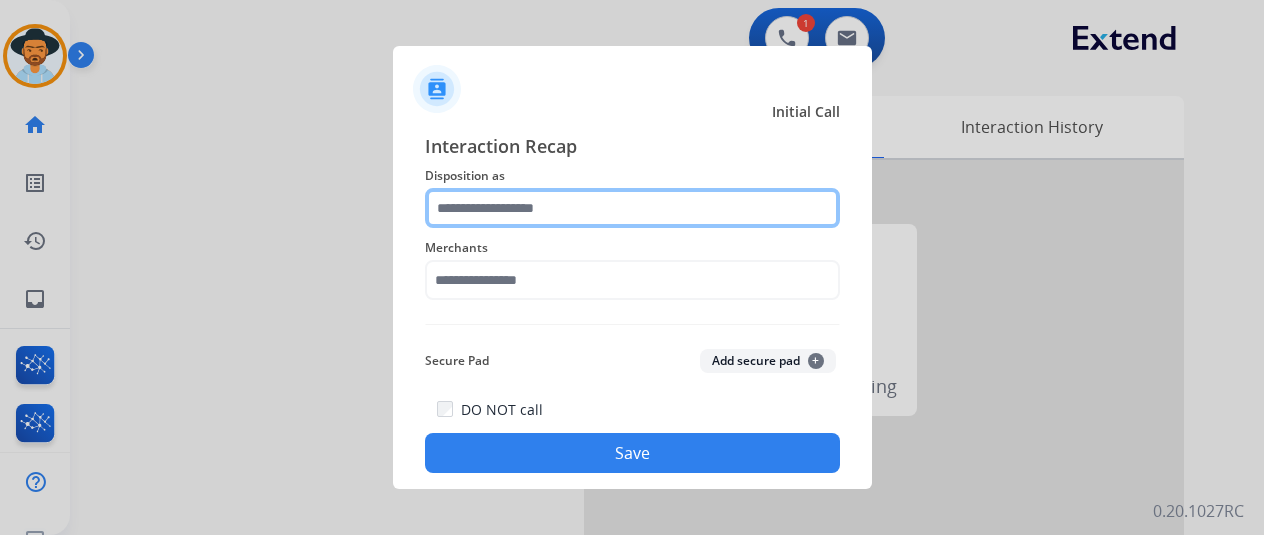 click 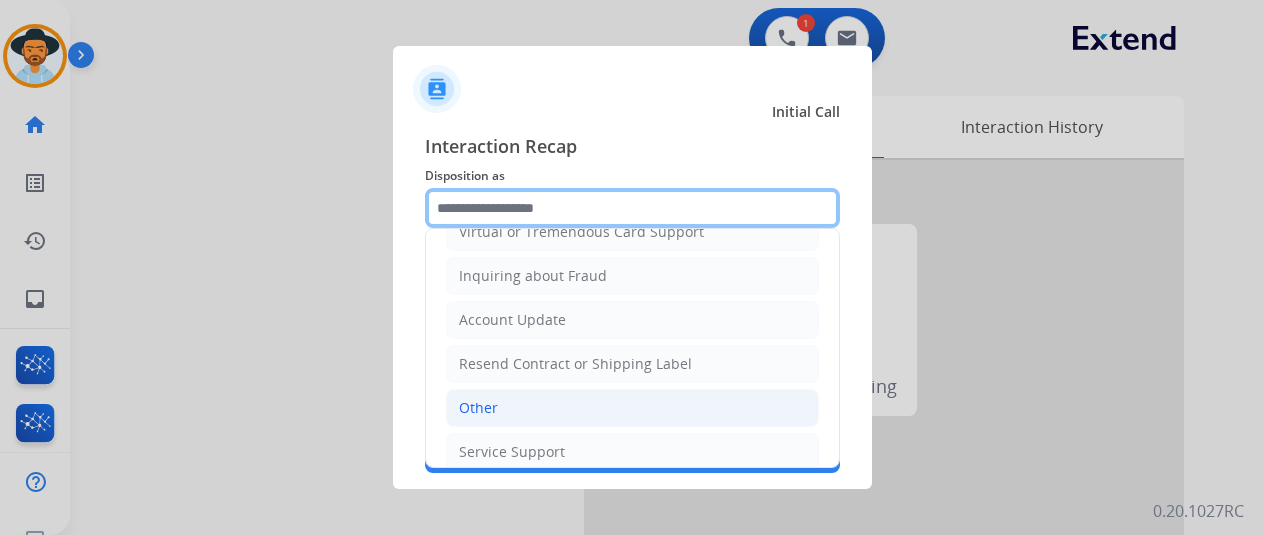 scroll, scrollTop: 303, scrollLeft: 0, axis: vertical 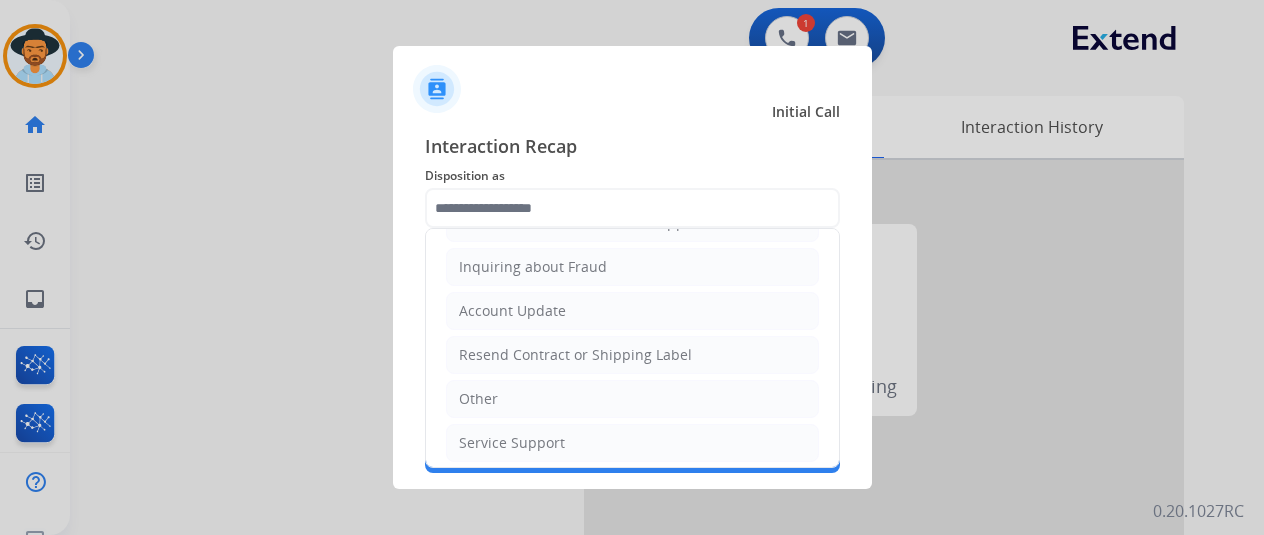 drag, startPoint x: 508, startPoint y: 405, endPoint x: 505, endPoint y: 353, distance: 52.086468 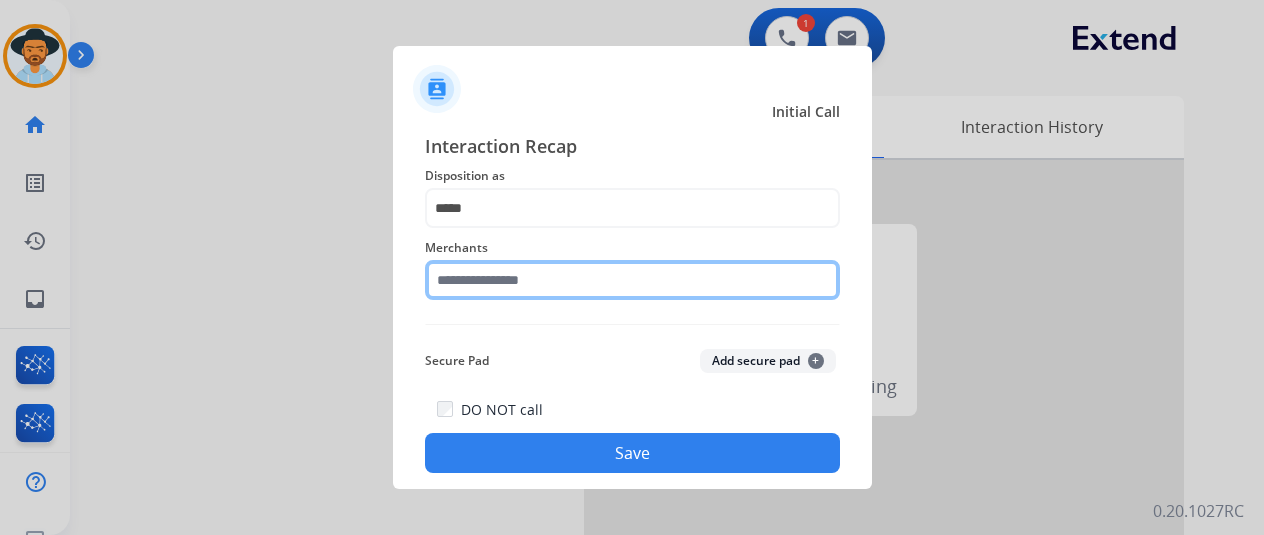 click 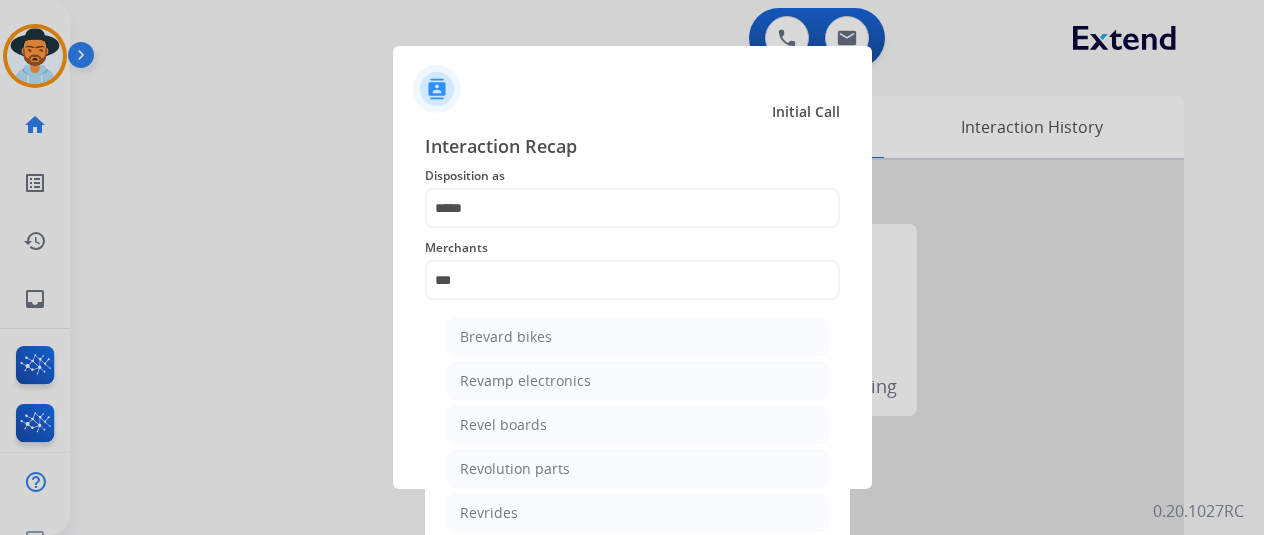 drag, startPoint x: 546, startPoint y: 461, endPoint x: 554, endPoint y: 453, distance: 11.313708 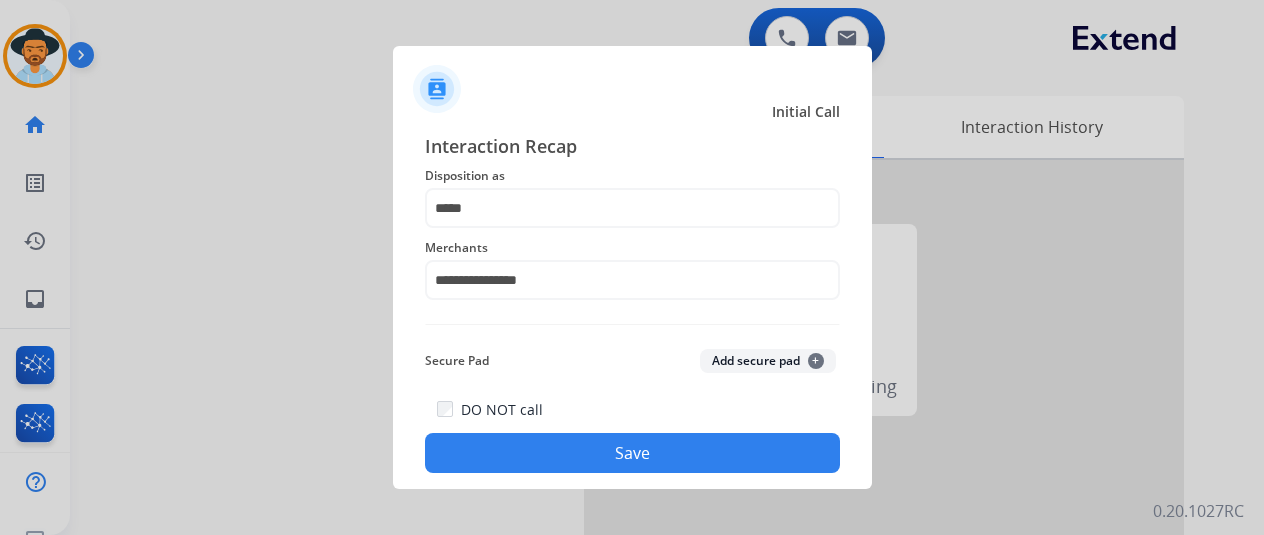 click on "Save" 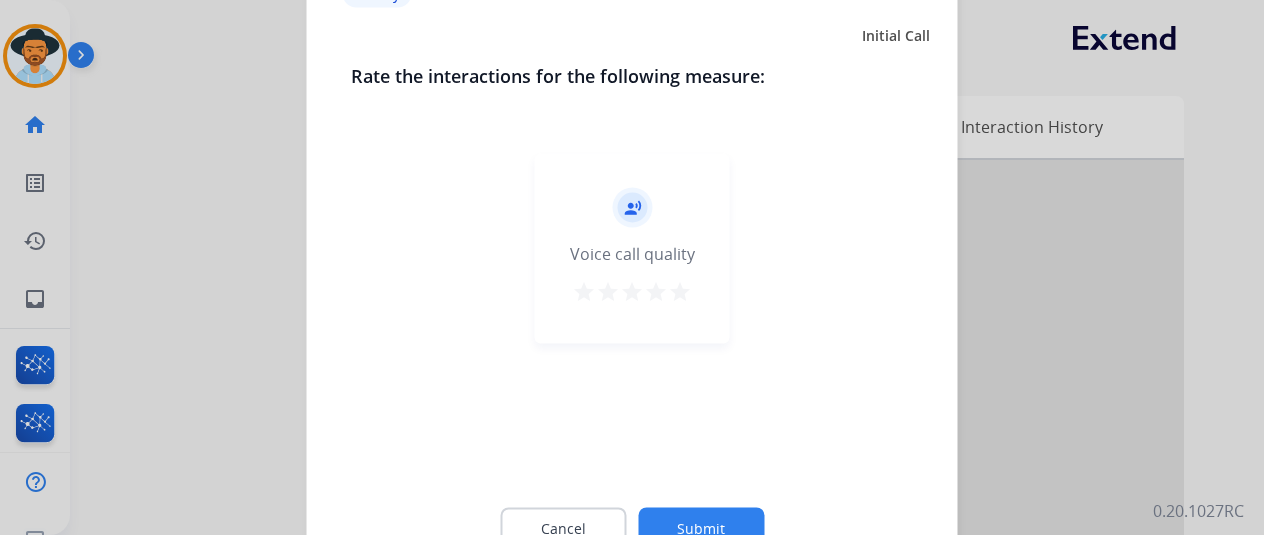 click on "Submit" 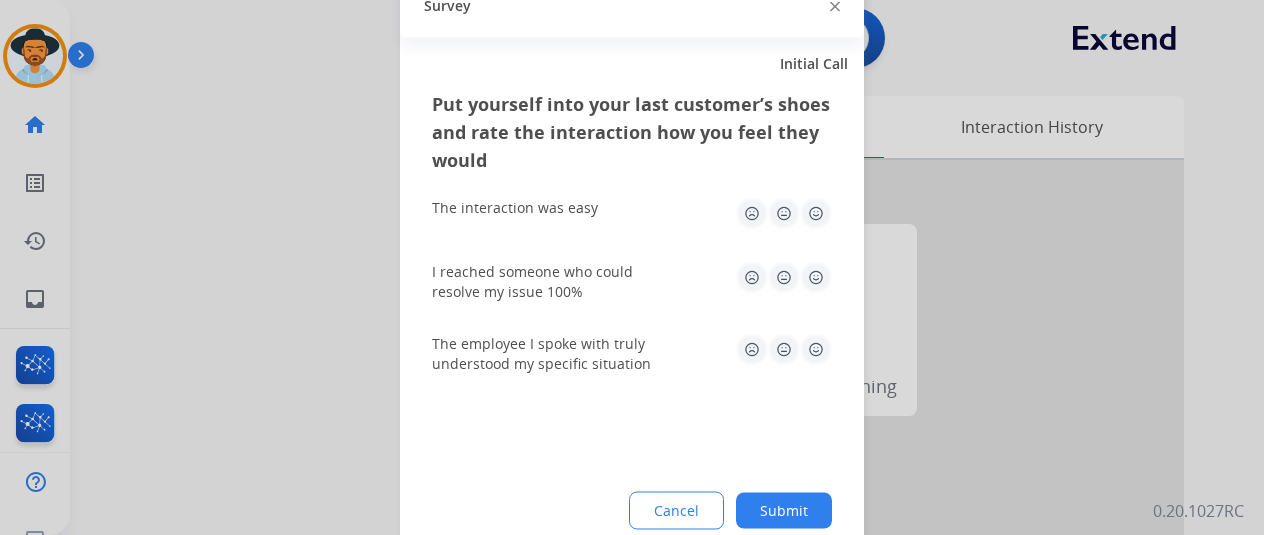 click on "Submit" 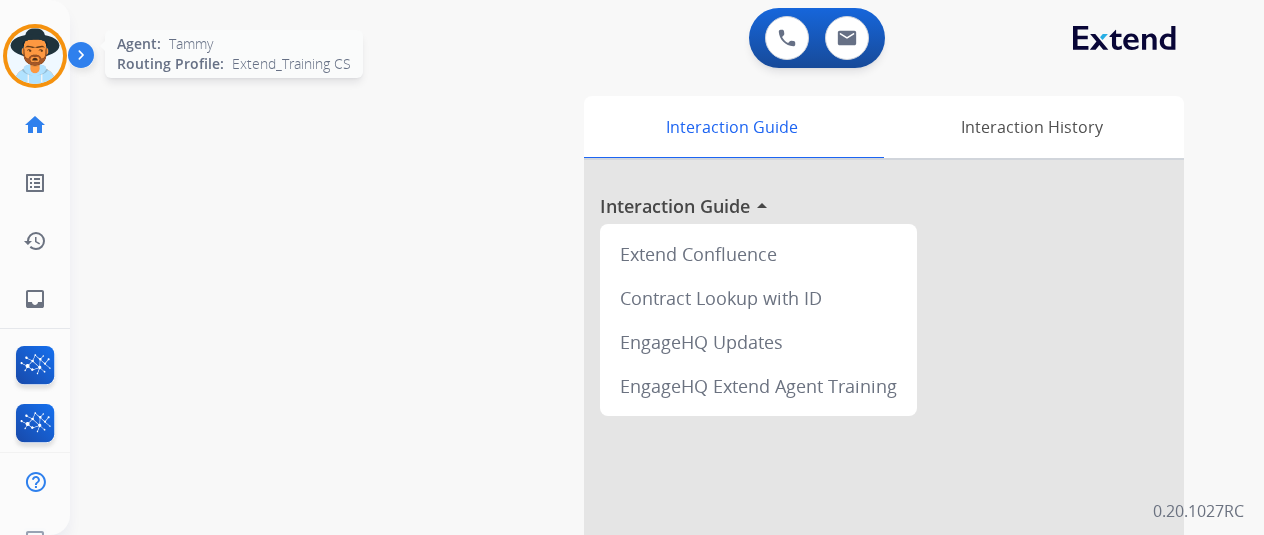 click at bounding box center (35, 56) 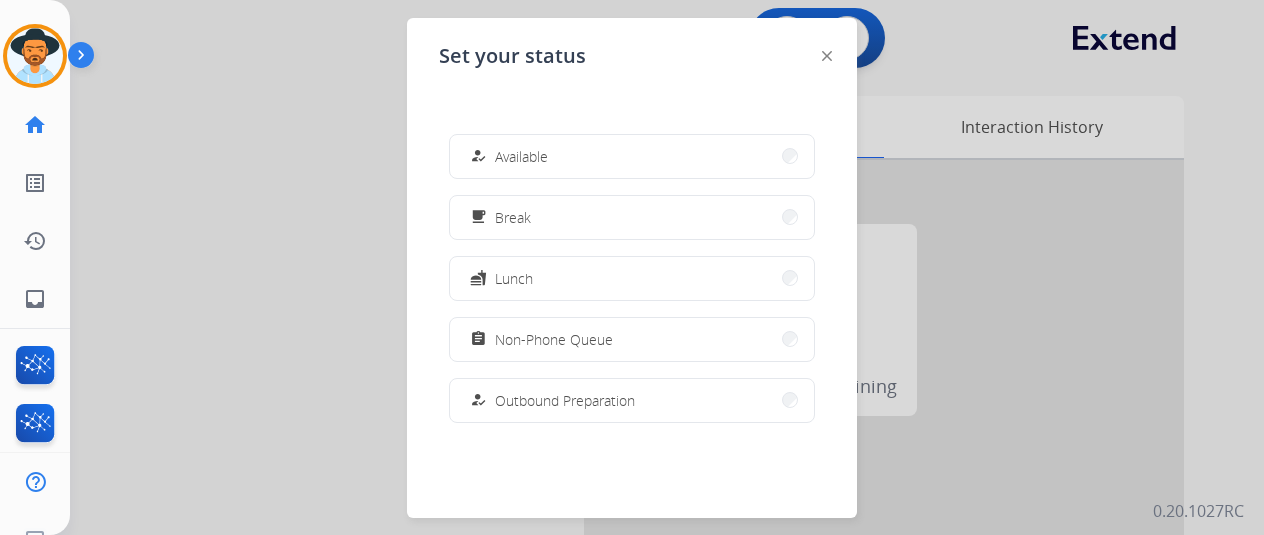 drag, startPoint x: 554, startPoint y: 145, endPoint x: 570, endPoint y: 145, distance: 16 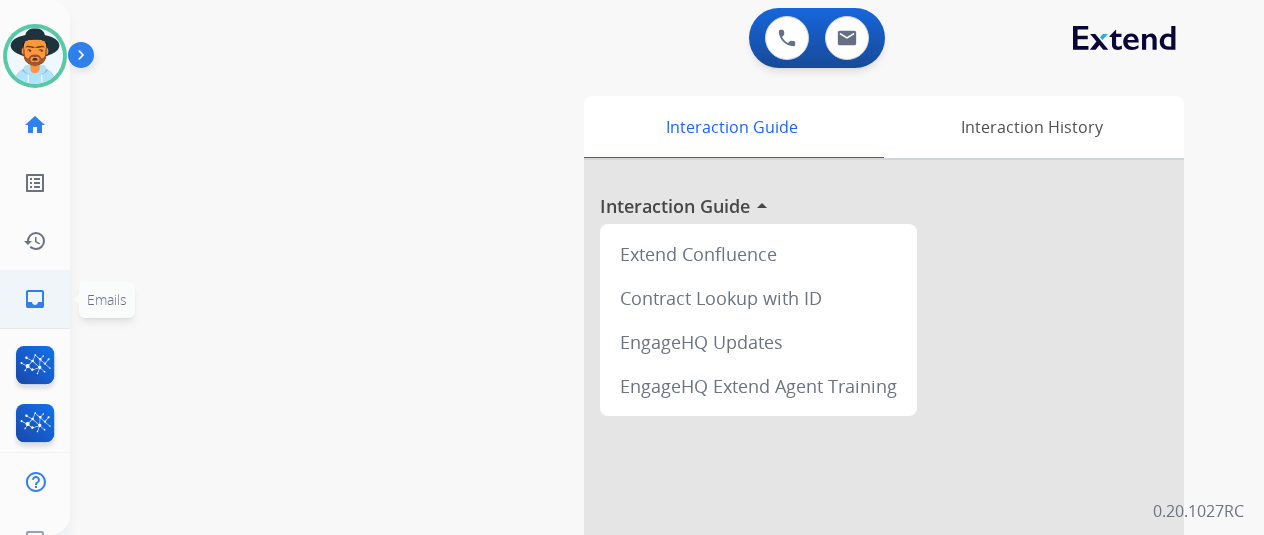 click on "inbox" 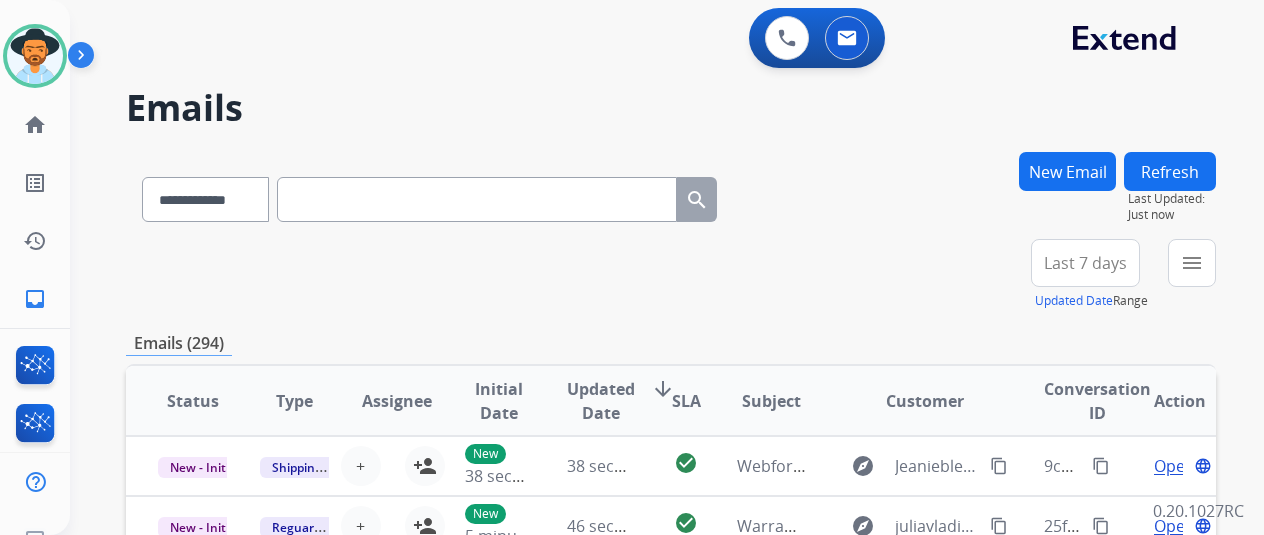 click on "**********" at bounding box center (671, 275) 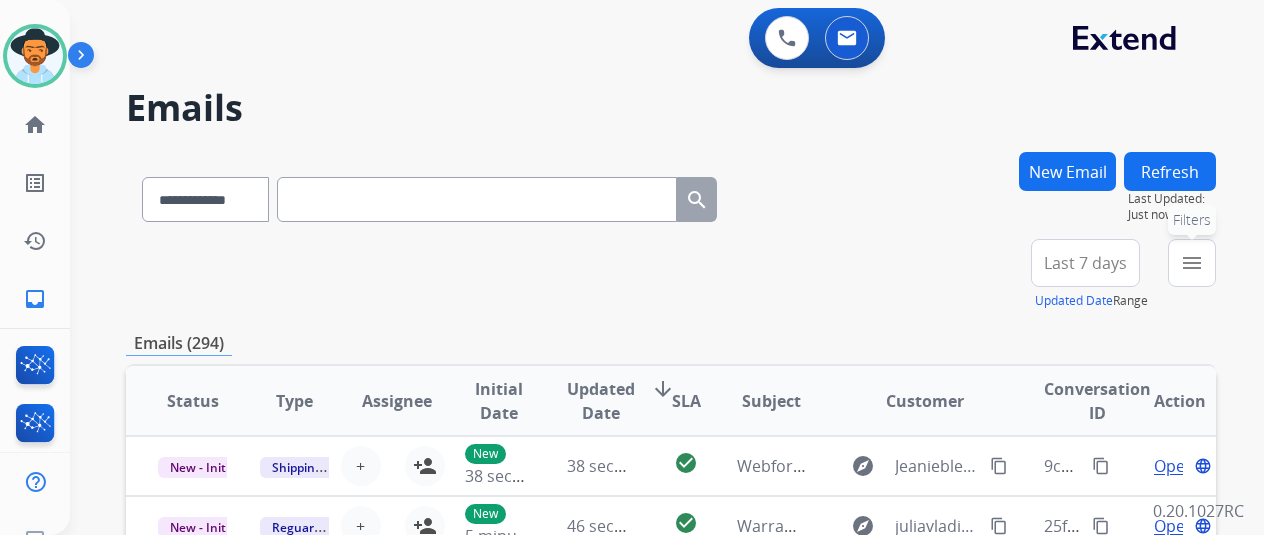 click on "menu" at bounding box center [1192, 263] 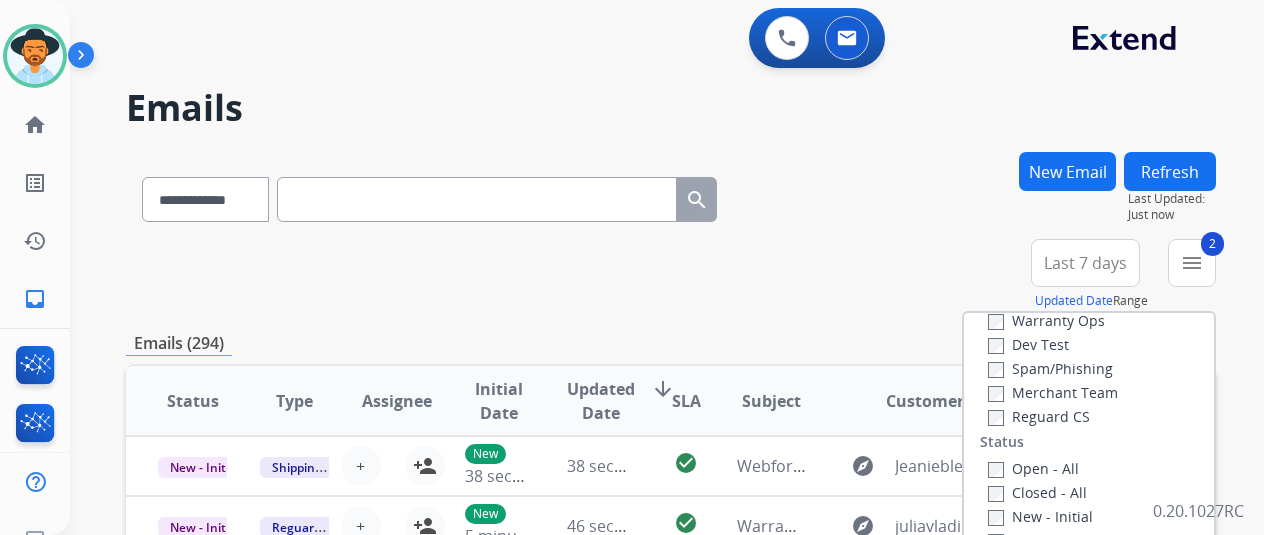 scroll, scrollTop: 200, scrollLeft: 0, axis: vertical 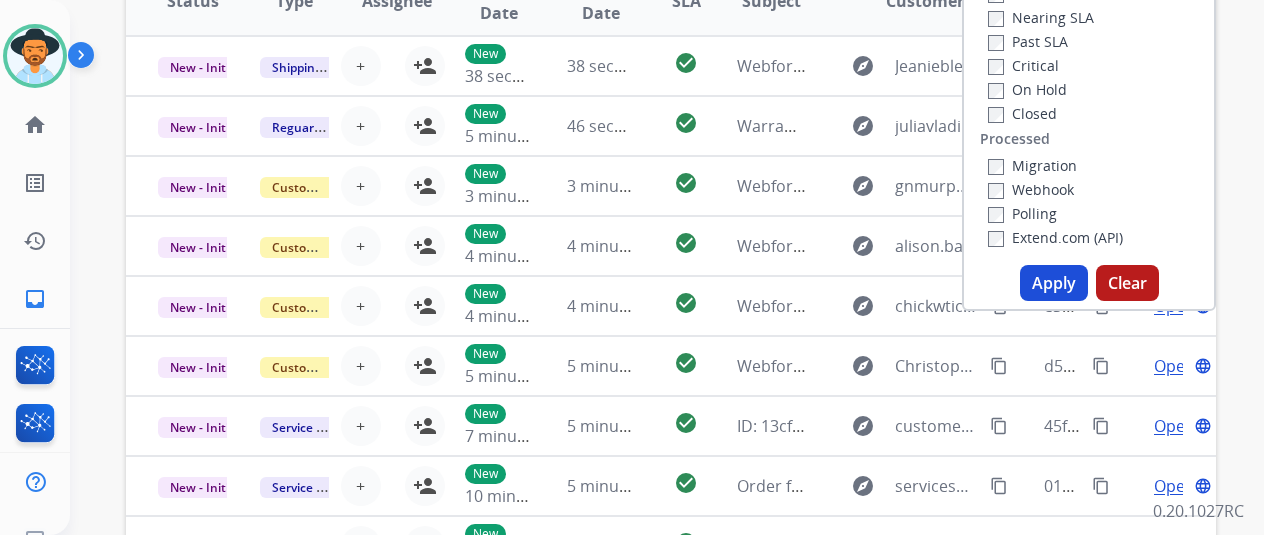 click on "Apply" at bounding box center (1054, 283) 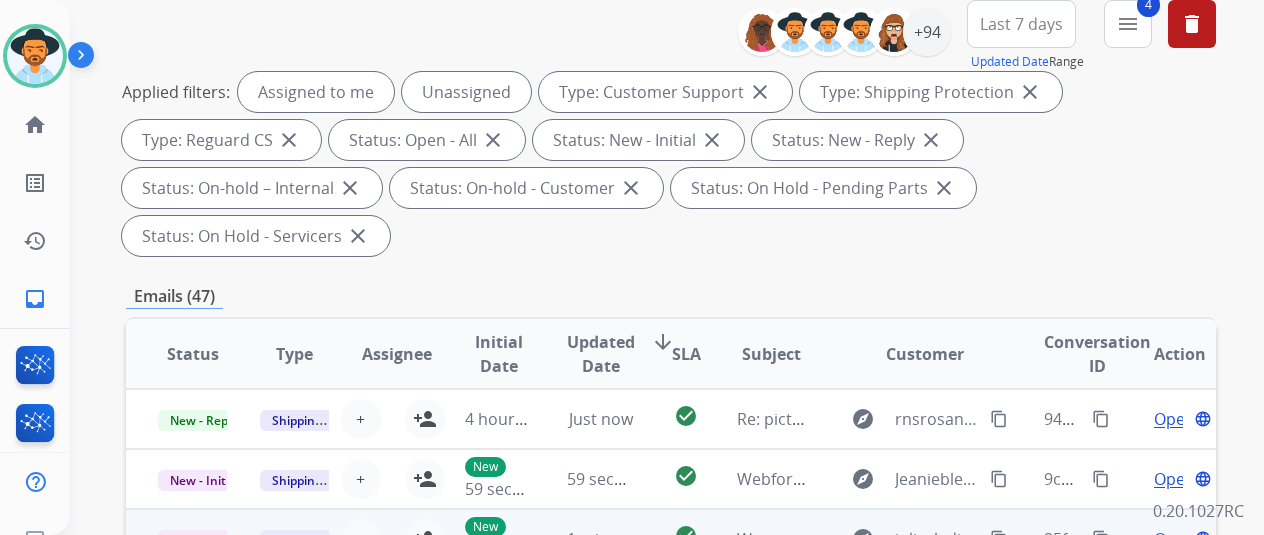 scroll, scrollTop: 500, scrollLeft: 0, axis: vertical 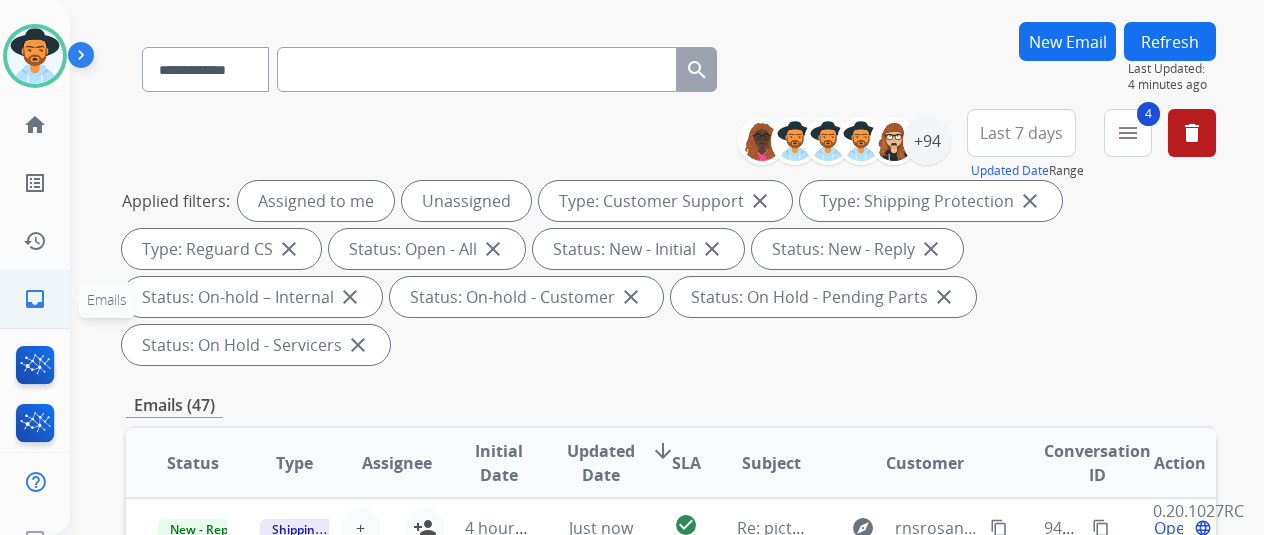 click on "inbox" 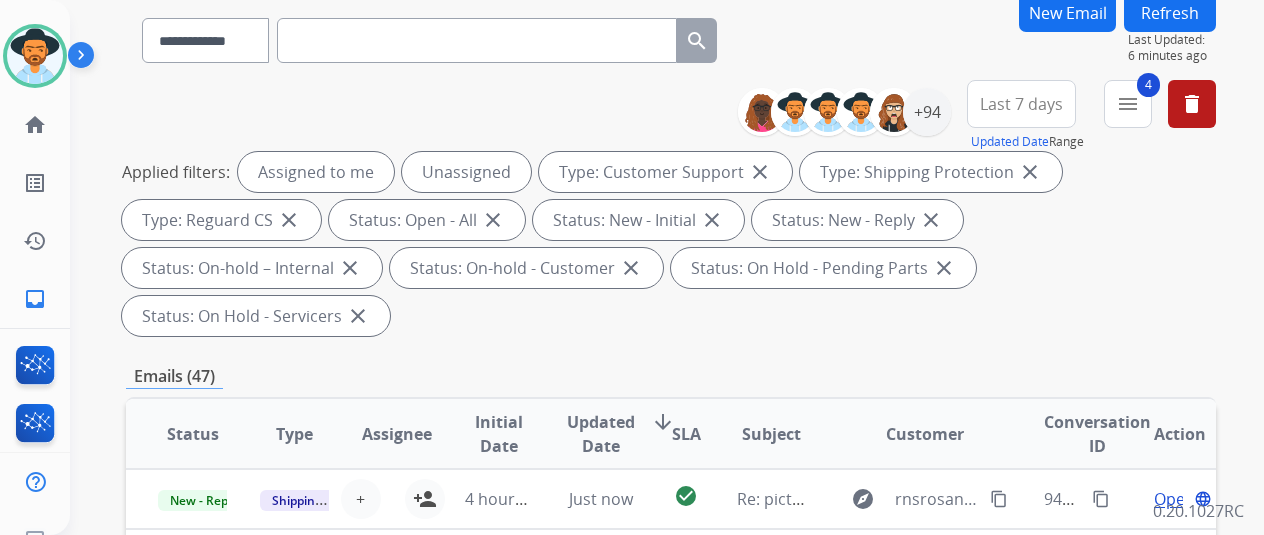 scroll, scrollTop: 0, scrollLeft: 0, axis: both 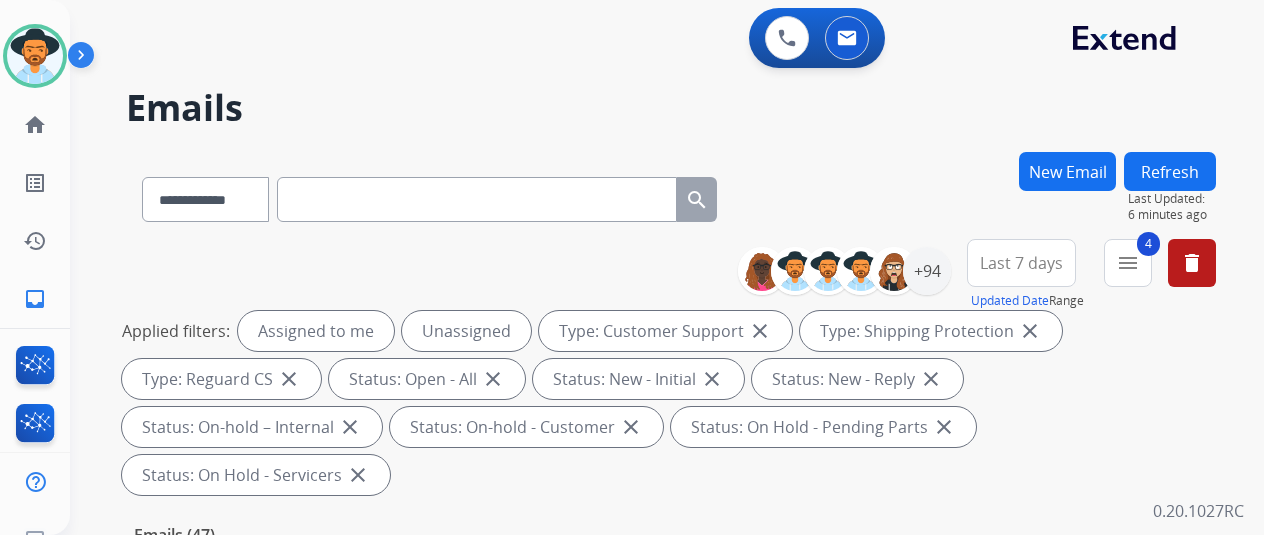 click at bounding box center (477, 199) 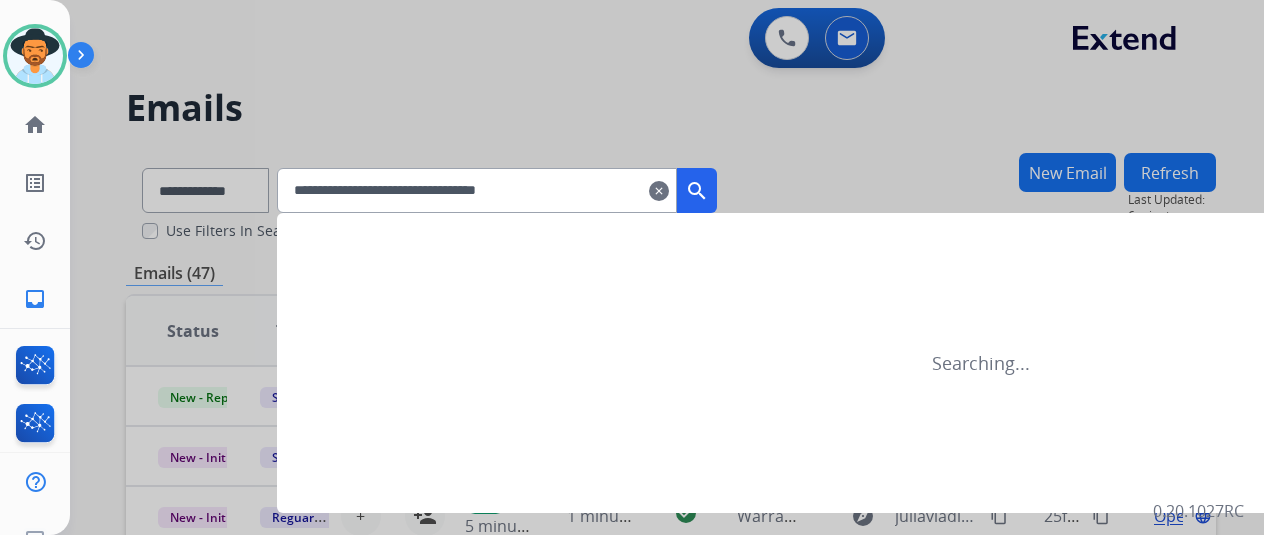 type on "**********" 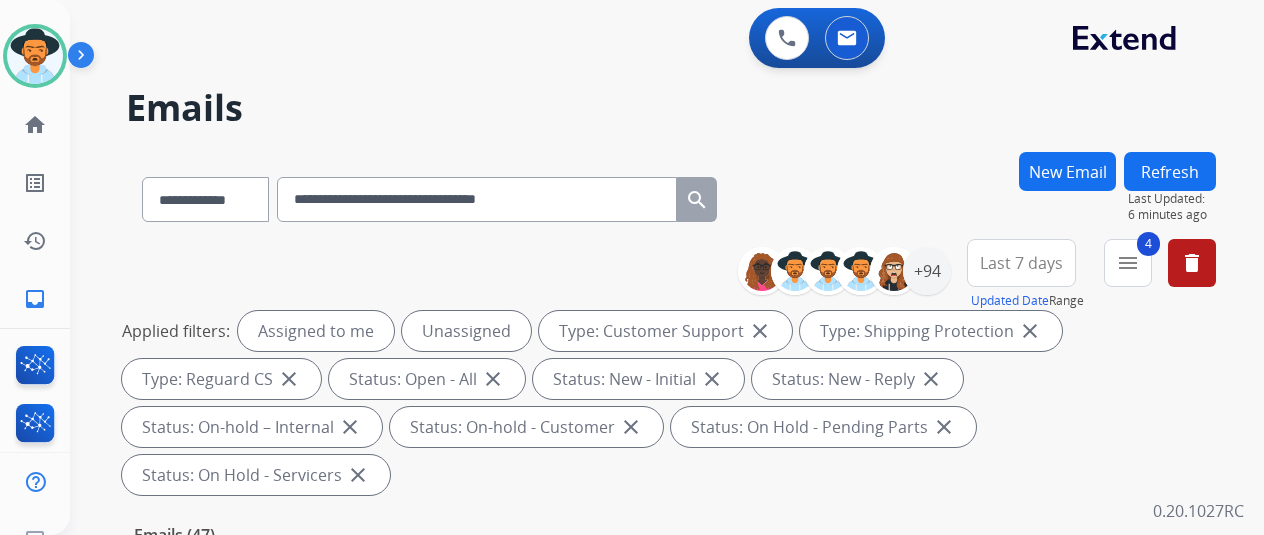 type 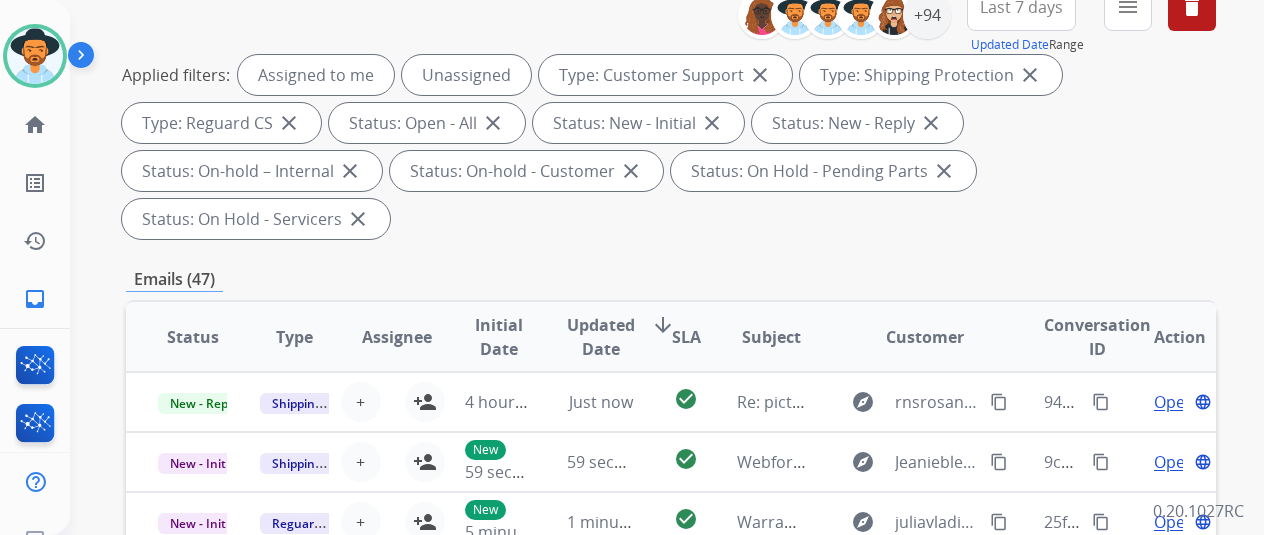 scroll, scrollTop: 300, scrollLeft: 0, axis: vertical 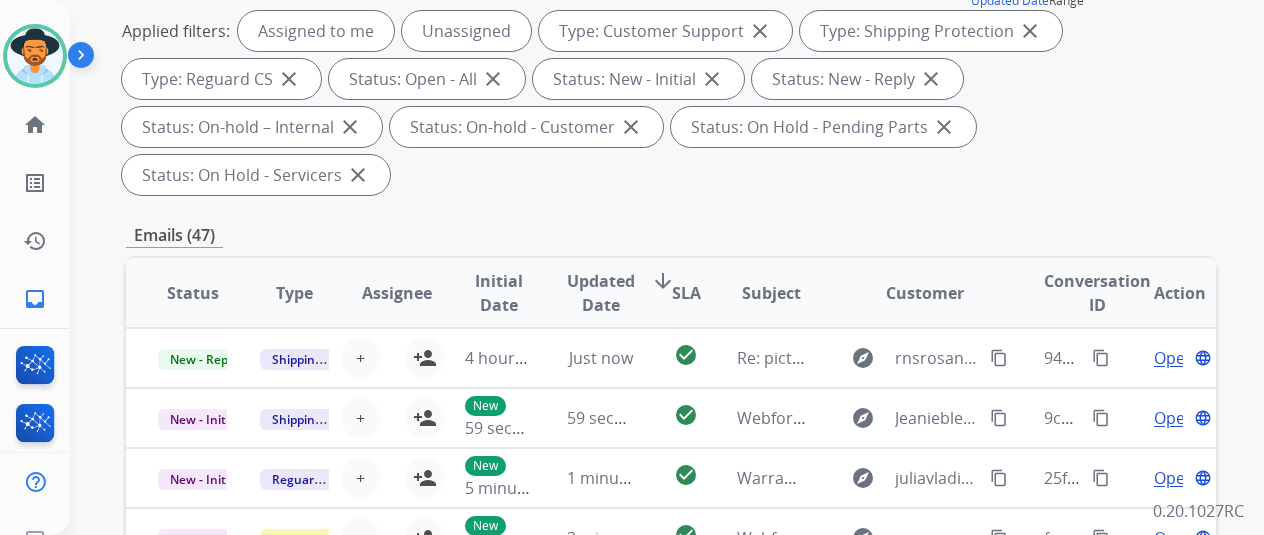 click on "Conversation ID" at bounding box center (1097, 293) 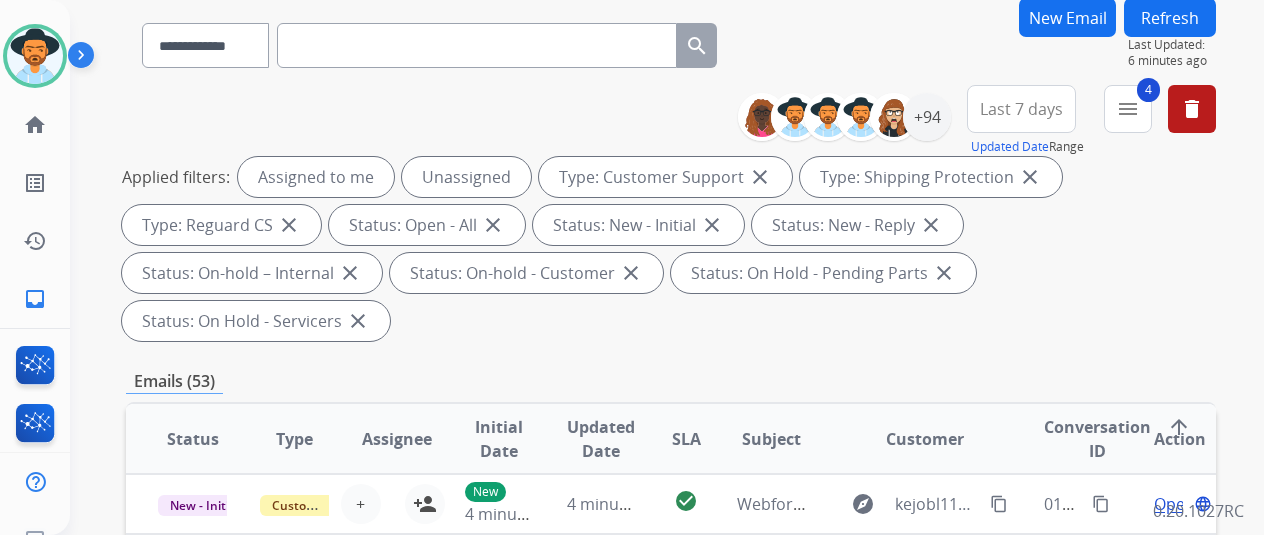 scroll, scrollTop: 400, scrollLeft: 0, axis: vertical 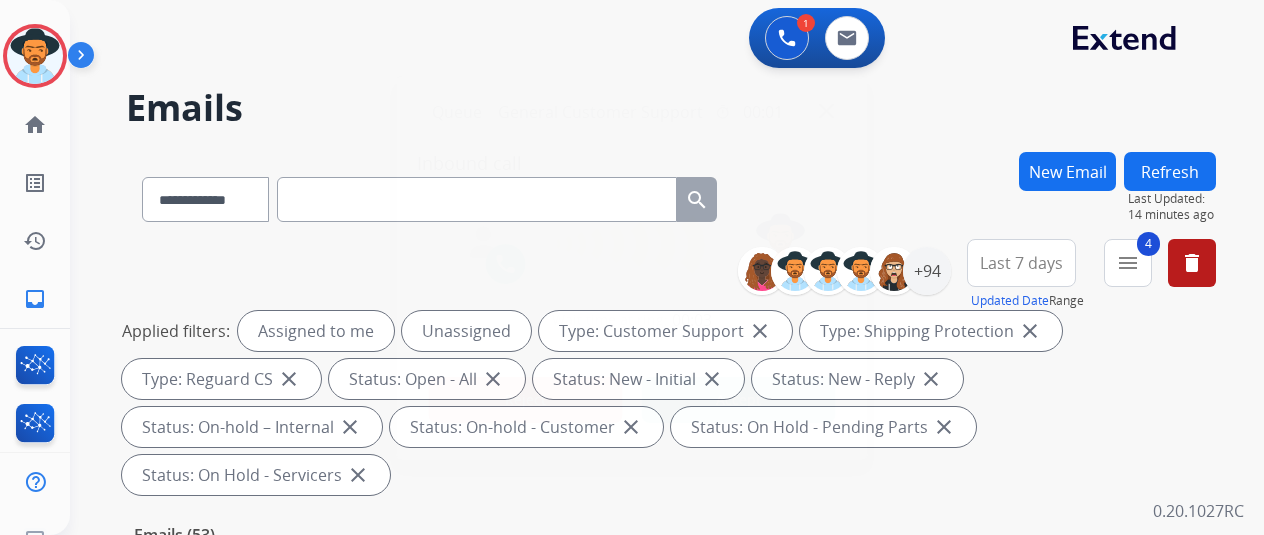 click on "Reject" at bounding box center (526, 400) 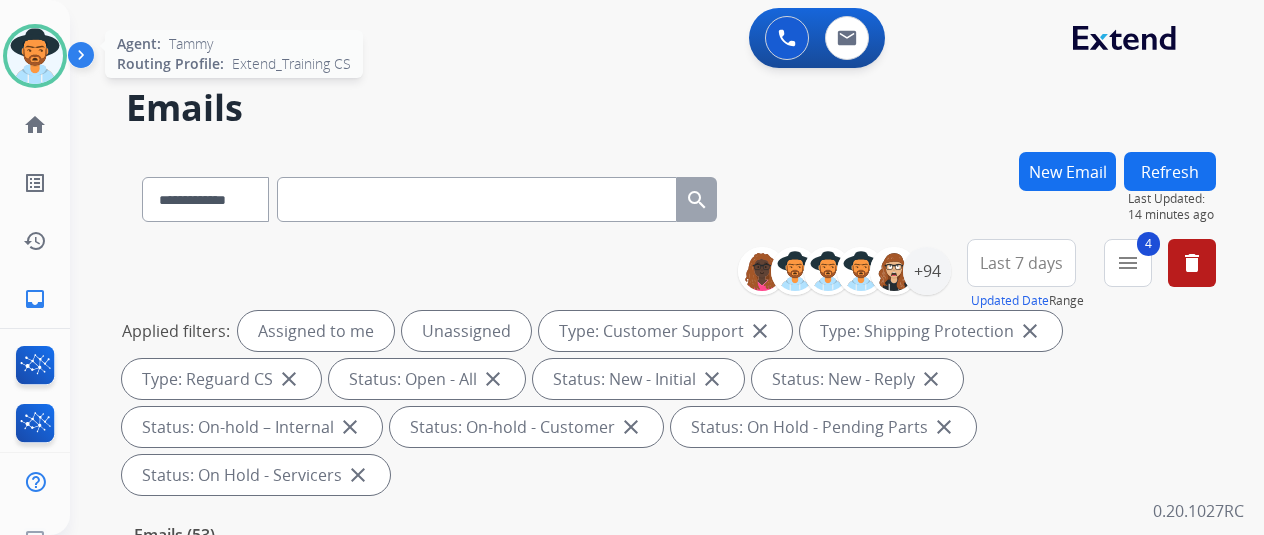 click at bounding box center (35, 56) 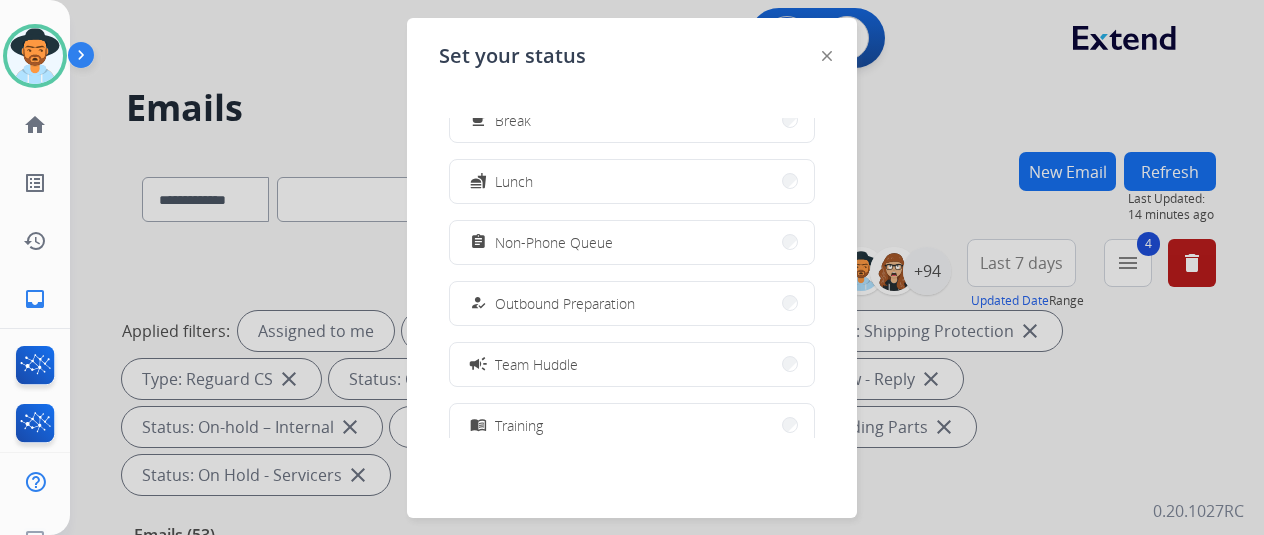 scroll, scrollTop: 376, scrollLeft: 0, axis: vertical 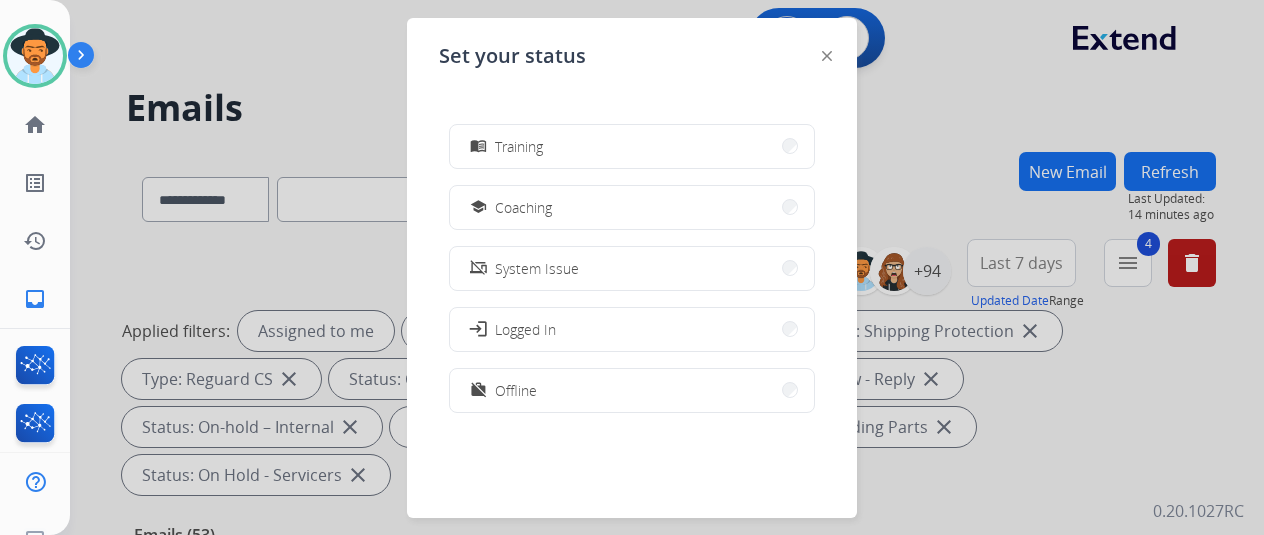 click on "Offline" at bounding box center (516, 390) 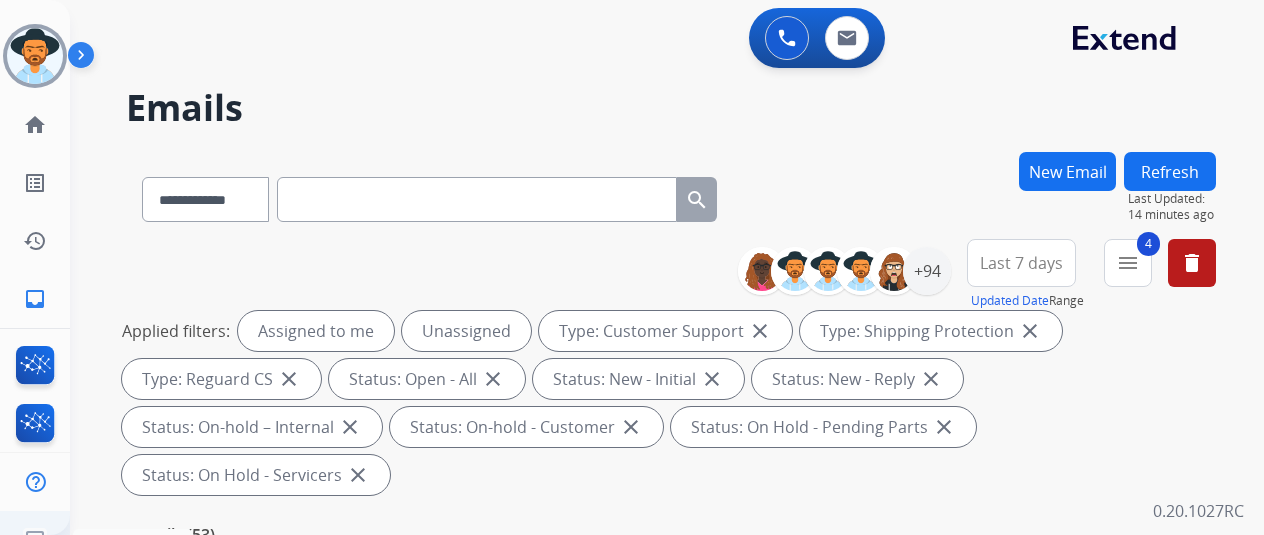 click 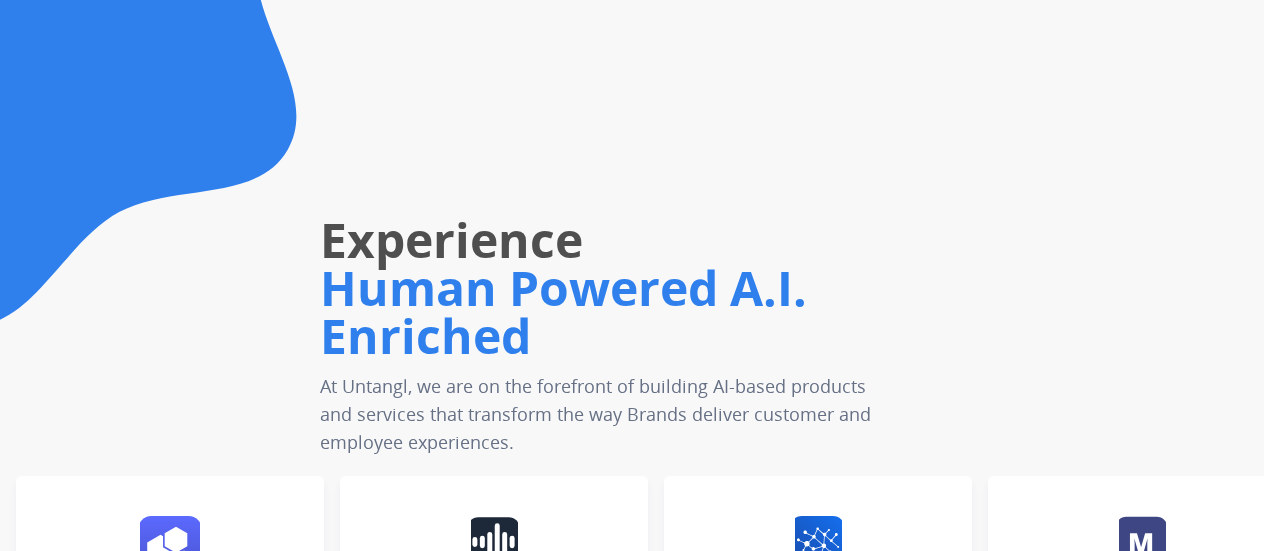 scroll, scrollTop: 0, scrollLeft: 0, axis: both 